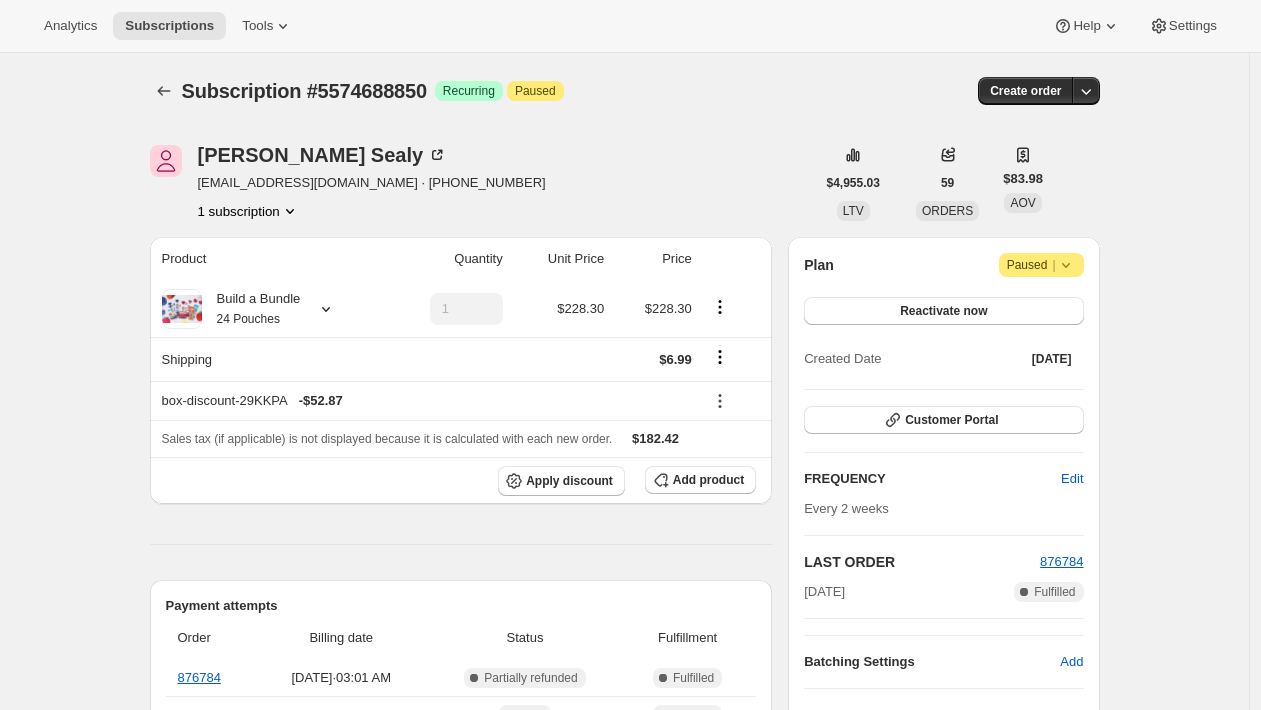 scroll, scrollTop: 0, scrollLeft: 0, axis: both 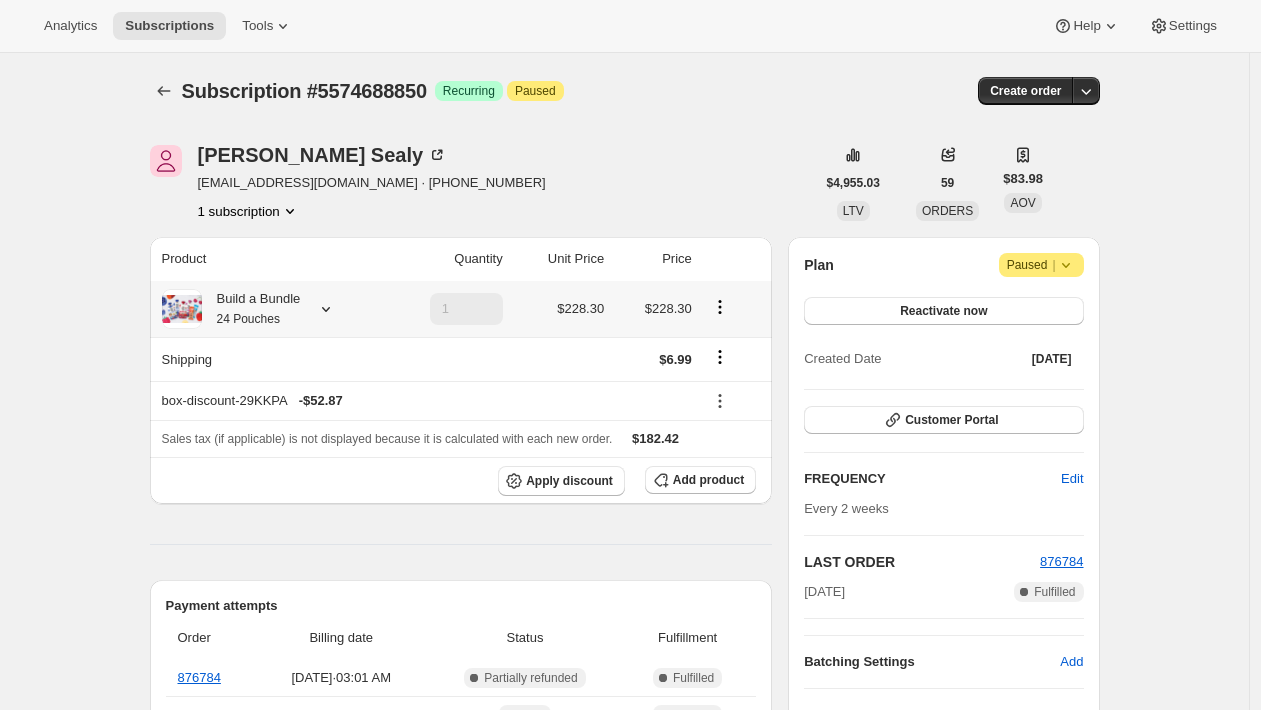 click on "Build a Bundle 24 Pouches" at bounding box center (251, 309) 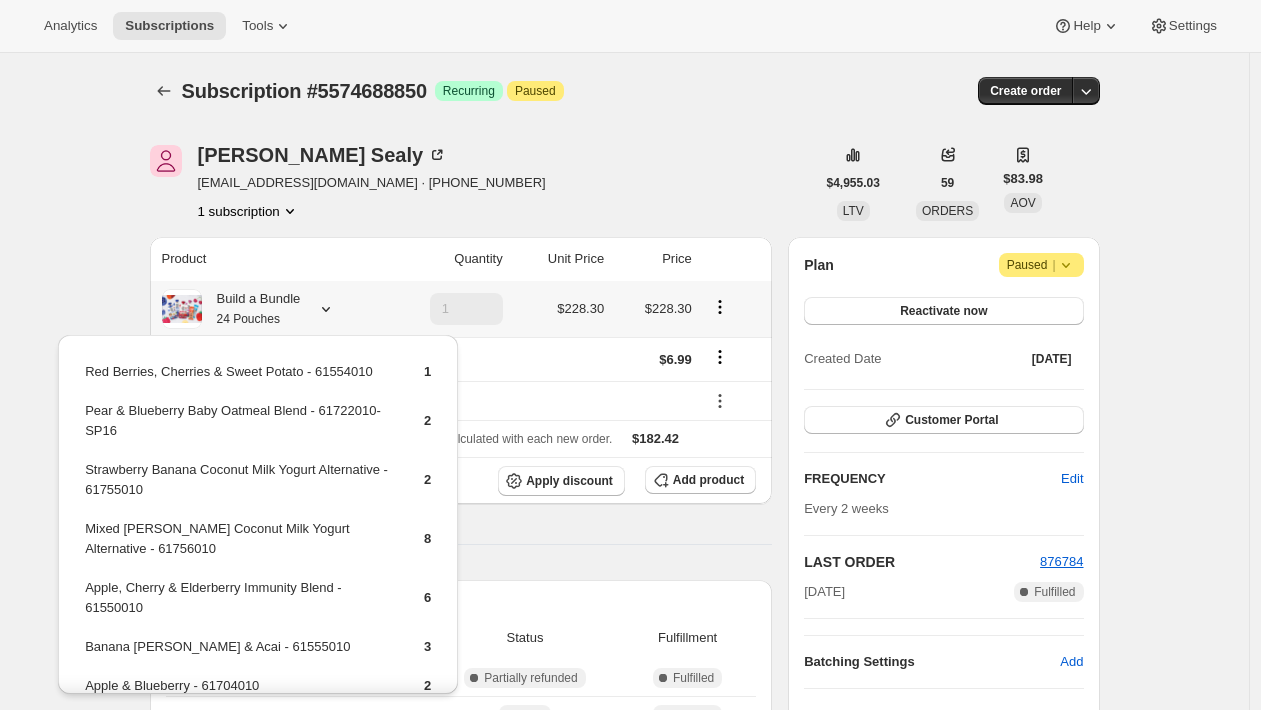 click on "Tamara   Sealy plaits@gmail.com · +18503397106 1 subscription $4,955.03 LTV 59 ORDERS $83.98 AOV Product Quantity Unit Price Price Build a Bundle 24 Pouches 1 $228.30 $228.30 Shipping $6.99 box-discount-29KKPA   - $52.87 Sales tax (if applicable) is not displayed because it is calculated with each new order.   $182.42 Apply discount Add product Payment attempts Order Billing date Status Fulfillment 876784 Jul 23, 2025  ·  03:01 AM  Complete Partially refunded  Complete Fulfilled 869659 Jul 9, 2025  ·  03:04 AM  Complete Paid  Complete Fulfilled 861836 Jun 25, 2025  ·  03:00 AM  Complete Paid  Complete Fulfilled Timeline Jul 28, 2025 Klaviyo notification sent via Awtomic Moments. 01:10 PM Earned moment Paused Subscriber via Awtomic Moments. 01:10 PM Sue Yajko paused subscription via Admin.  01:10 PM Jul 25, 2025 Tamara Sealy set next billing date to Wednesday, August 20, 2025 with "Skip" via Customer Portal. 08:23 PM Jul 23, 2025 Order processed successfully.  View order 03:01 AM 03:25 AM Jul 21, 2025 ." at bounding box center [617, 961] 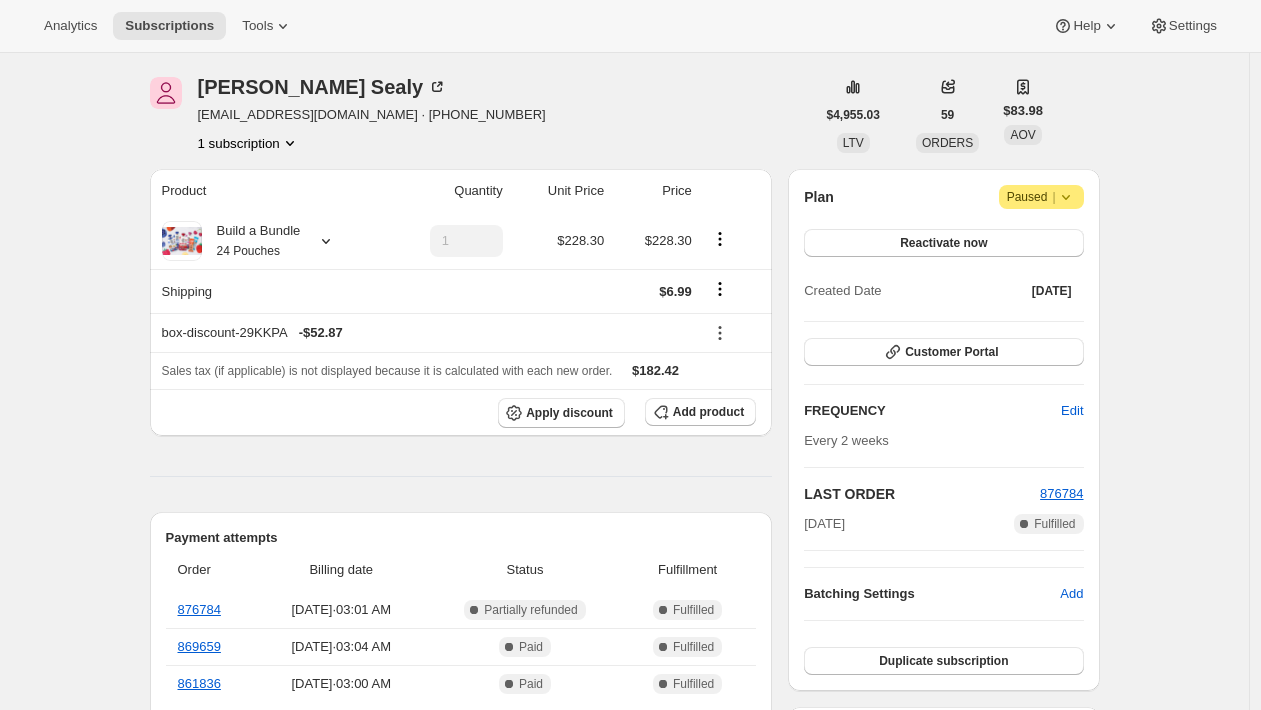 scroll, scrollTop: 0, scrollLeft: 0, axis: both 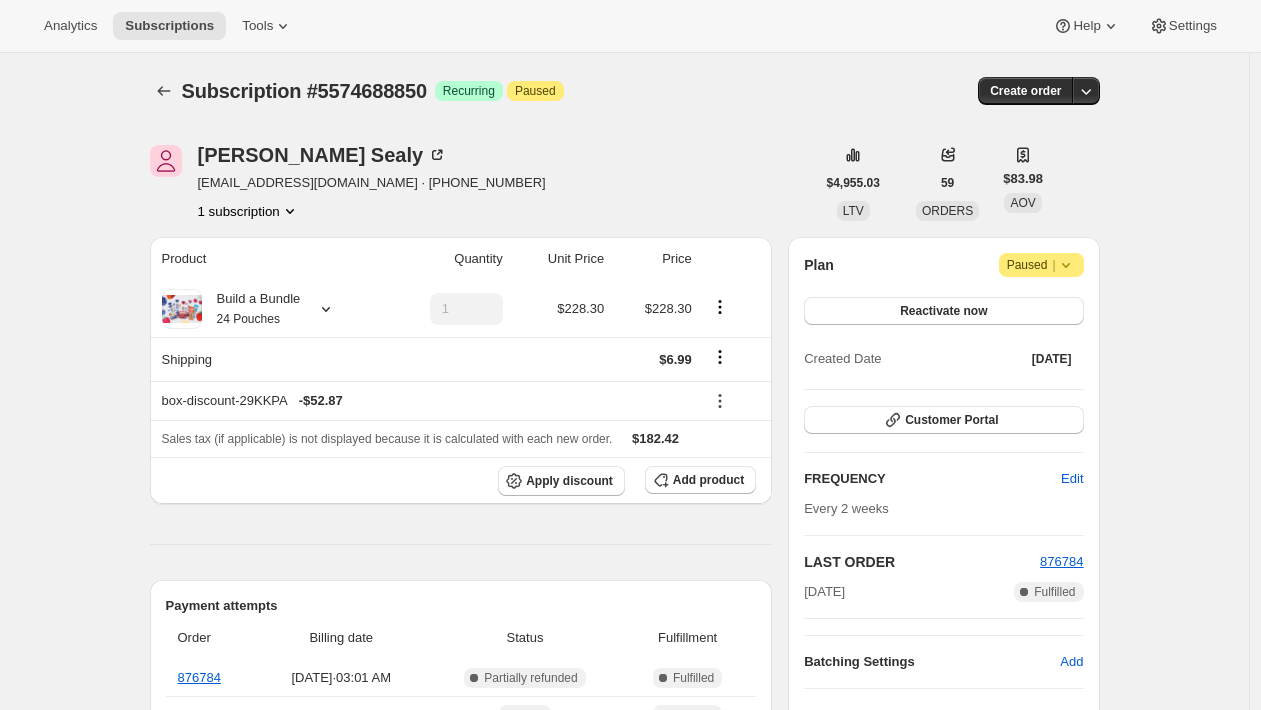 click on "Tamara   Sealy plaits@gmail.com · +18503397106 1 subscription $4,955.03 LTV 59 ORDERS $83.98 AOV Product Quantity Unit Price Price Build a Bundle 24 Pouches 1 $228.30 $228.30 Shipping $6.99 box-discount-29KKPA   - $52.87 Sales tax (if applicable) is not displayed because it is calculated with each new order.   $182.42 Apply discount Add product Payment attempts Order Billing date Status Fulfillment 876784 Jul 23, 2025  ·  03:01 AM  Complete Partially refunded  Complete Fulfilled 869659 Jul 9, 2025  ·  03:04 AM  Complete Paid  Complete Fulfilled 861836 Jun 25, 2025  ·  03:00 AM  Complete Paid  Complete Fulfilled Timeline Jul 28, 2025 Klaviyo notification sent via Awtomic Moments. 01:10 PM Earned moment Paused Subscriber via Awtomic Moments. 01:10 PM Sue Yajko paused subscription via Admin.  01:10 PM Jul 25, 2025 Tamara Sealy set next billing date to Wednesday, August 20, 2025 with "Skip" via Customer Portal. 08:23 PM Jul 23, 2025 Order processed successfully.  View order 03:01 AM 03:25 AM Jul 21, 2025 ." at bounding box center [617, 961] 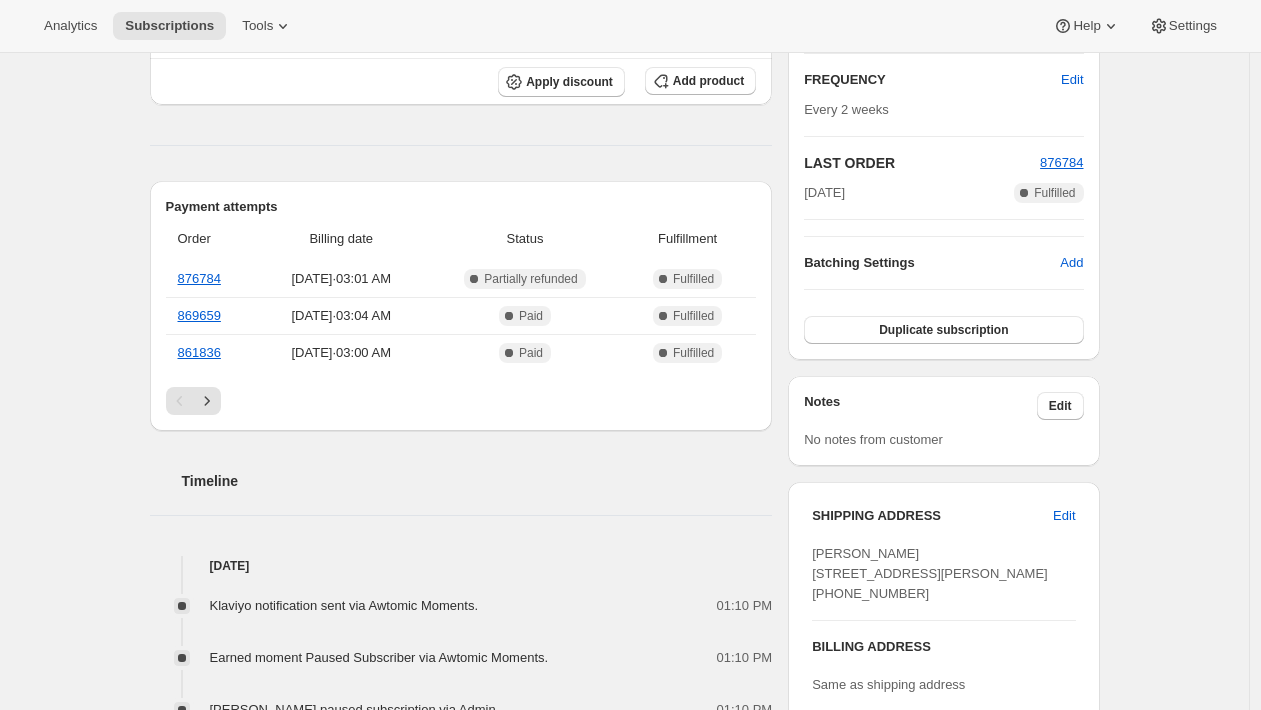 scroll, scrollTop: 0, scrollLeft: 0, axis: both 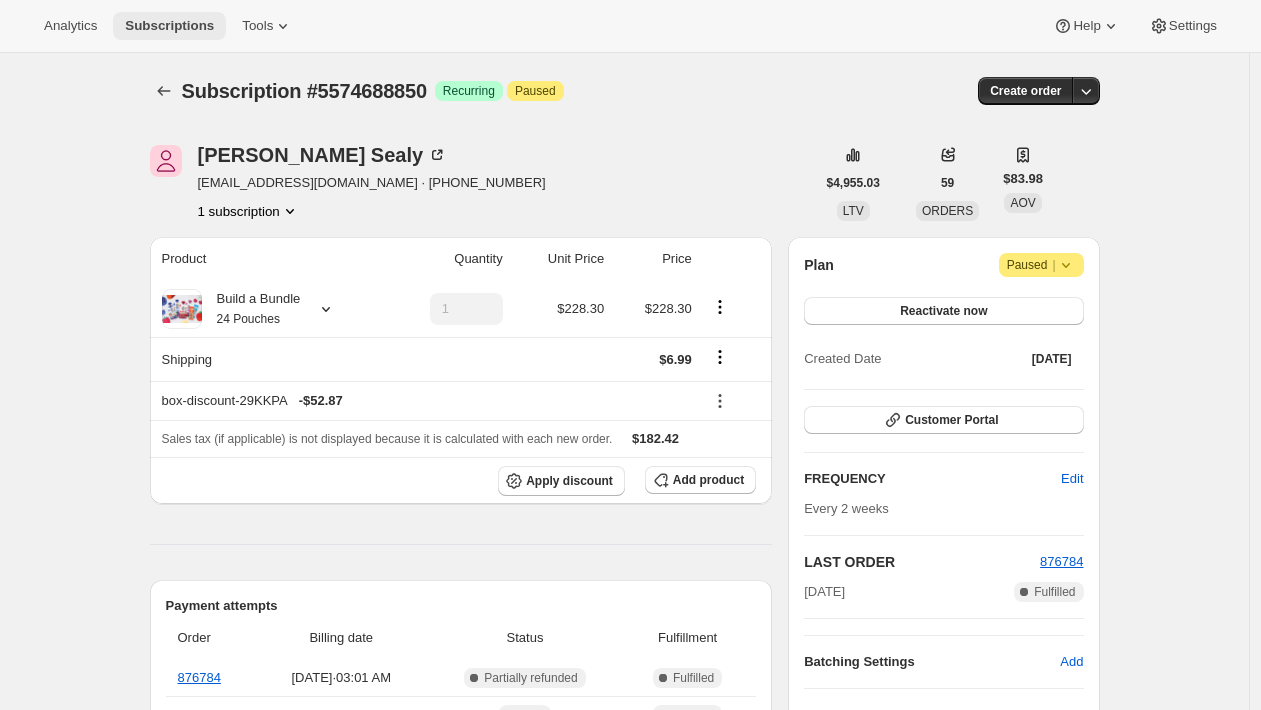 click on "Subscriptions" at bounding box center [169, 26] 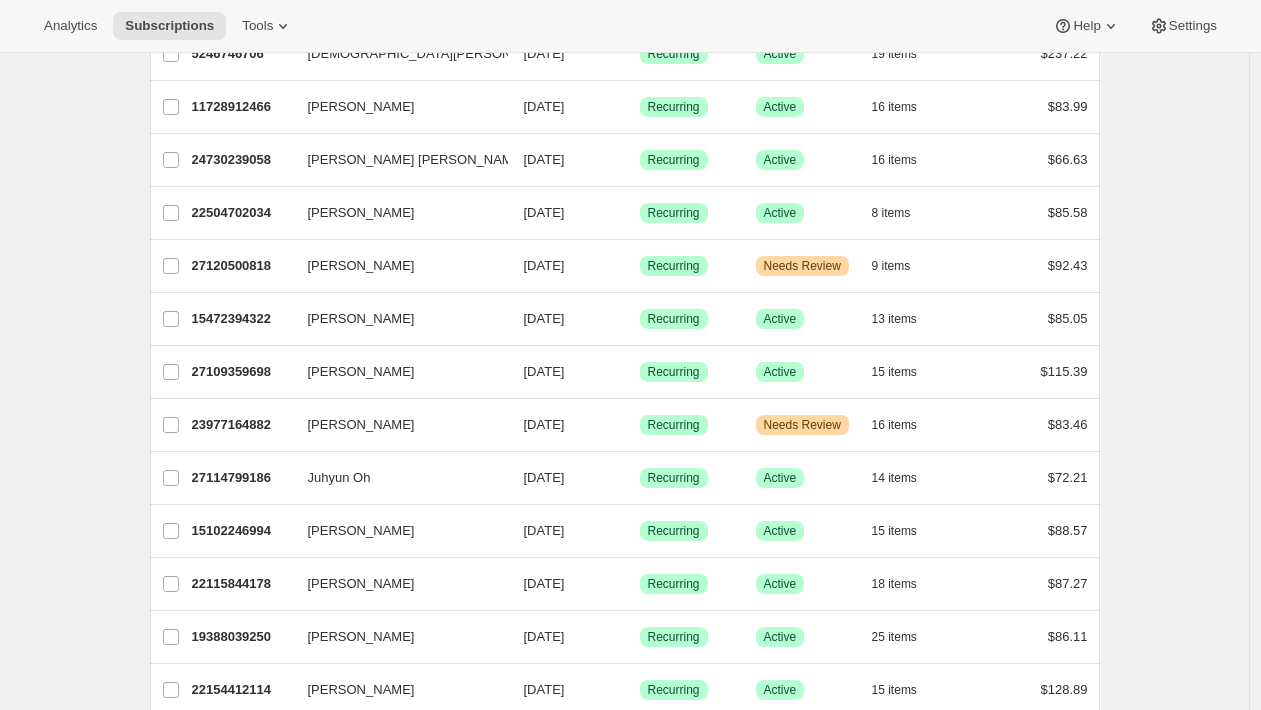 scroll, scrollTop: 527, scrollLeft: 0, axis: vertical 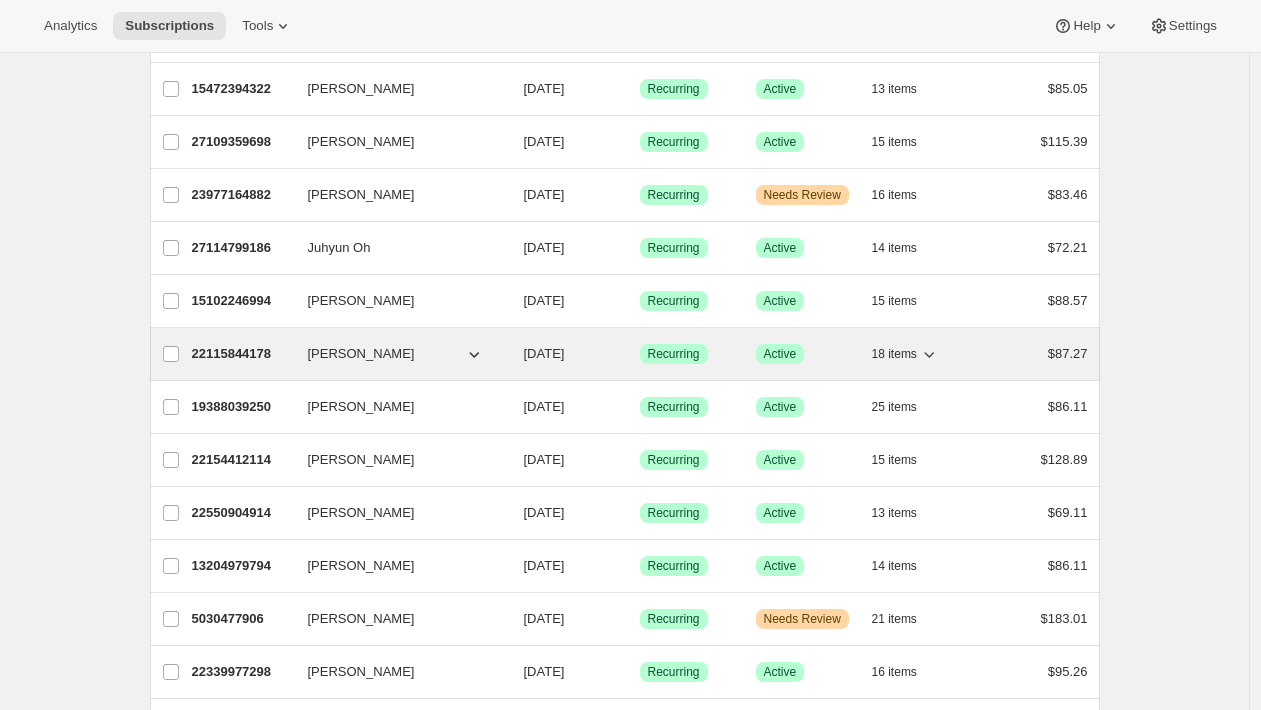 click on "22115844178" at bounding box center [242, 354] 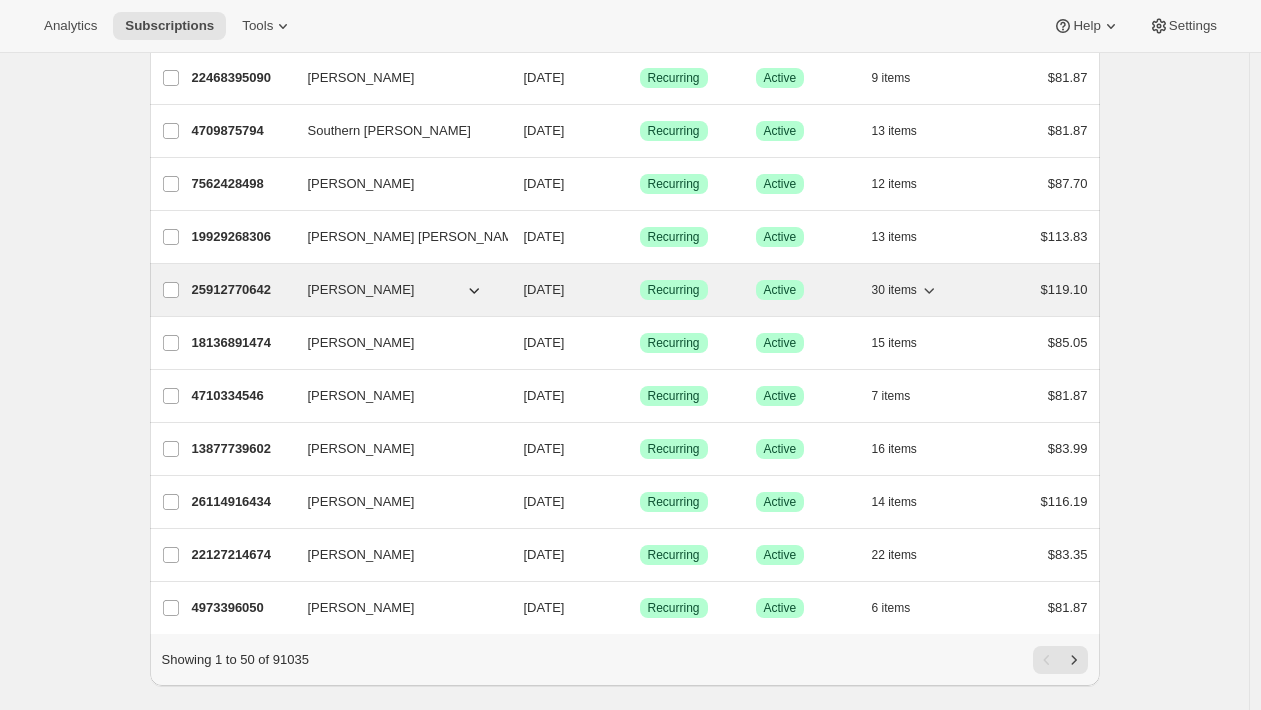 scroll, scrollTop: 2285, scrollLeft: 0, axis: vertical 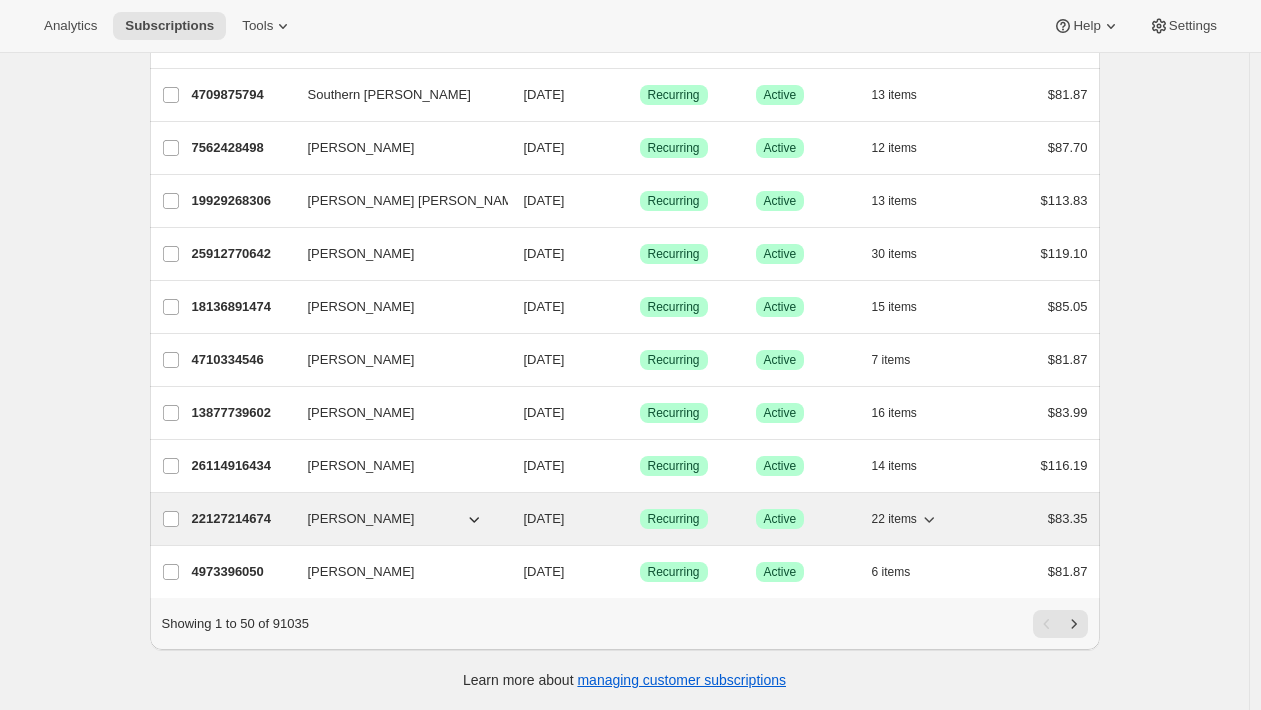click on "22127214674" at bounding box center (242, 519) 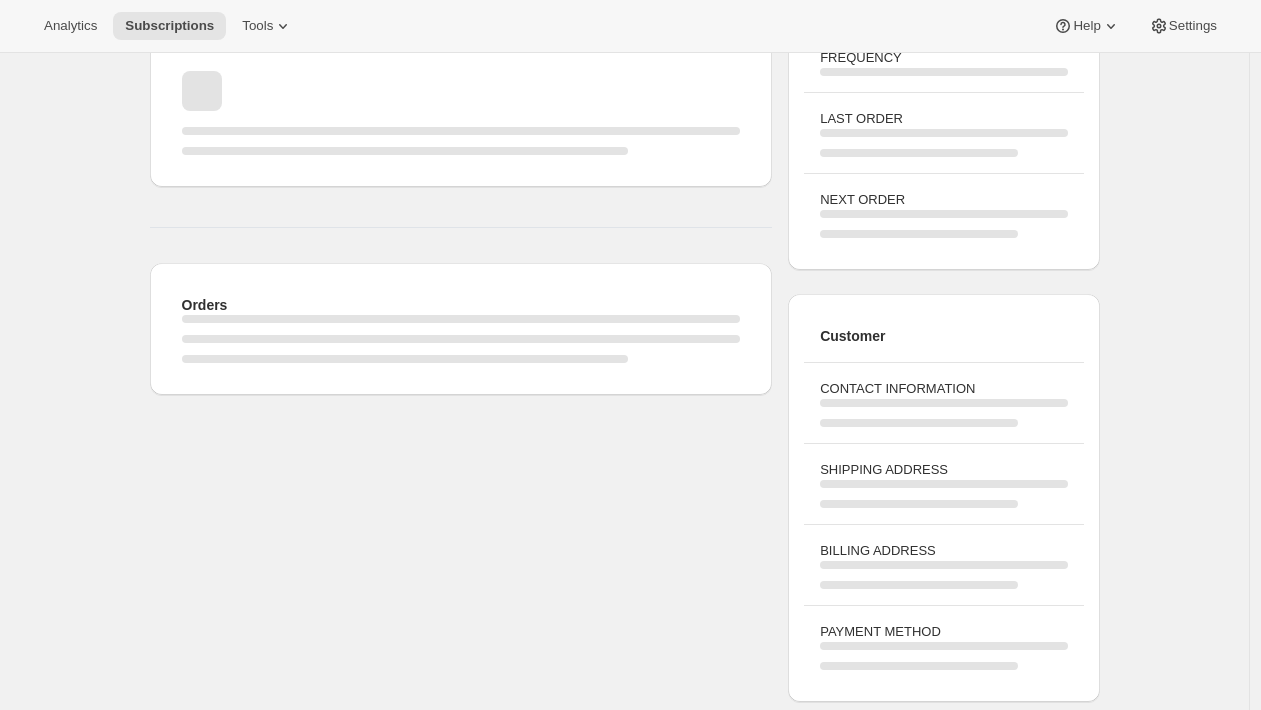 scroll, scrollTop: 0, scrollLeft: 0, axis: both 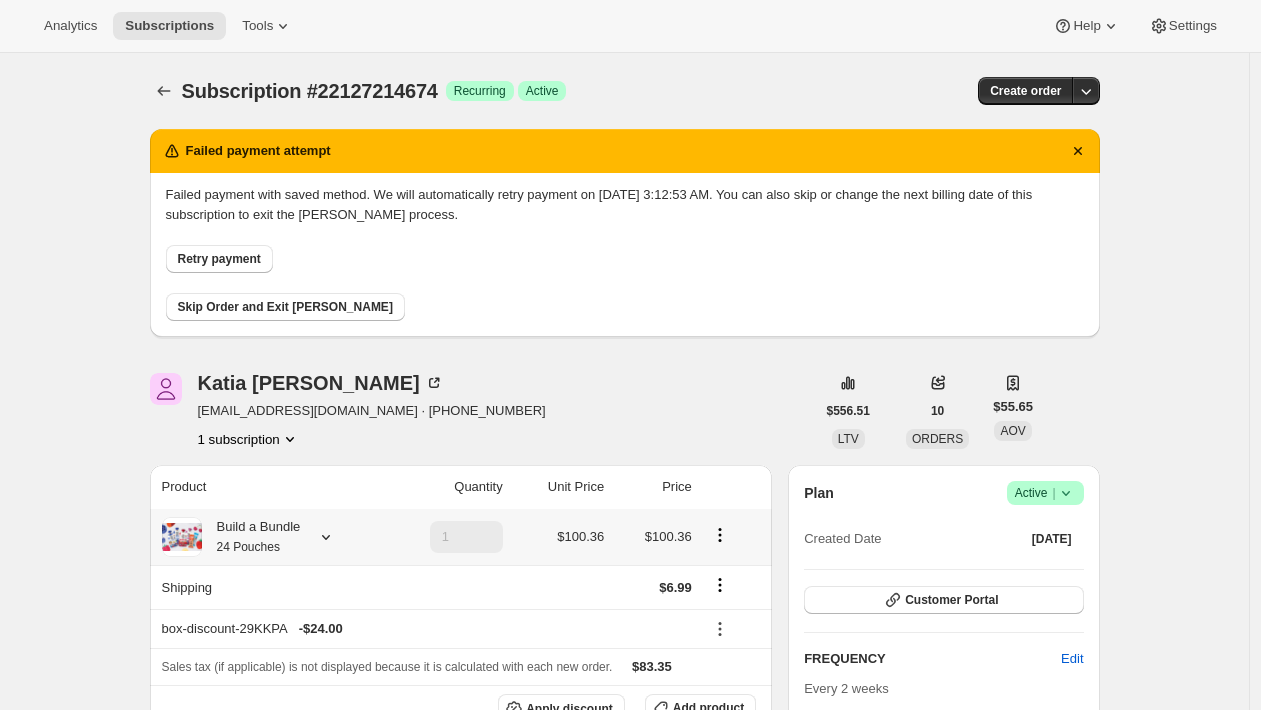 click on "Build a Bundle 24 Pouches" at bounding box center [266, 537] 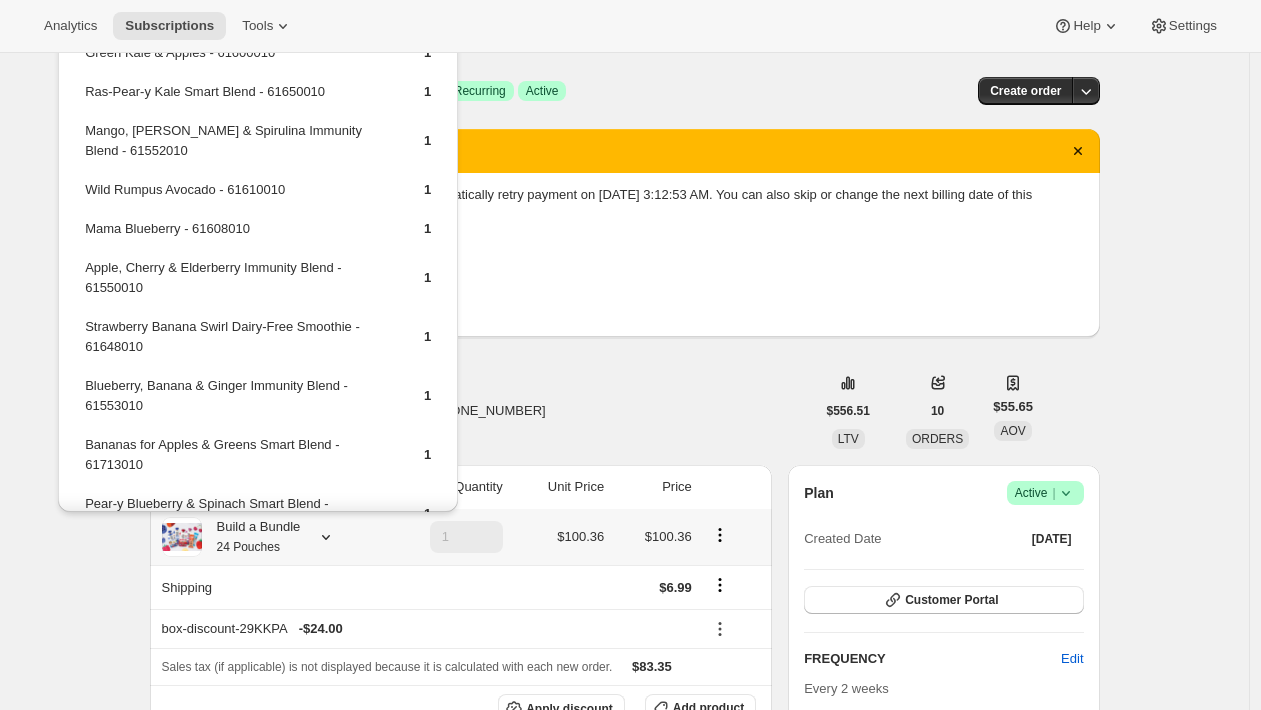 scroll, scrollTop: 671, scrollLeft: 0, axis: vertical 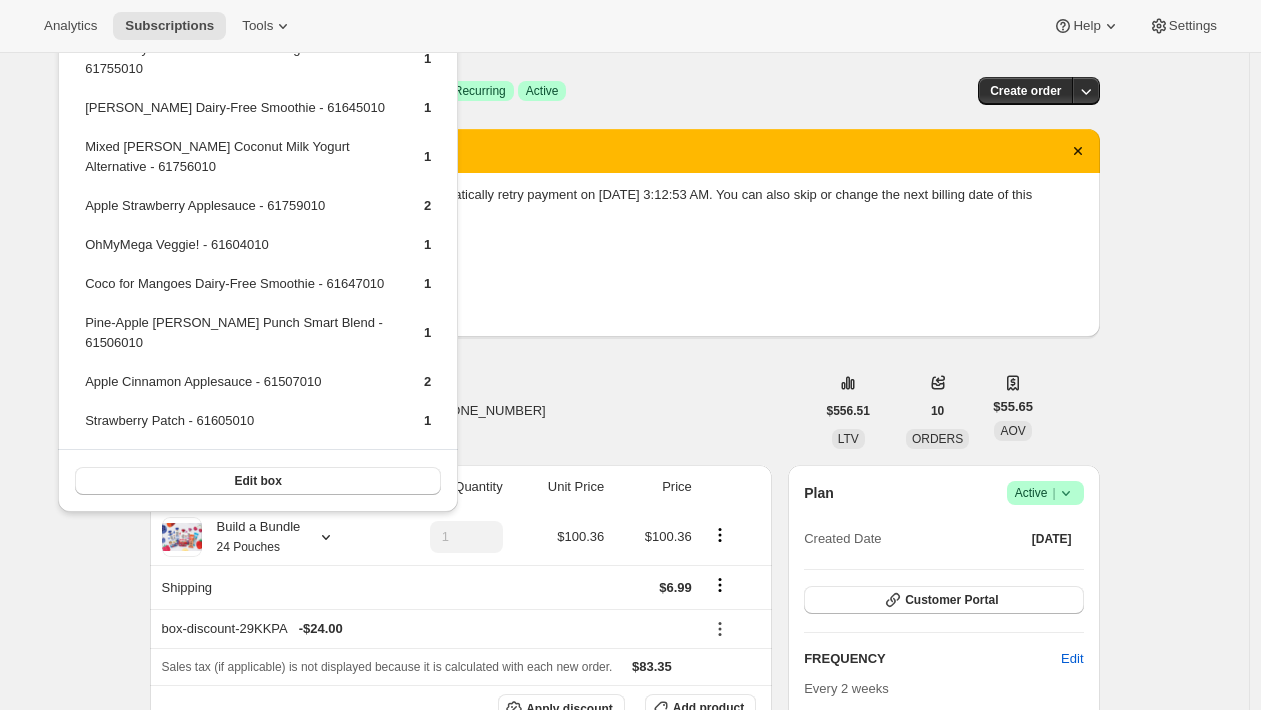 click on "Subscription #22127214674. This page is ready Subscription #22127214674 Success Recurring Success Active Create order Failed payment attempt Failed payment with saved method. We will automatically retry payment on 8/8/2025, 3:12:53 AM. You can also skip or change the next billing date of this subscription to exit the dunning process.  Retry payment Skip Order and Exit Dunning Katia   Rodriguez katia.y.rodriguez21@gmail.com · +12035652199 1 subscription $556.51 LTV 10 ORDERS $55.65 AOV Product Quantity Unit Price Price Build a Bundle 24 Pouches 1 $100.36 $100.36 Shipping $6.99 box-discount-29KKPA   - $24.00 Sales tax (if applicable) is not displayed because it is calculated with each new order.   $83.35 Apply discount Add product Payment attempts Order Billing date Status Fulfillment --- Jul 11, 2025  ·  03:06 AM Critical Incomplete Failed --- Jun 24, 2025  ·  01:17 PM Critical Incomplete Failed 851598 Jun 8, 2025  ·  03:06 AM  Complete Paid  Complete Fulfilled Timeline Jul 20, 2025 03:29 AM Jul 11, 2025" at bounding box center (624, 1169) 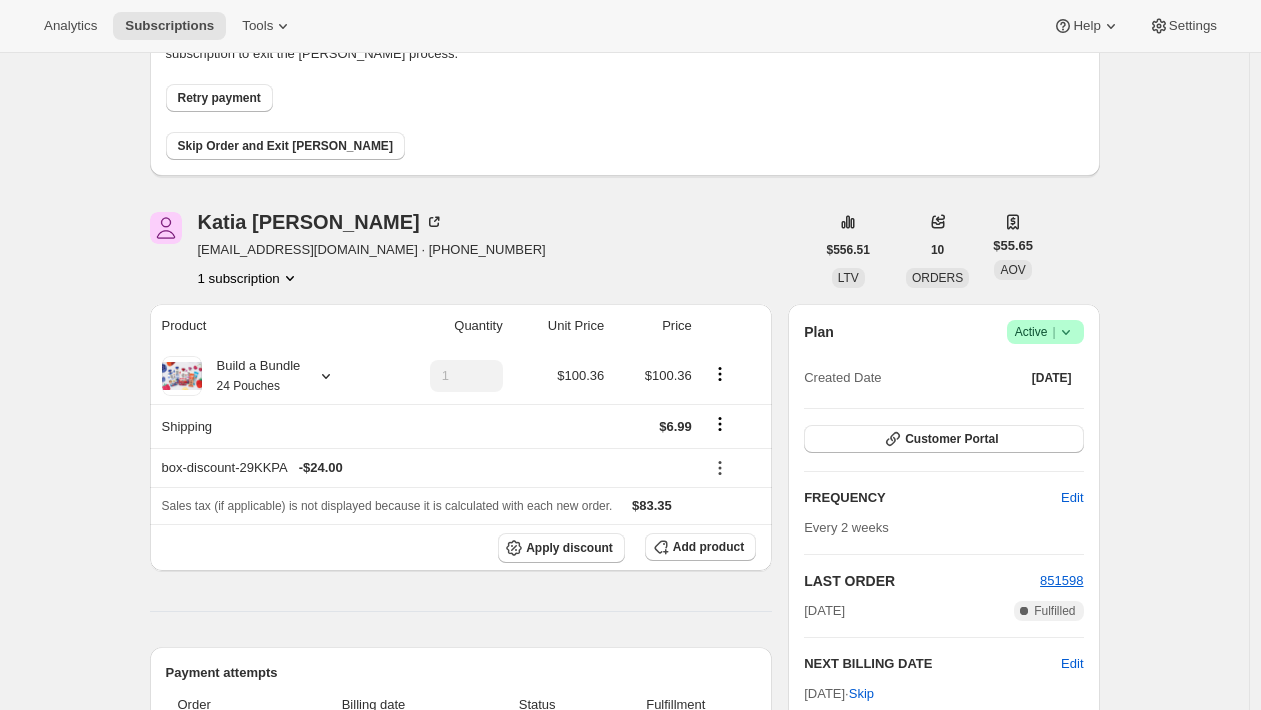 scroll, scrollTop: 175, scrollLeft: 0, axis: vertical 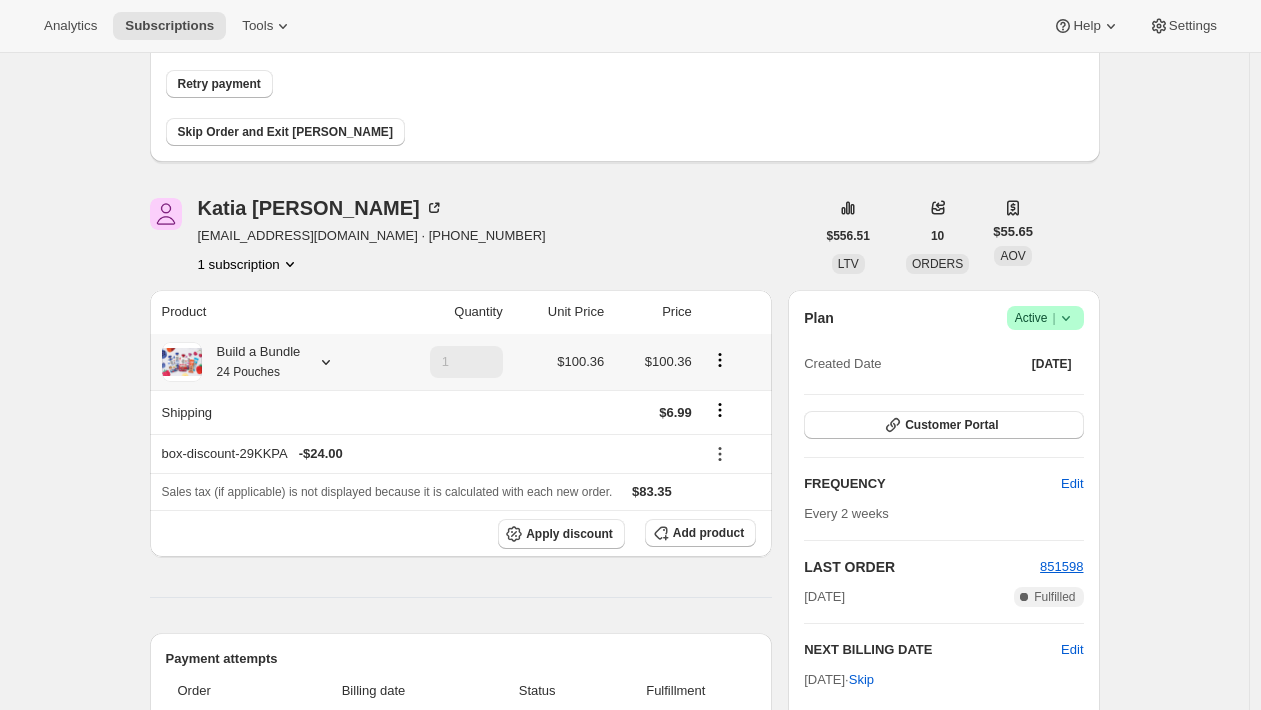 click on "Build a Bundle 24 Pouches" at bounding box center [251, 362] 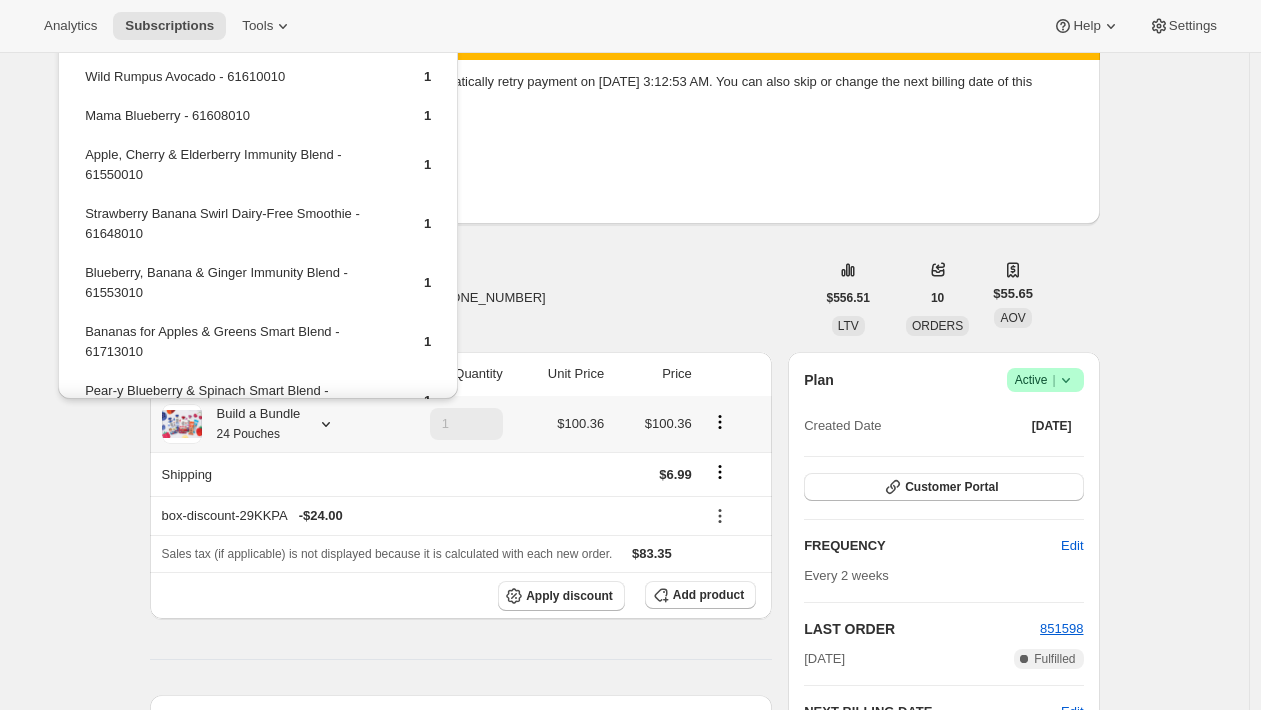 scroll, scrollTop: 0, scrollLeft: 0, axis: both 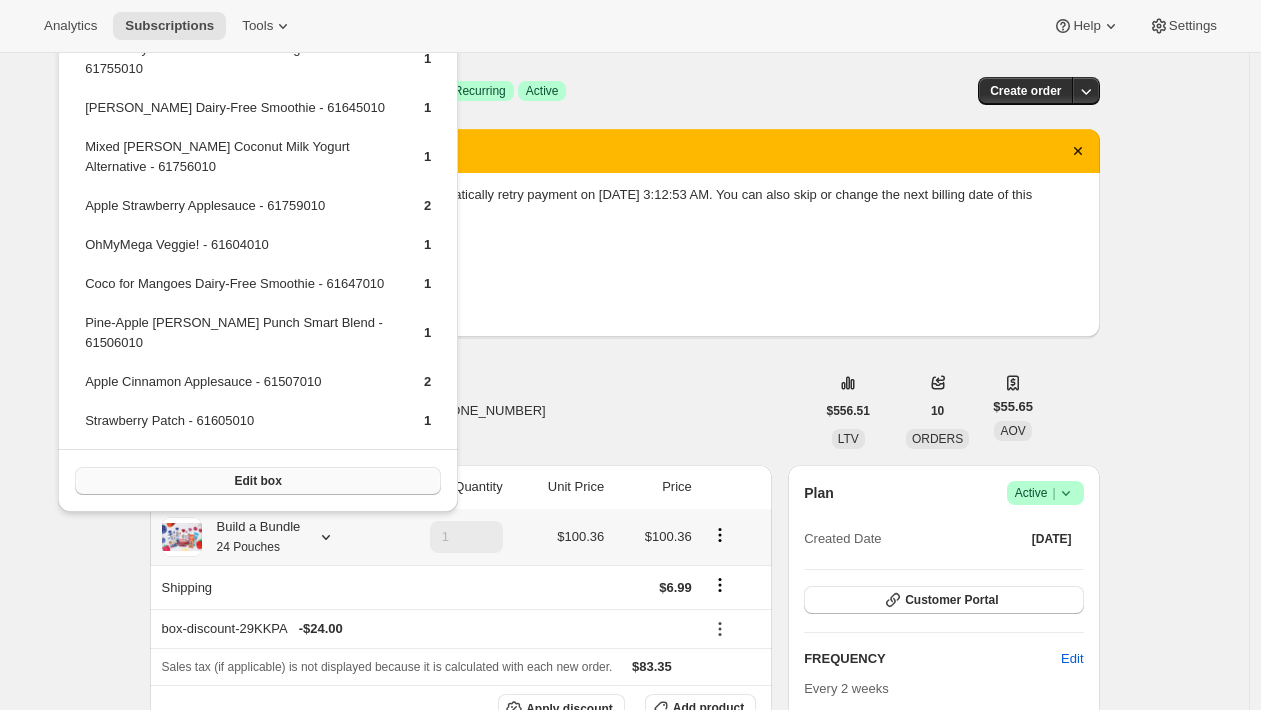 click on "Edit box" at bounding box center [258, 481] 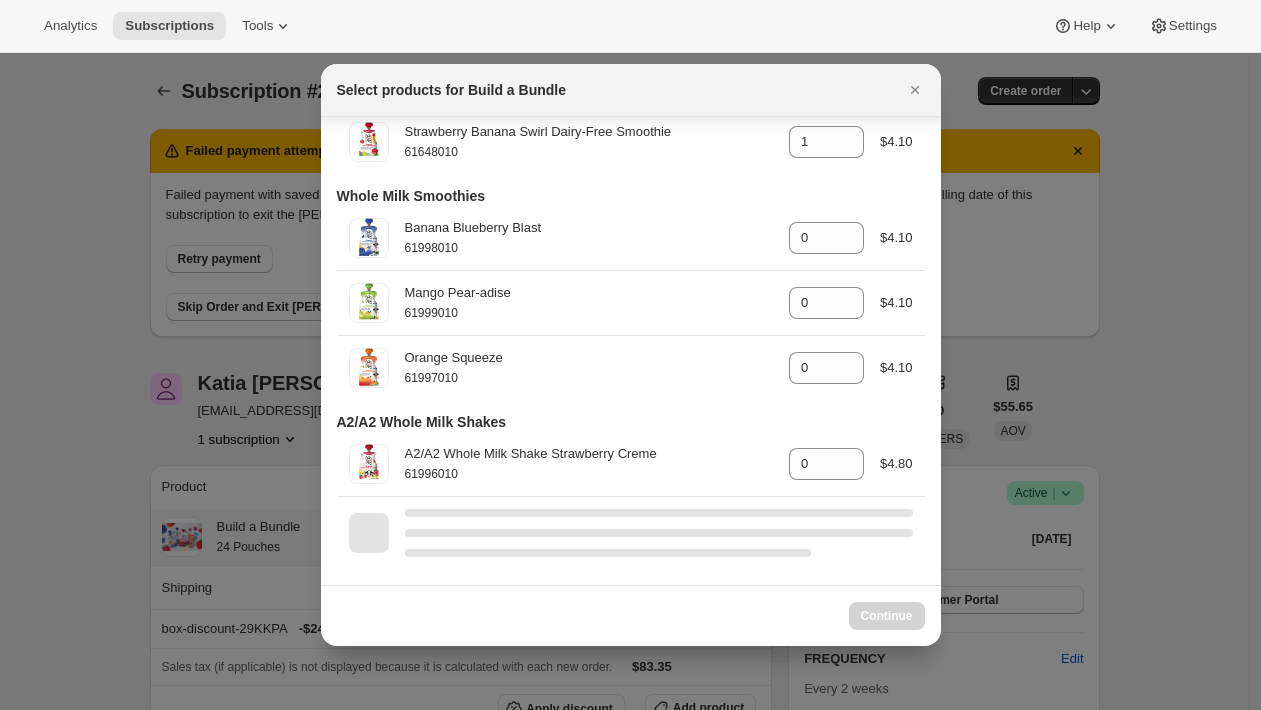scroll, scrollTop: 3543, scrollLeft: 0, axis: vertical 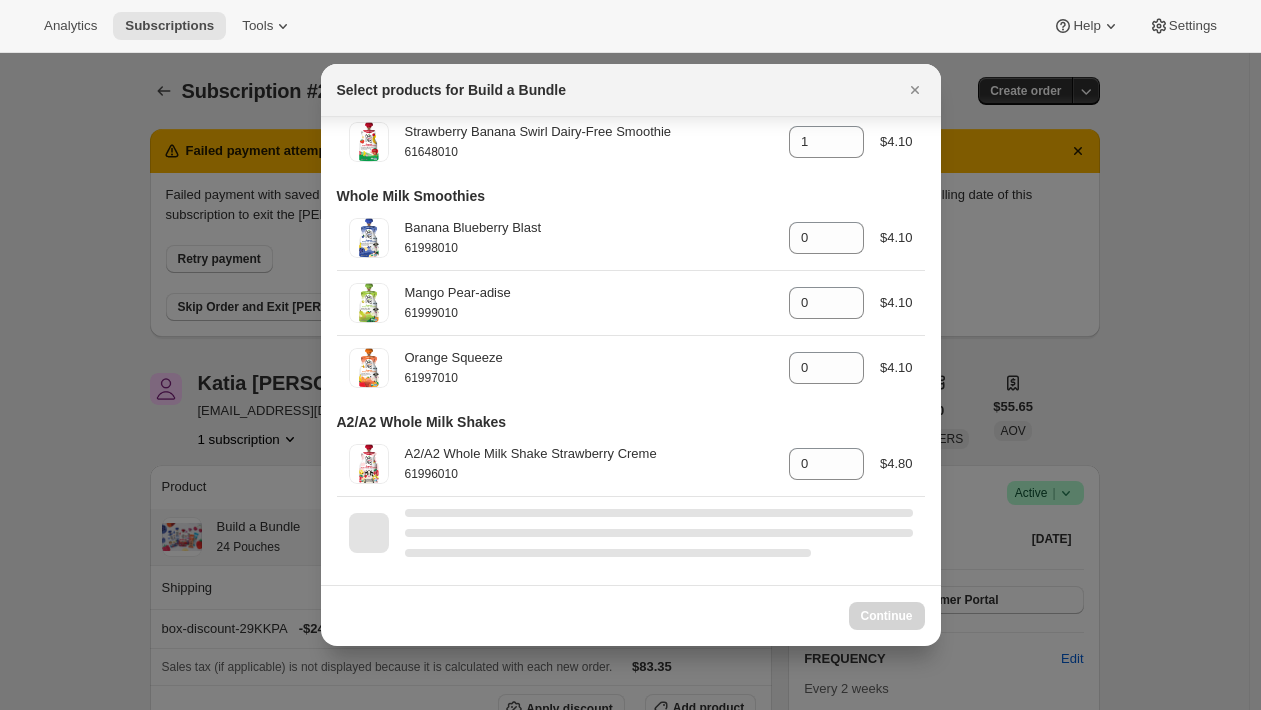 select on "gid://shopify/ProductVariant/42094505427026" 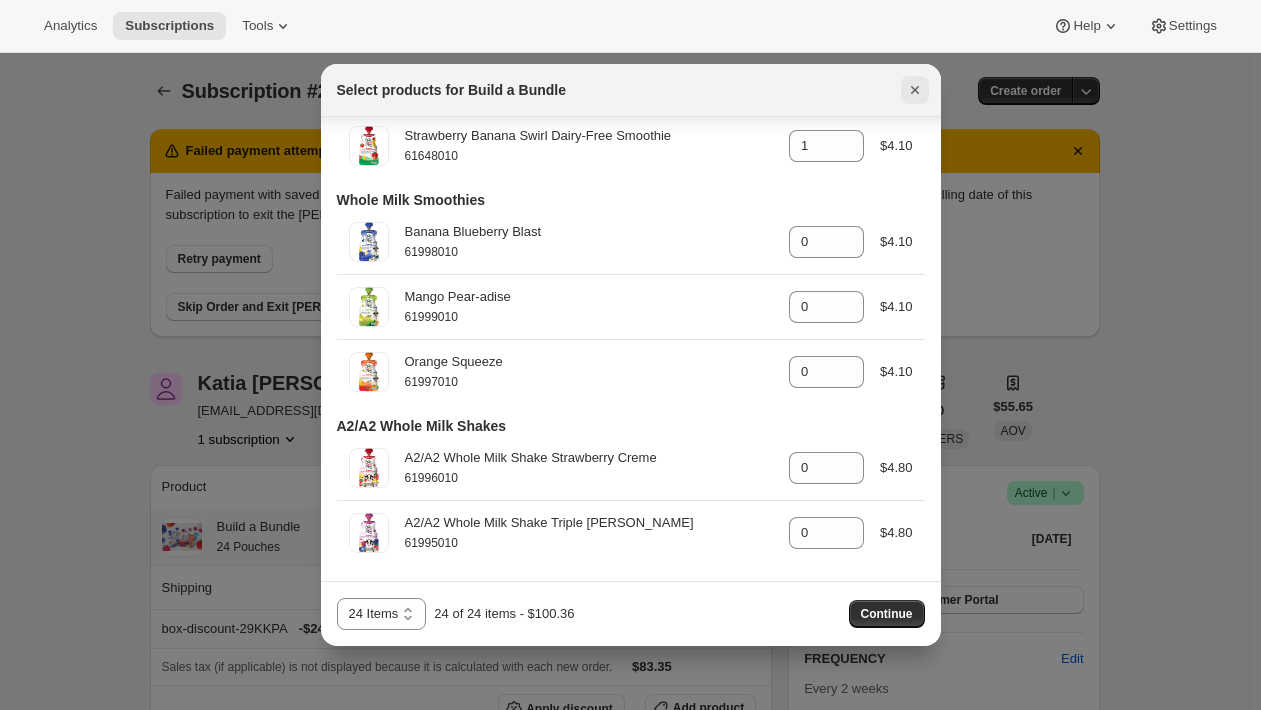 click 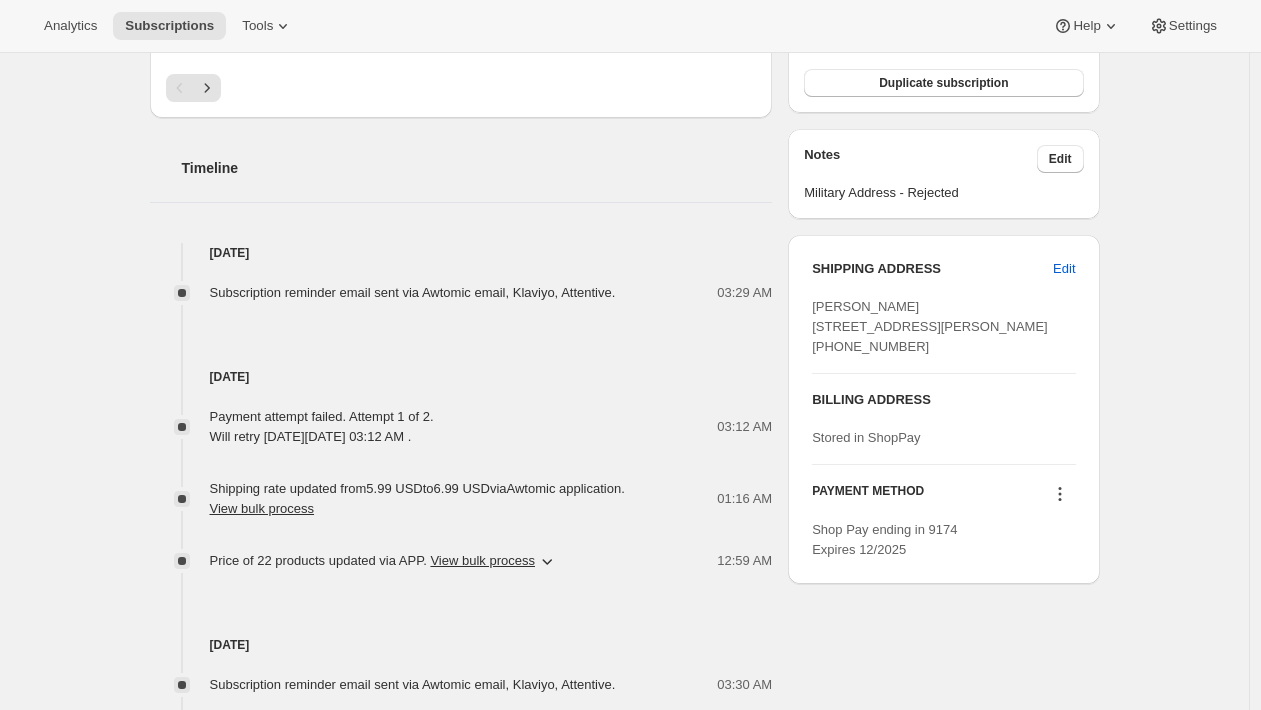 scroll, scrollTop: 941, scrollLeft: 0, axis: vertical 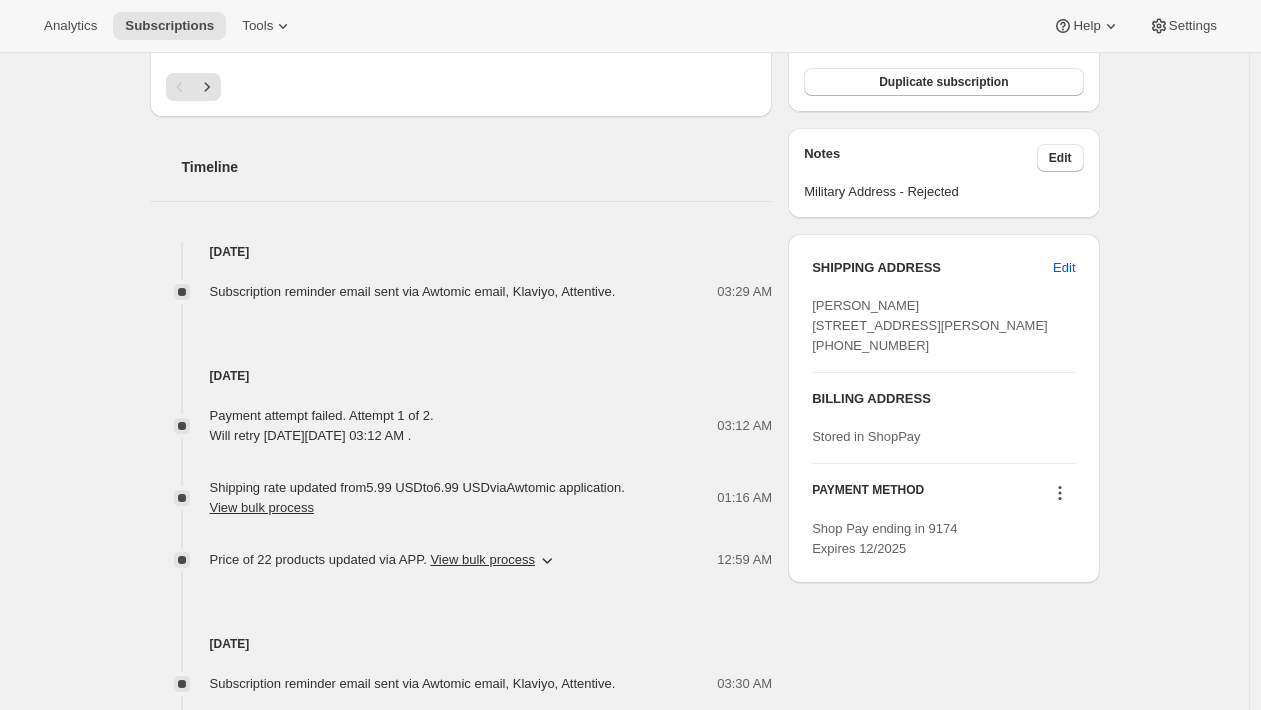 click 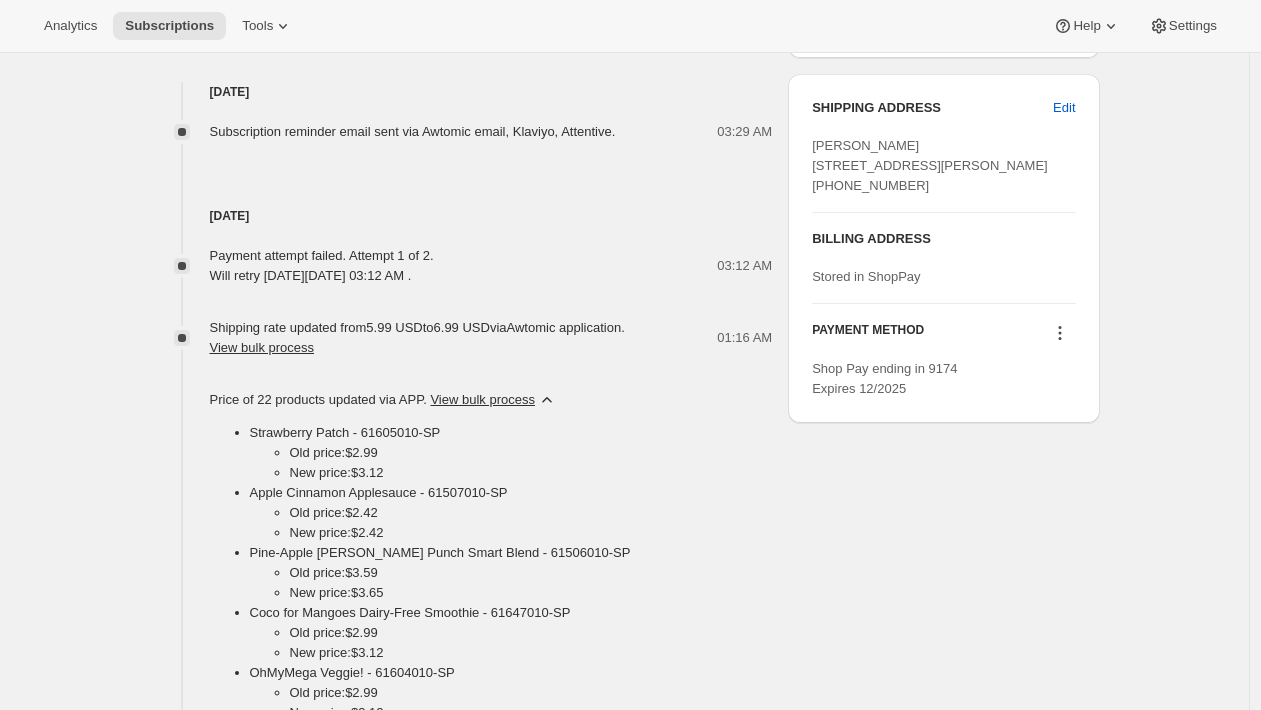 scroll, scrollTop: 1106, scrollLeft: 0, axis: vertical 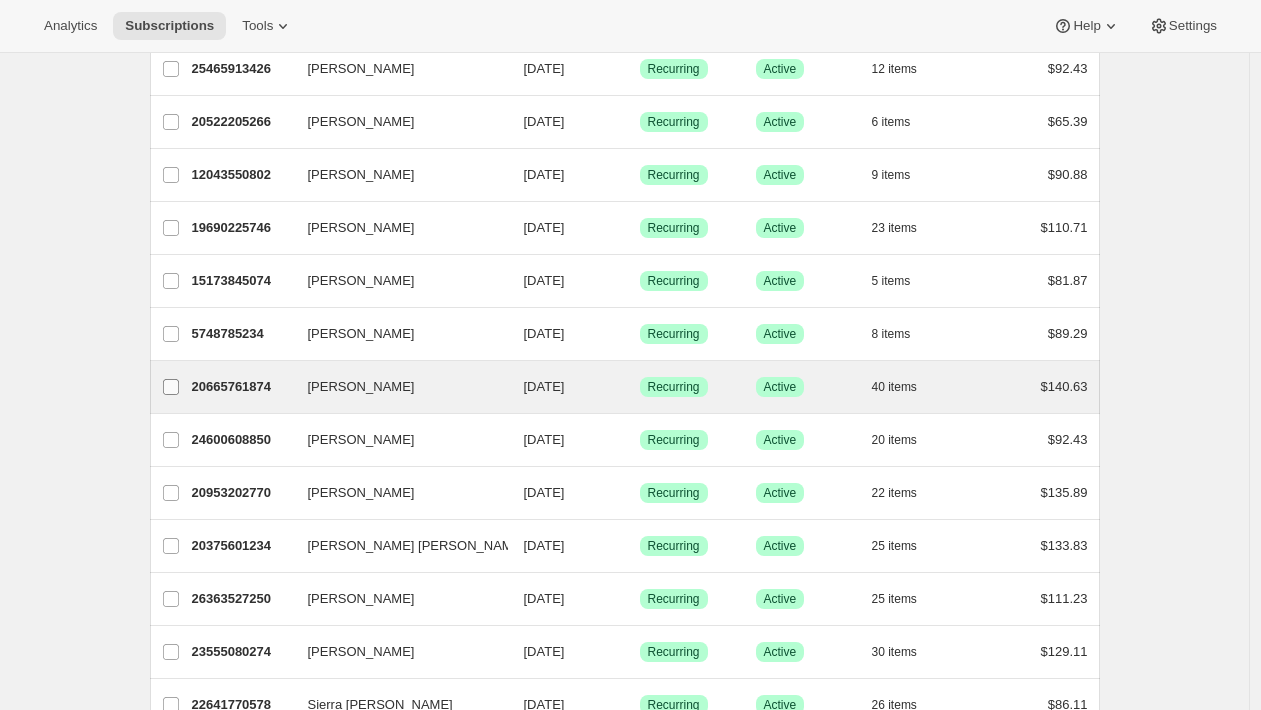 click on "Jessica Lynch" at bounding box center (171, 387) 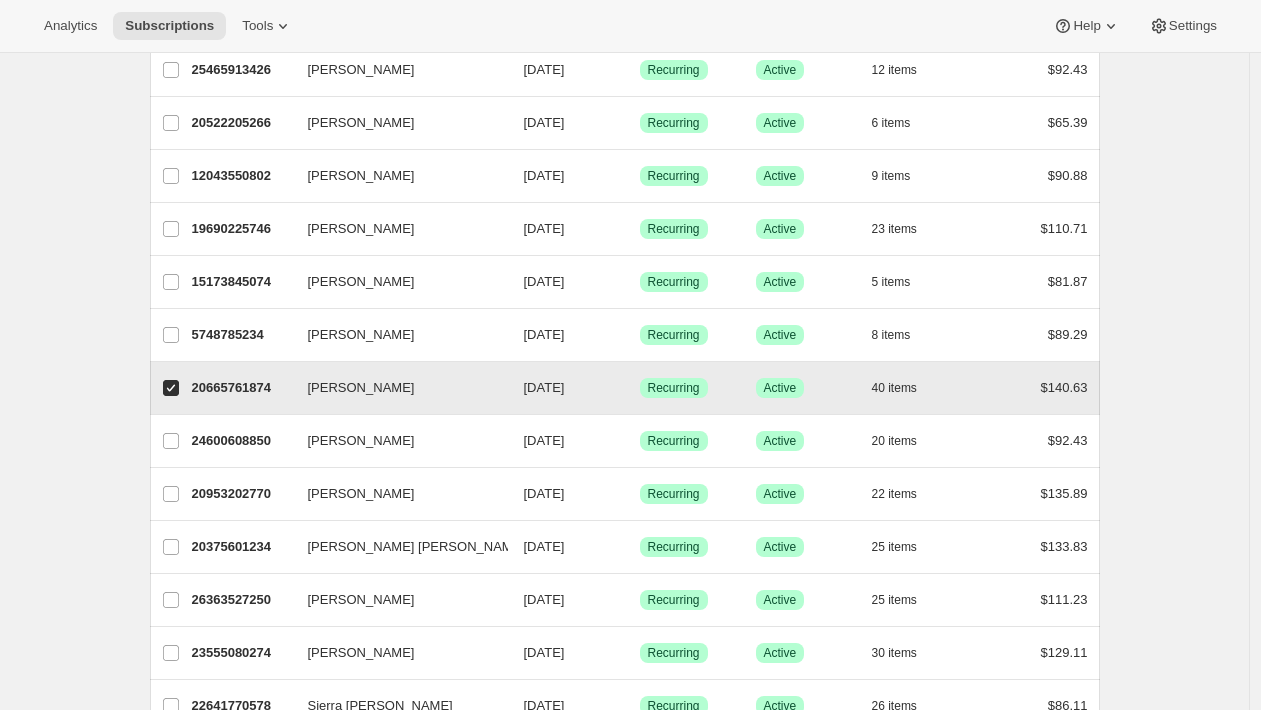 click on "Jessica Lynch" at bounding box center [171, 388] 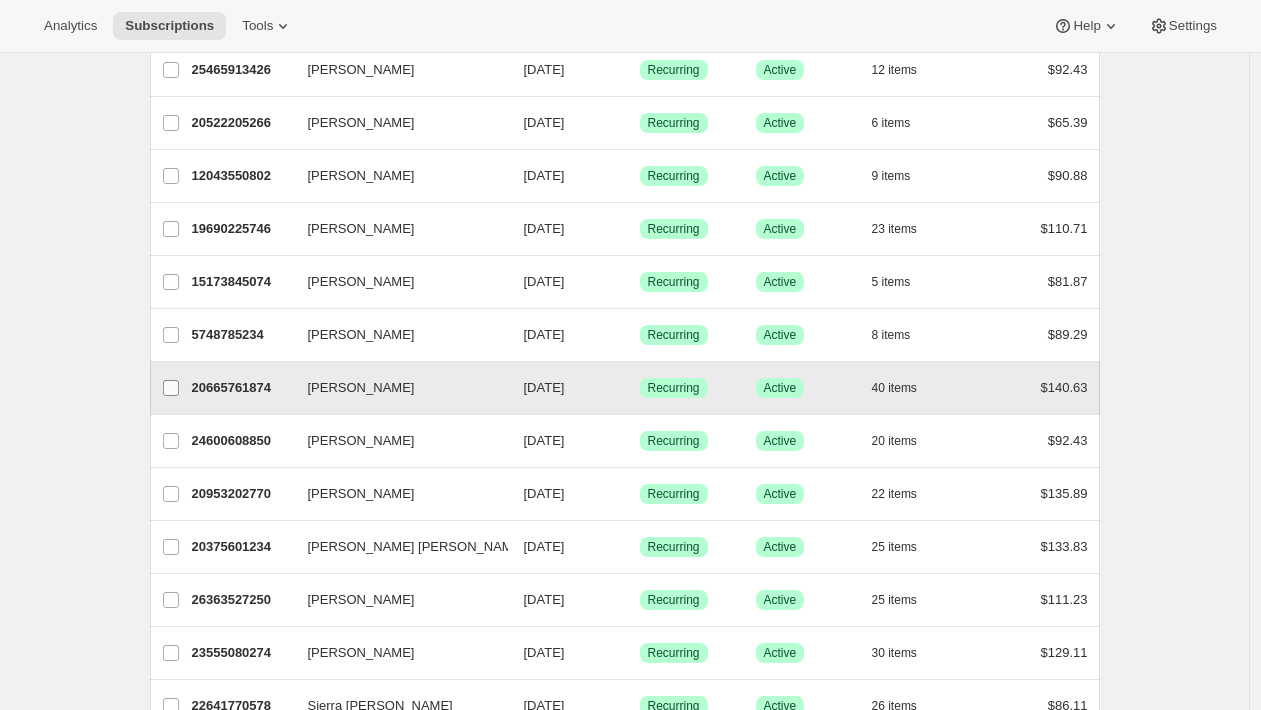 checkbox on "false" 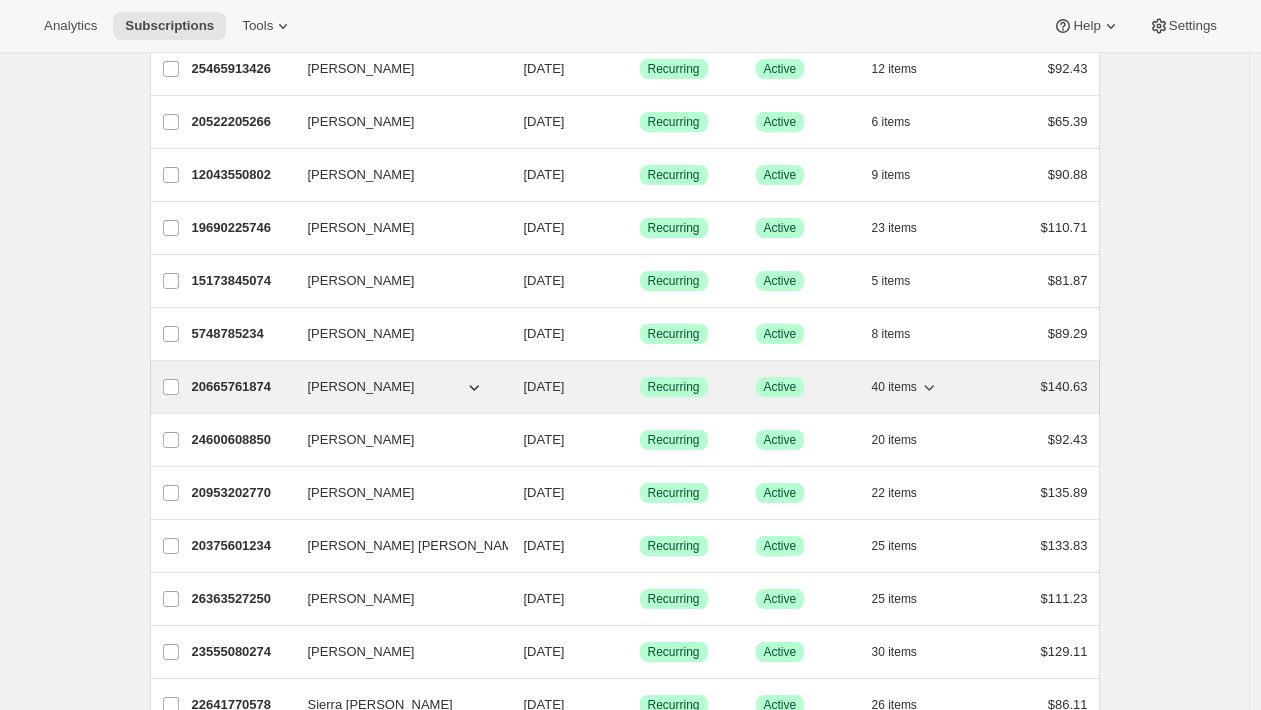 click on "20665761874" at bounding box center (242, 387) 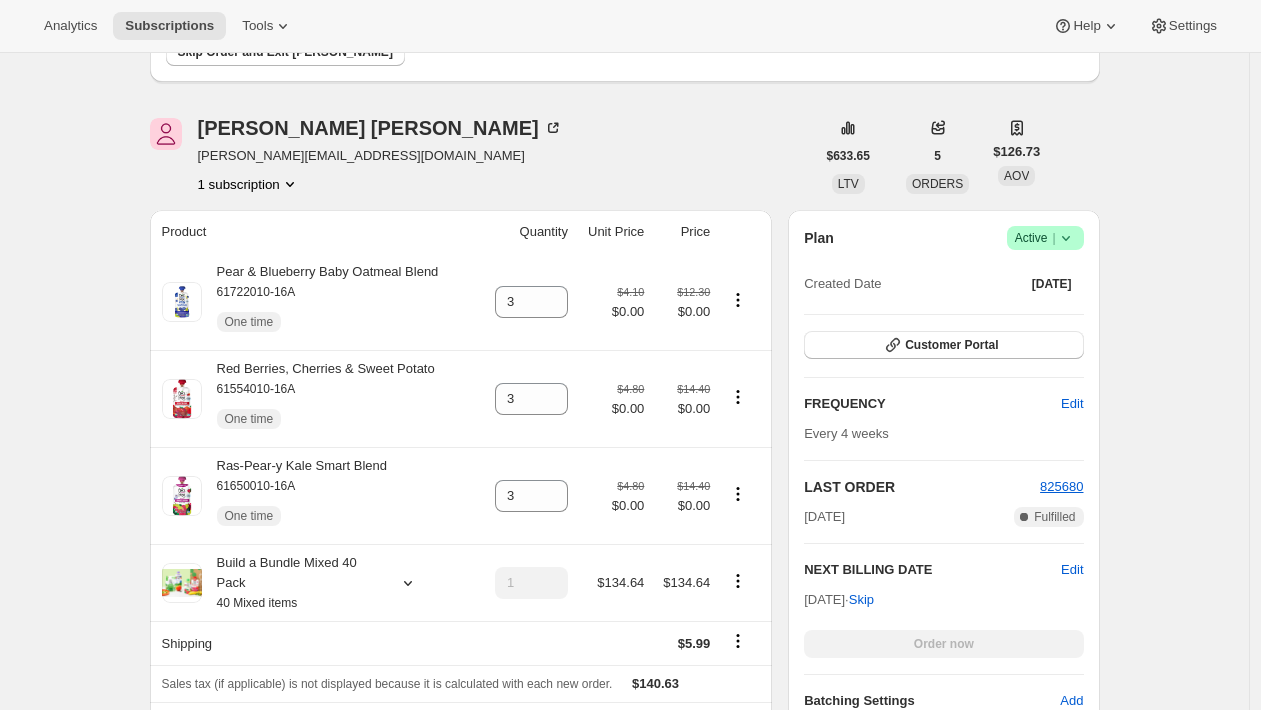 scroll, scrollTop: 428, scrollLeft: 0, axis: vertical 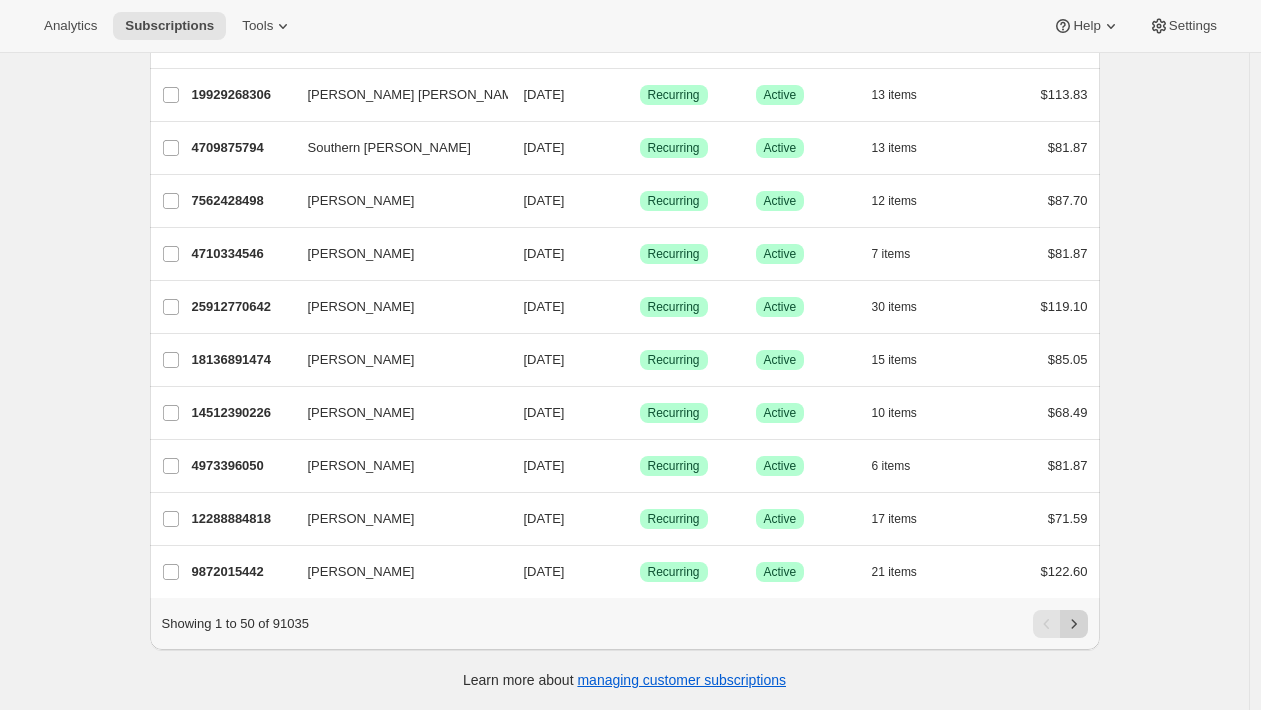 click 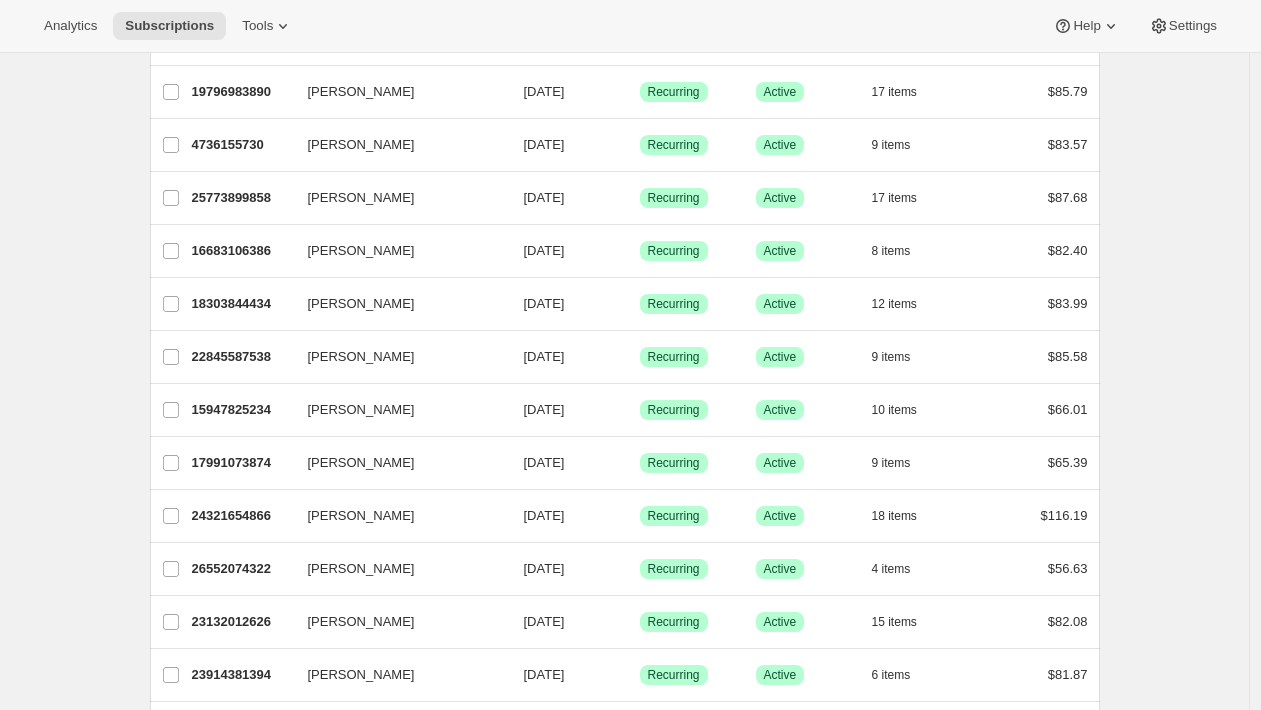 scroll, scrollTop: 1687, scrollLeft: 0, axis: vertical 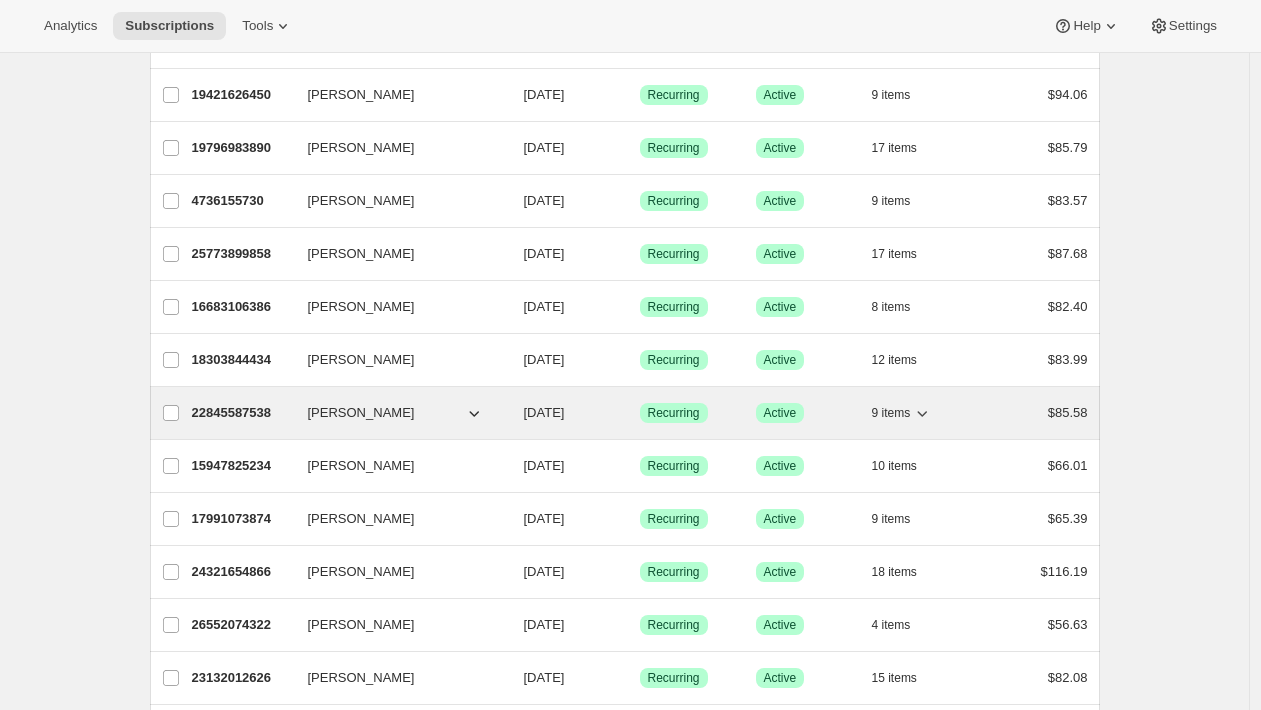 click on "22845587538" at bounding box center [242, 413] 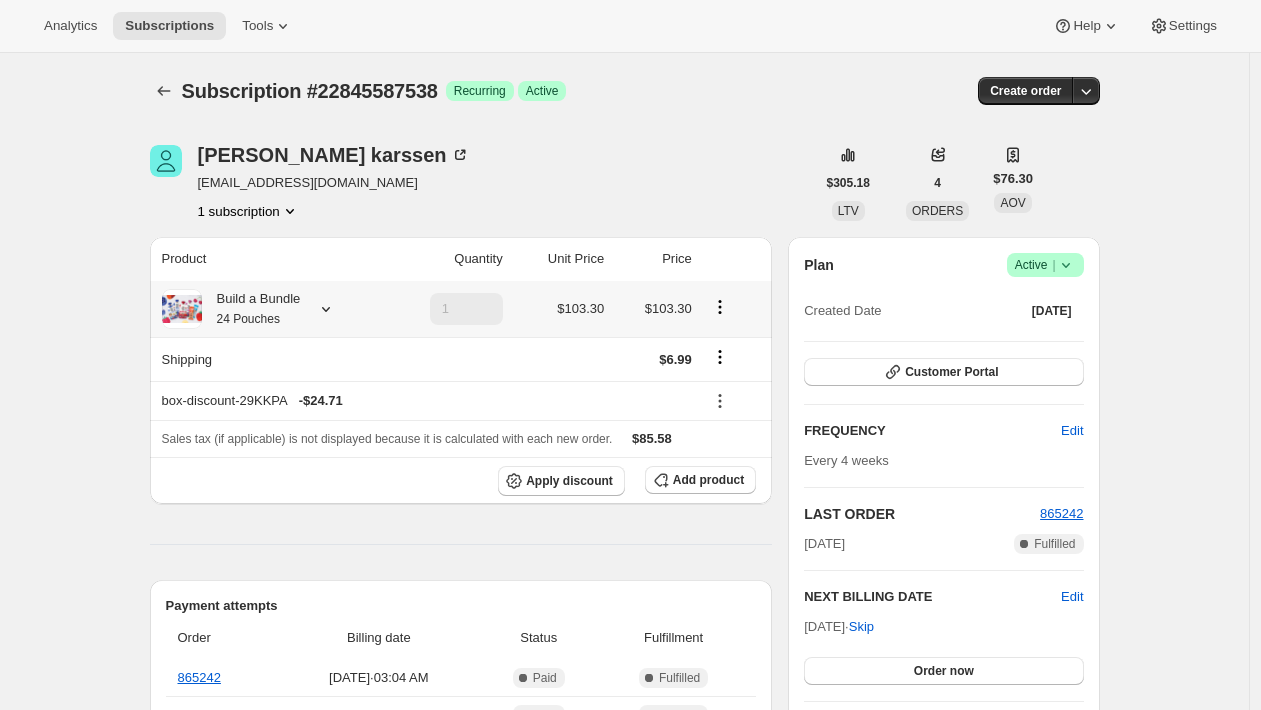 click on "Build a Bundle 24 Pouches" at bounding box center [251, 309] 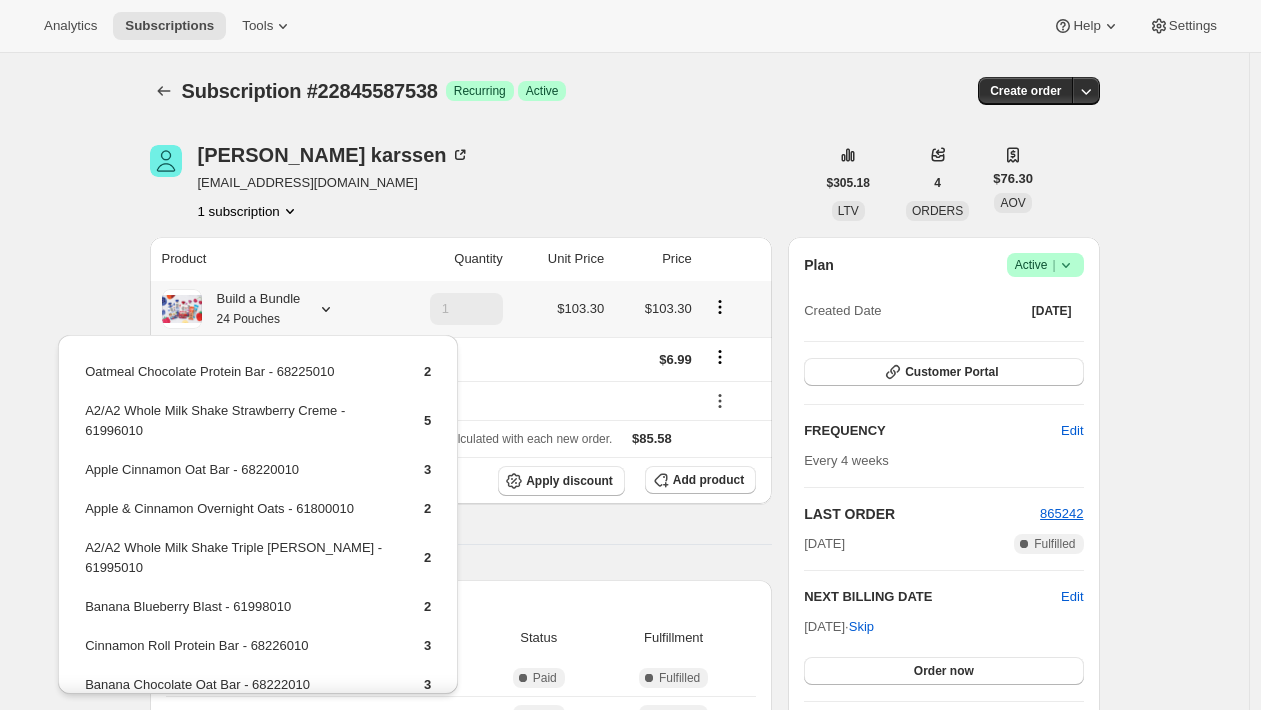 scroll, scrollTop: 120, scrollLeft: 0, axis: vertical 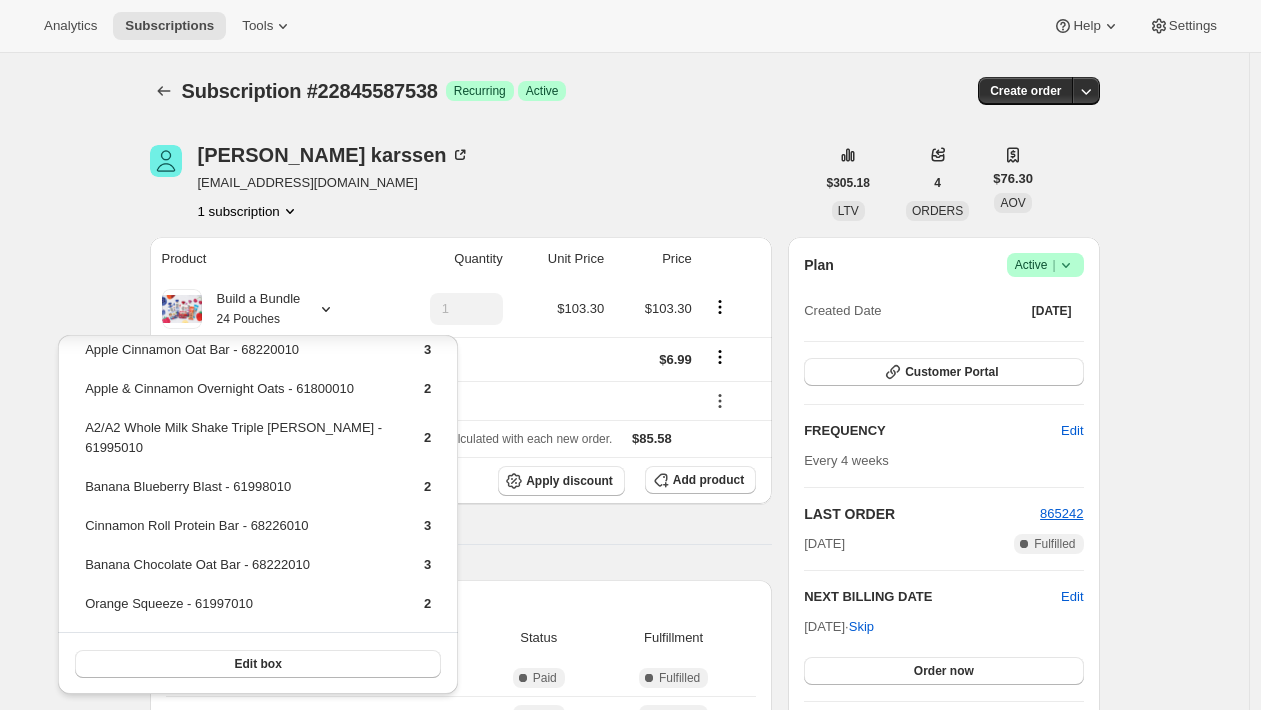 click on "Subscription #22845587538. This page is ready Subscription #22845587538 Success Recurring Success Active Create order angelica   karssen als402@yahoo.com 1 subscription $305.18 LTV 4 ORDERS $76.30 AOV Product Quantity Unit Price Price Build a Bundle 24 Pouches 1 $103.30 $103.30 Shipping $6.99 box-discount-29KKPA   - $24.71 Sales tax (if applicable) is not displayed because it is calculated with each new order.   $85.58 Apply discount Add product Payment attempts Order Billing date Status Fulfillment 865242 Jul 1, 2025  ·  03:04 AM  Complete Paid  Complete Fulfilled 848662 Jun 3, 2025  ·  03:02 AM  Complete Paid  Complete Fulfilled 814601 Apr 8, 2025  ·  04:02 AM  Complete Paid  Complete Fulfilled Timeline Jul 24, 2025 Subscription reminder email sent via Awtomic email, Klaviyo, Attentive. 03:12 AM Jul 16, 2025 Automatically swapped items within Build a Bundle .   View bulk process New box selection A2/A2 Whole Milk Shake Strawberry Creme - 61996010-SP Previous box selection 04:55 PM Jul 11, 2025  to  ." at bounding box center (624, 853) 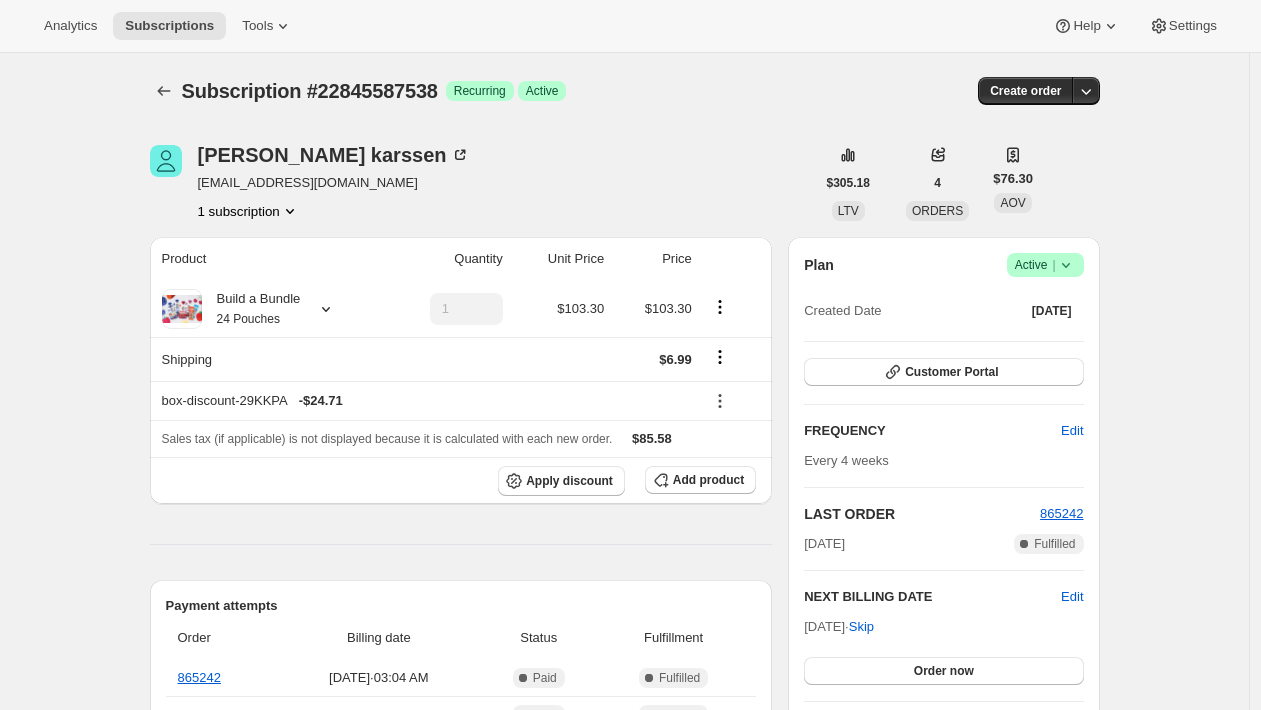click on "Subscription #22845587538" at bounding box center (310, 91) 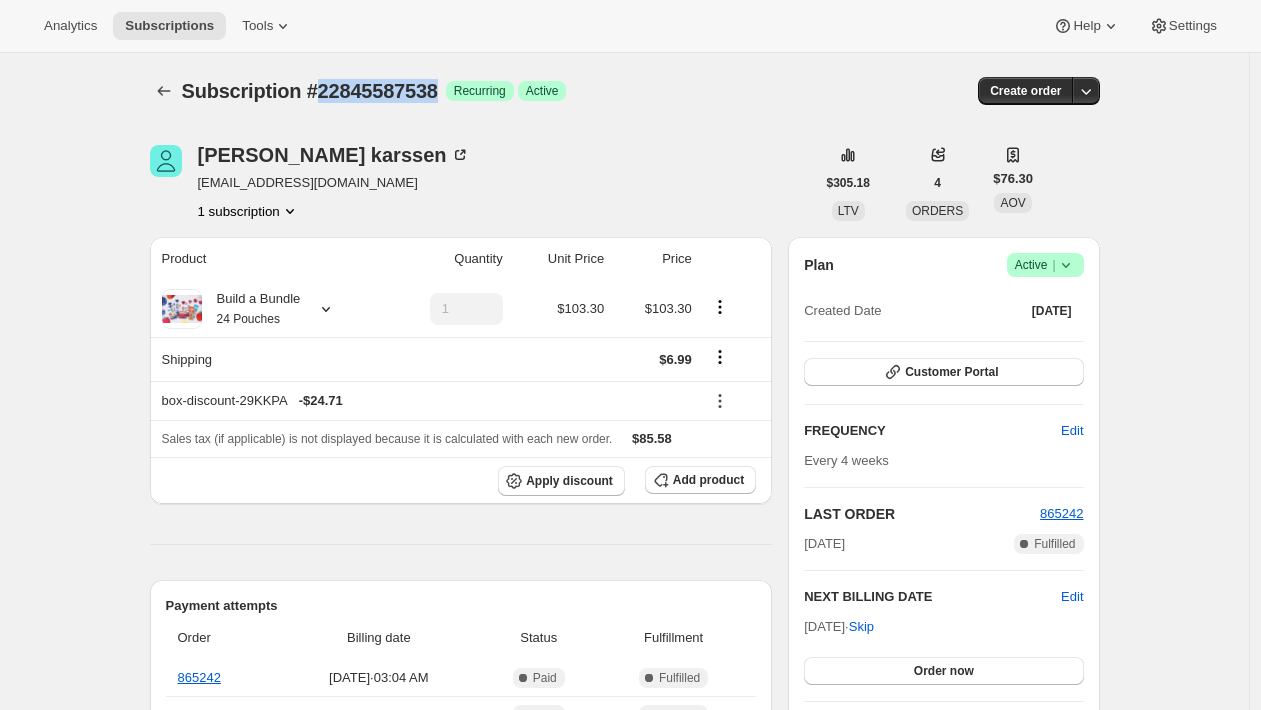 click on "Subscription #22845587538" at bounding box center (310, 91) 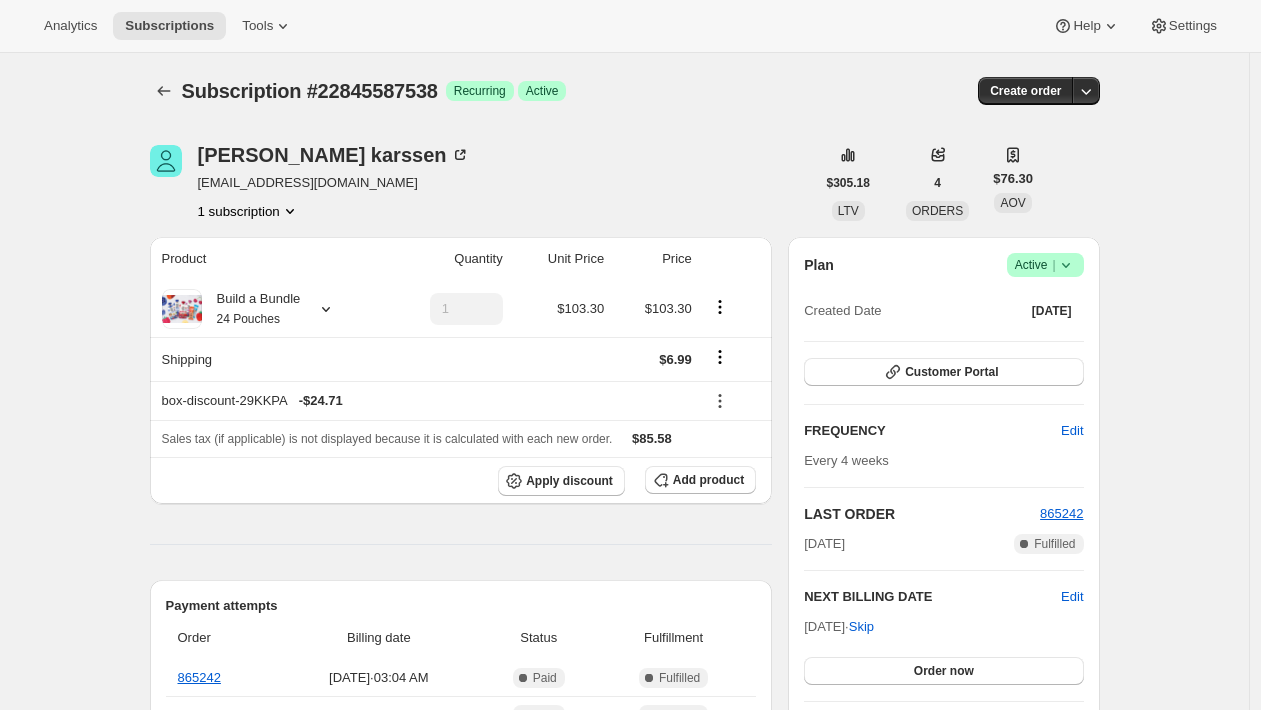 click on "angelica   karssen als402@yahoo.com 1 subscription" at bounding box center (482, 183) 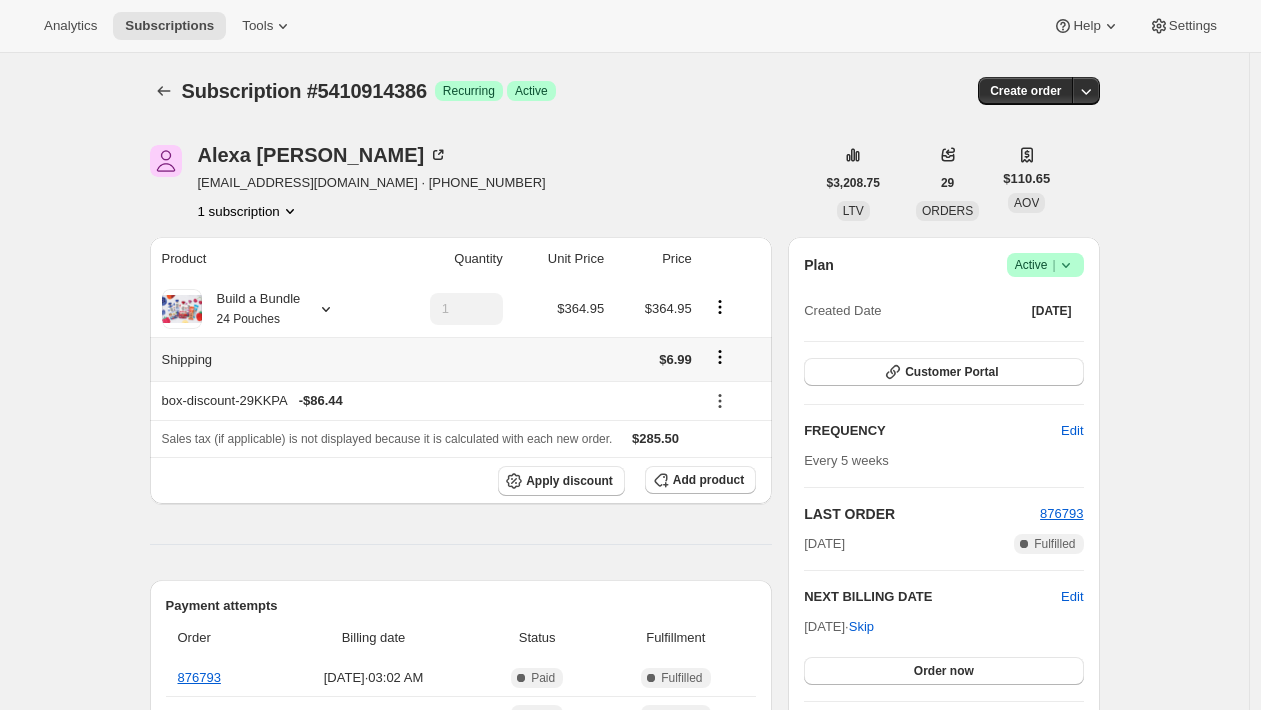 scroll, scrollTop: 8, scrollLeft: 0, axis: vertical 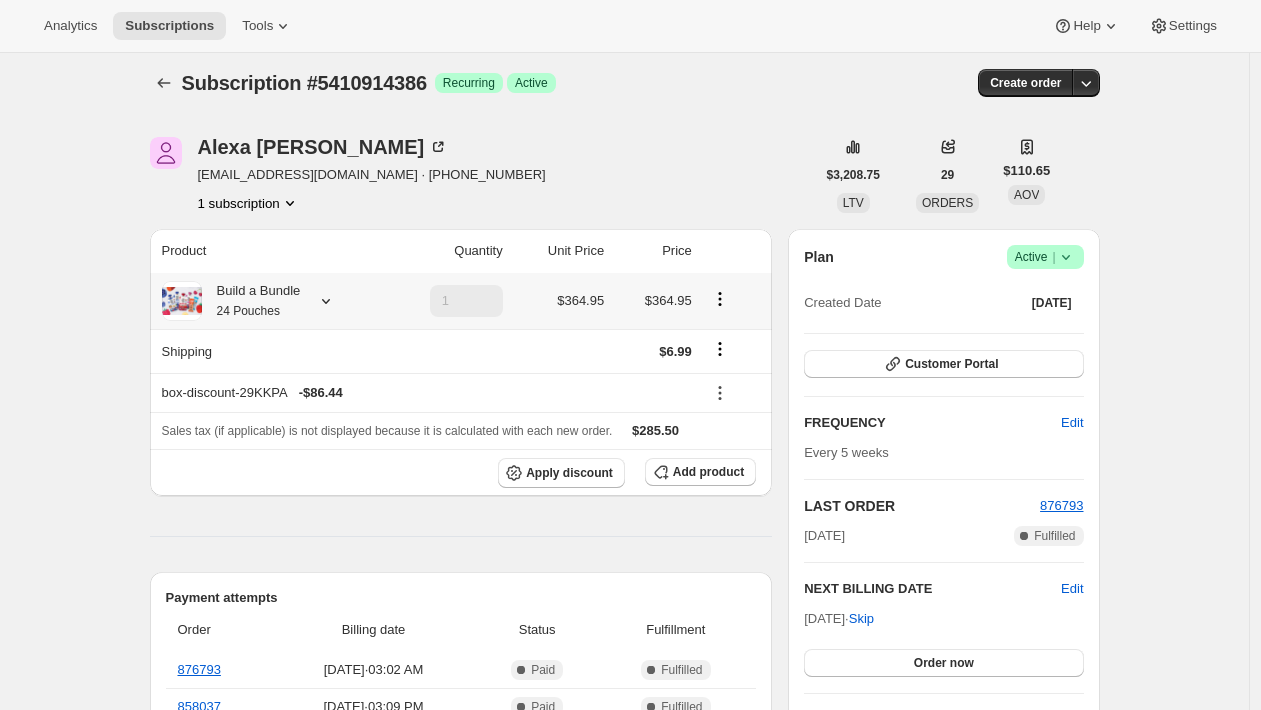 click 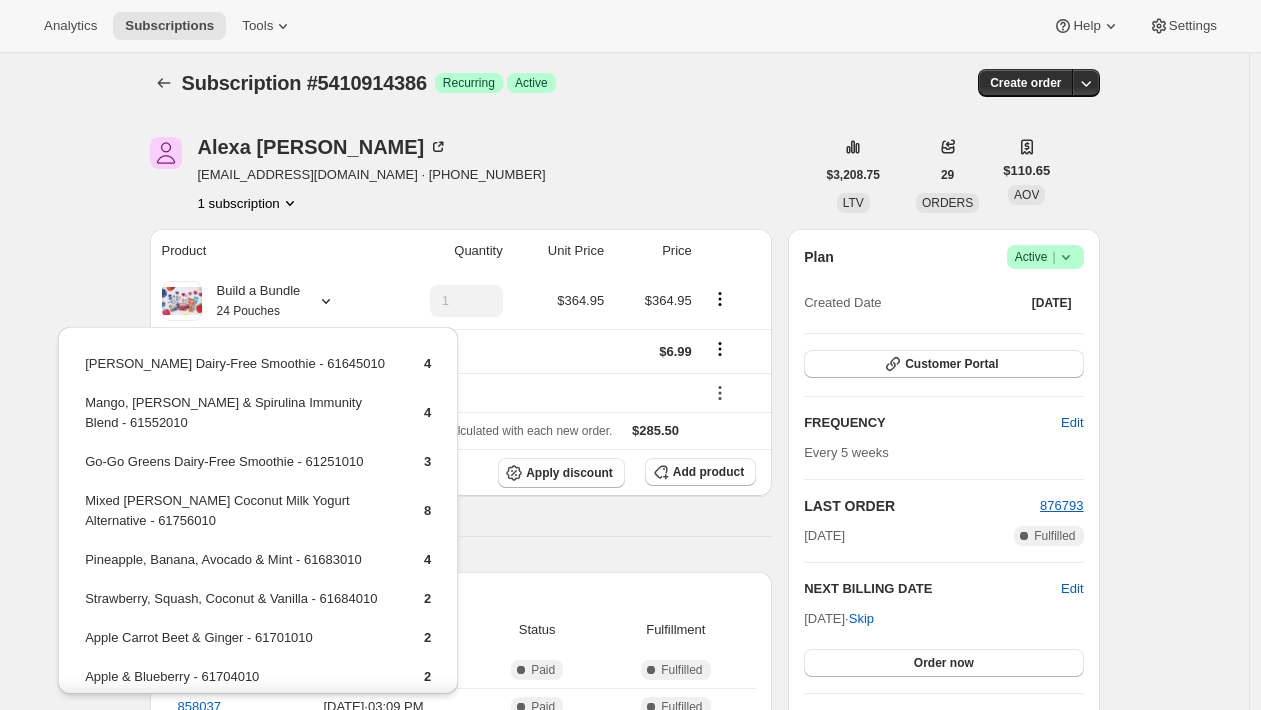 click on "Payment attempts Order Billing date Status Fulfillment 876793 Jul 23, 2025  ·  03:02 AM  Complete Paid  Complete Fulfilled 858037 Jun 18, 2025  ·  03:09 PM  Complete Paid  Complete Fulfilled --- Jun 18, 2025  ·  02:49 PM Critical Incomplete Failed" at bounding box center (461, 697) 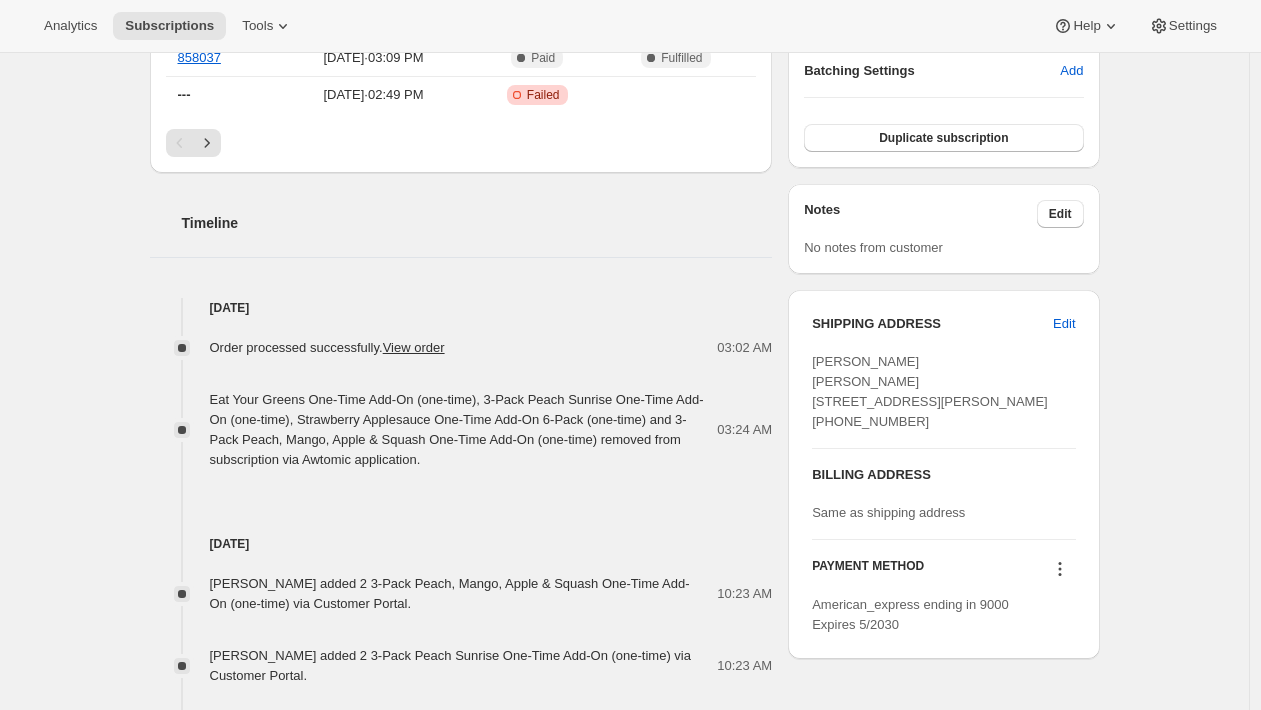 scroll, scrollTop: 767, scrollLeft: 0, axis: vertical 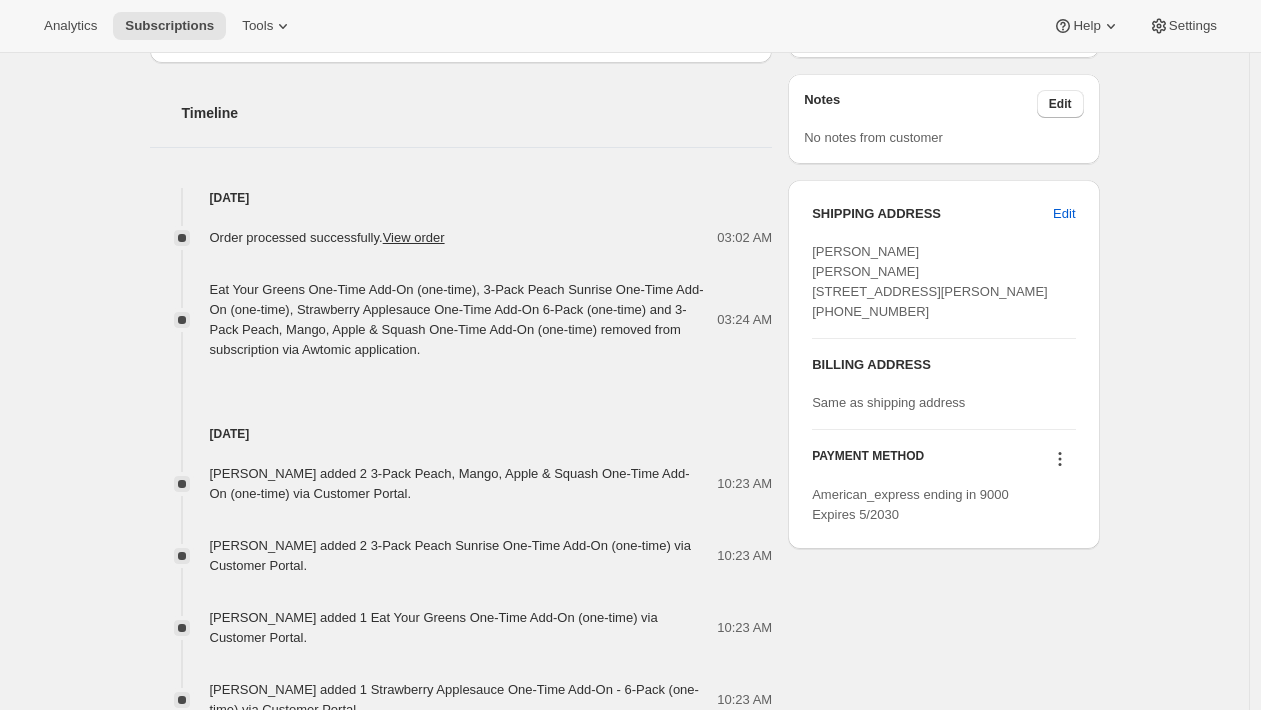 click on "Order processed successfully.  View order" at bounding box center (333, 238) 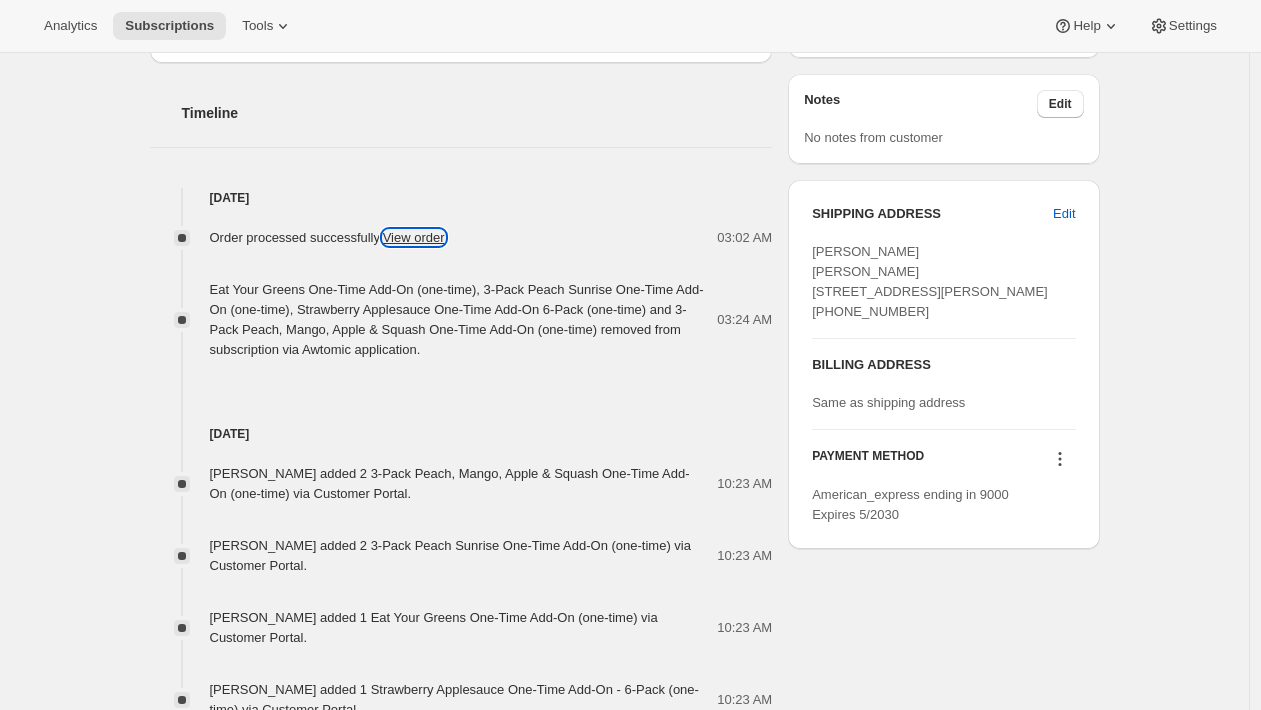 click on "View order" at bounding box center (414, 237) 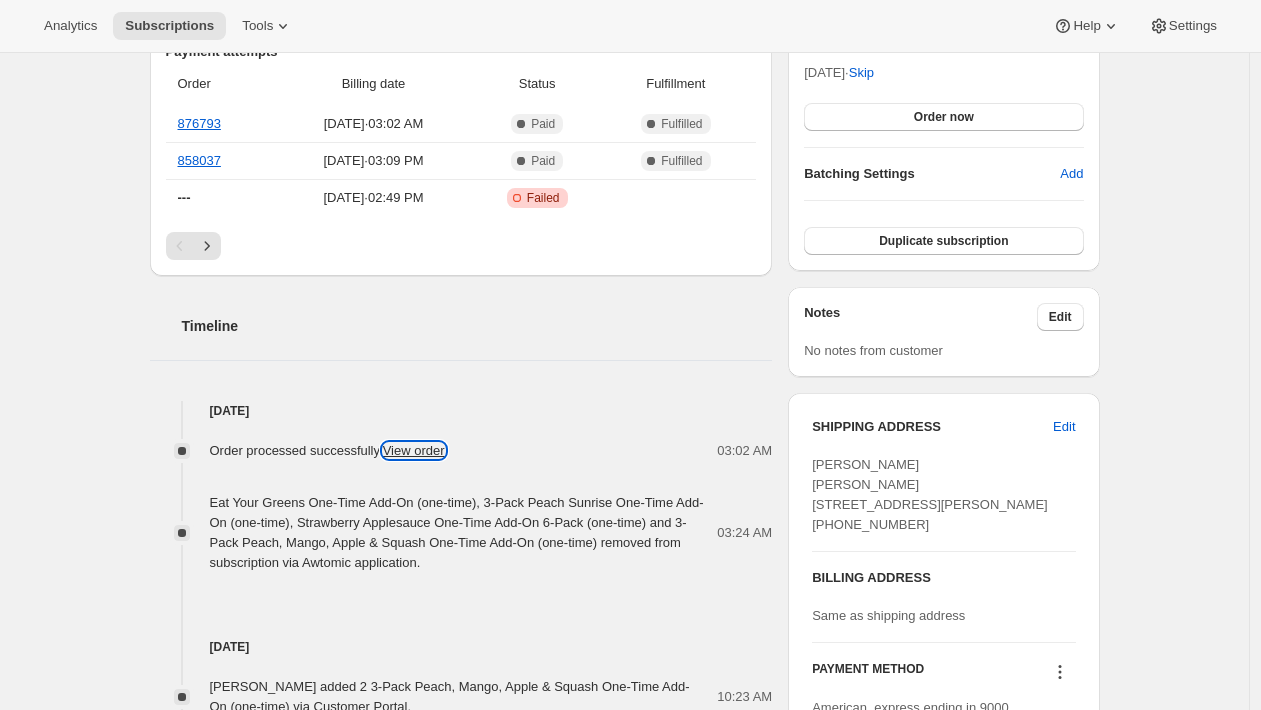 scroll, scrollTop: 539, scrollLeft: 0, axis: vertical 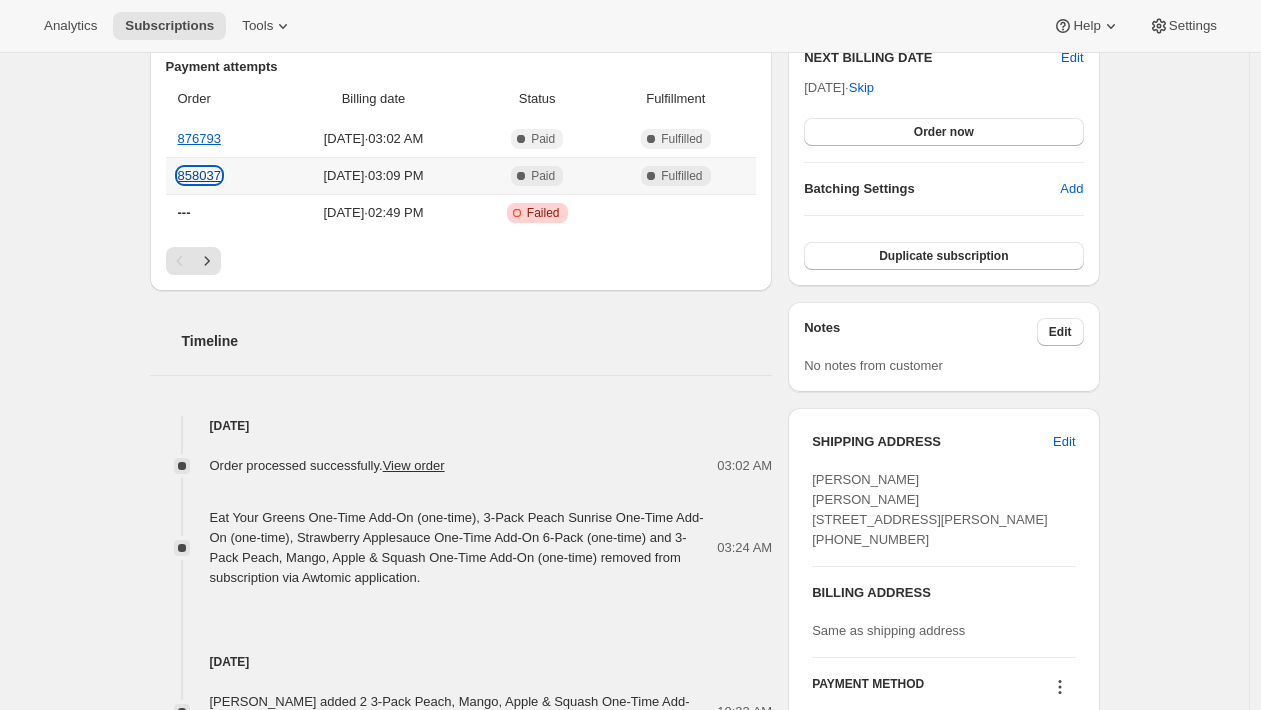 click on "858037" at bounding box center [199, 175] 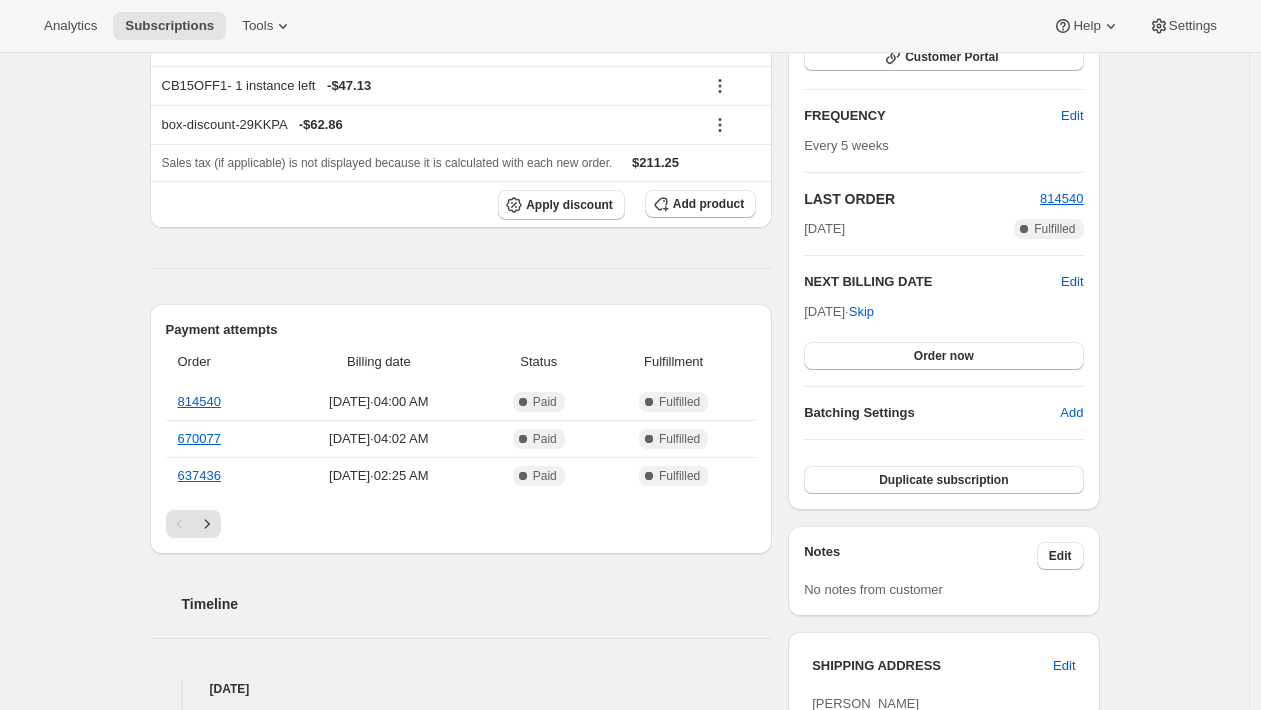 scroll, scrollTop: 309, scrollLeft: 0, axis: vertical 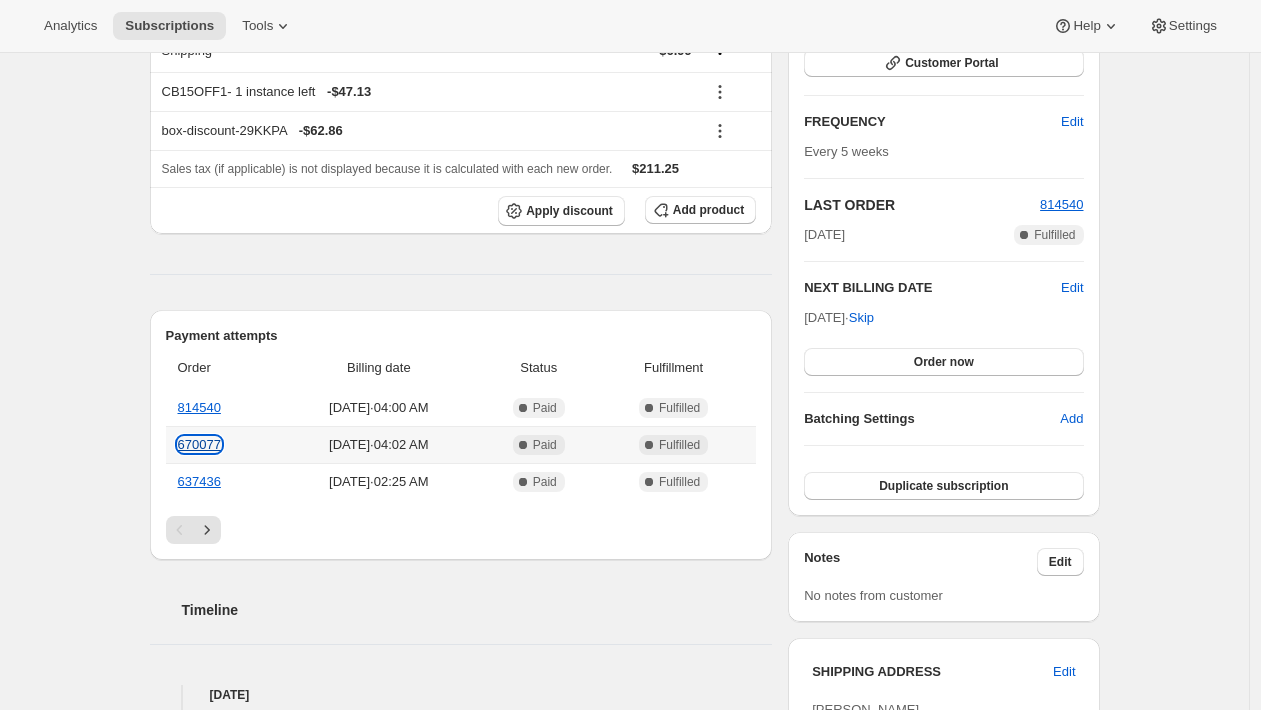 click on "670077" at bounding box center [199, 444] 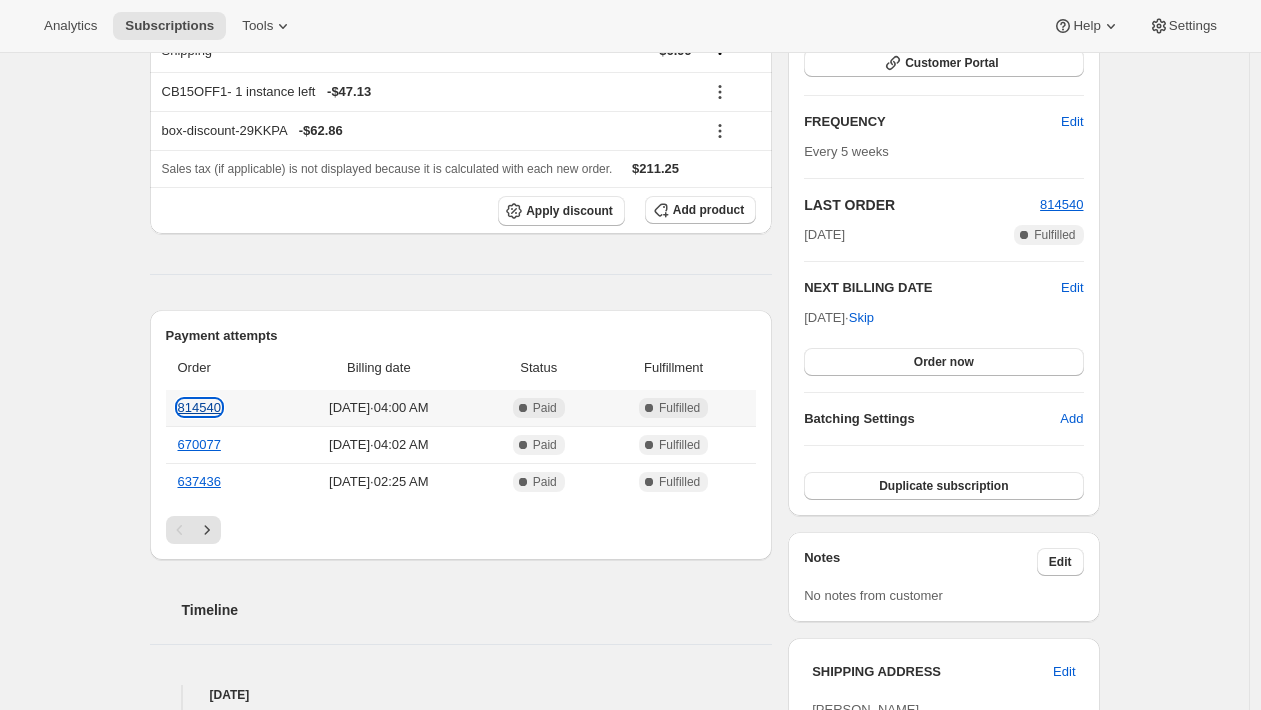click on "814540" at bounding box center [199, 407] 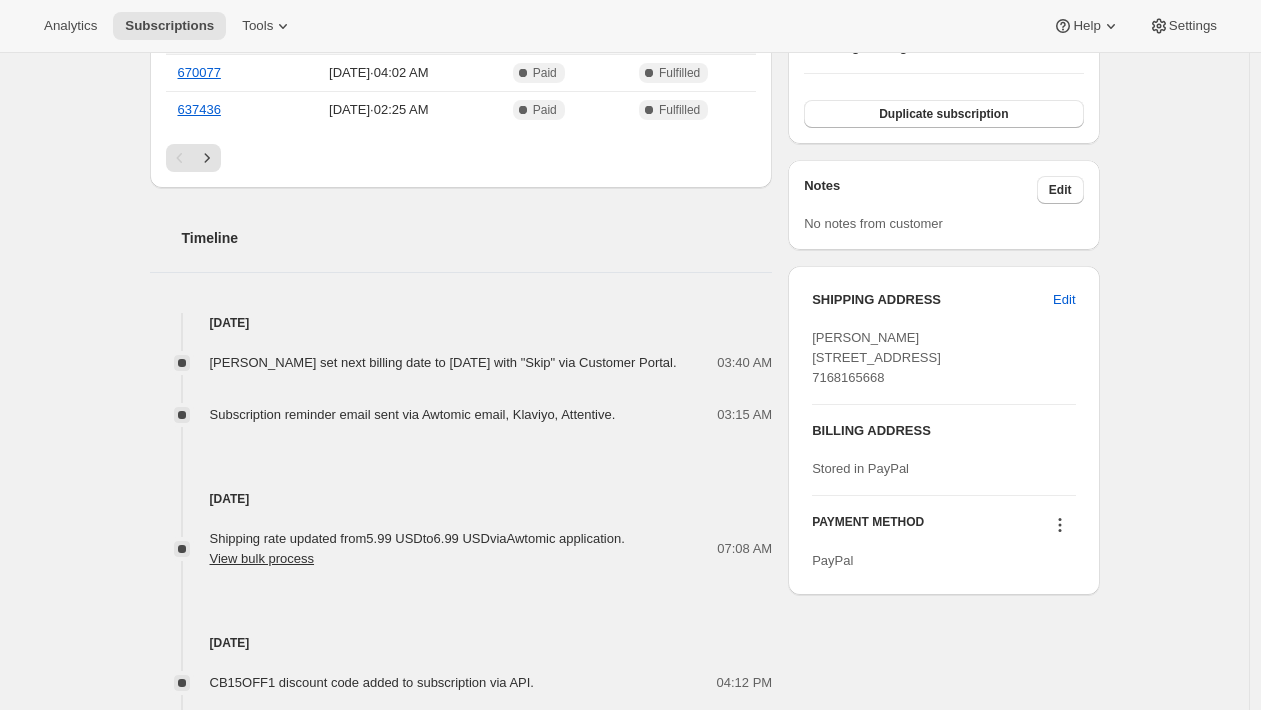 scroll, scrollTop: 684, scrollLeft: 0, axis: vertical 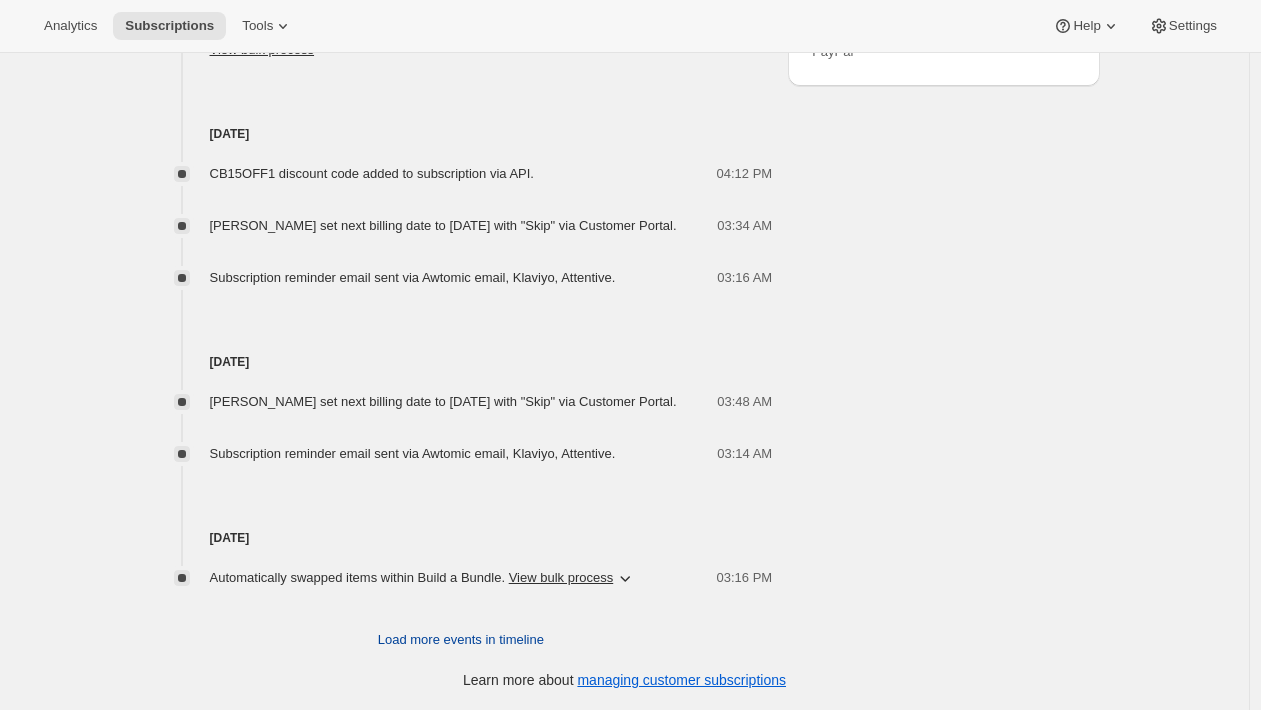 click on "Load more events in timeline" at bounding box center [461, 640] 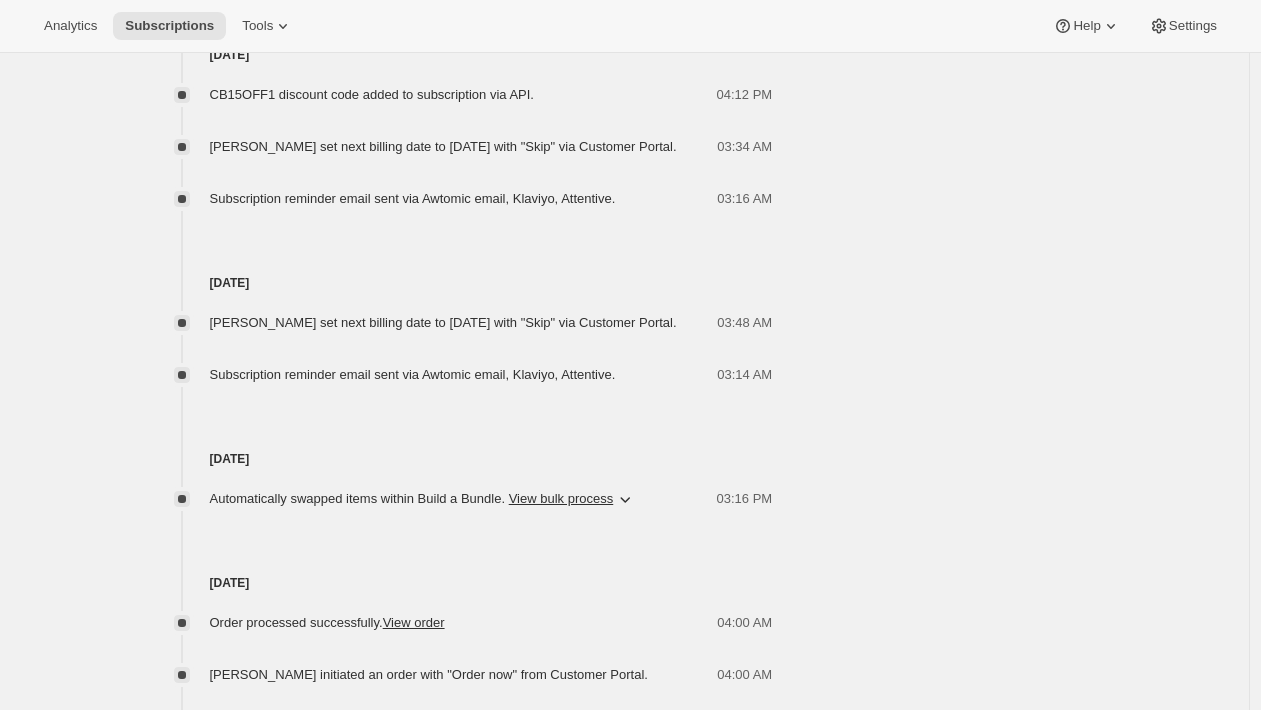 scroll, scrollTop: 1270, scrollLeft: 0, axis: vertical 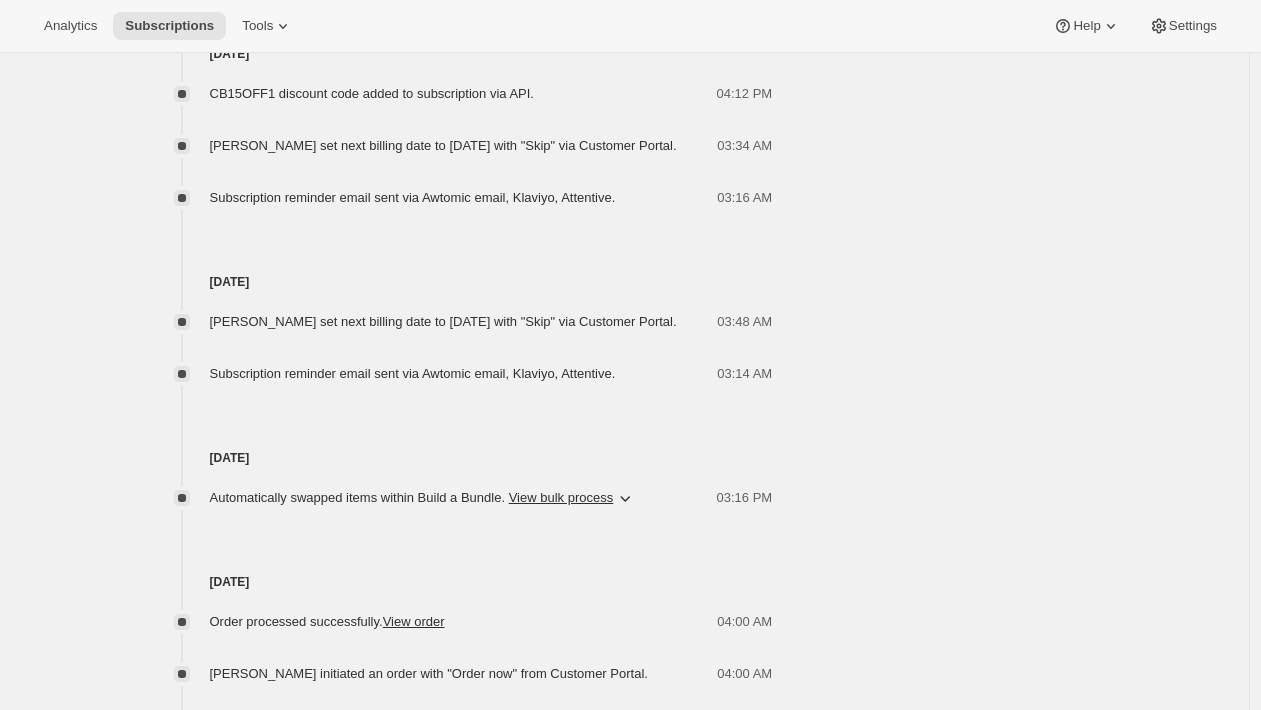 click on "Automatically swapped items within Build a Bundle .   View bulk process" at bounding box center [412, 498] 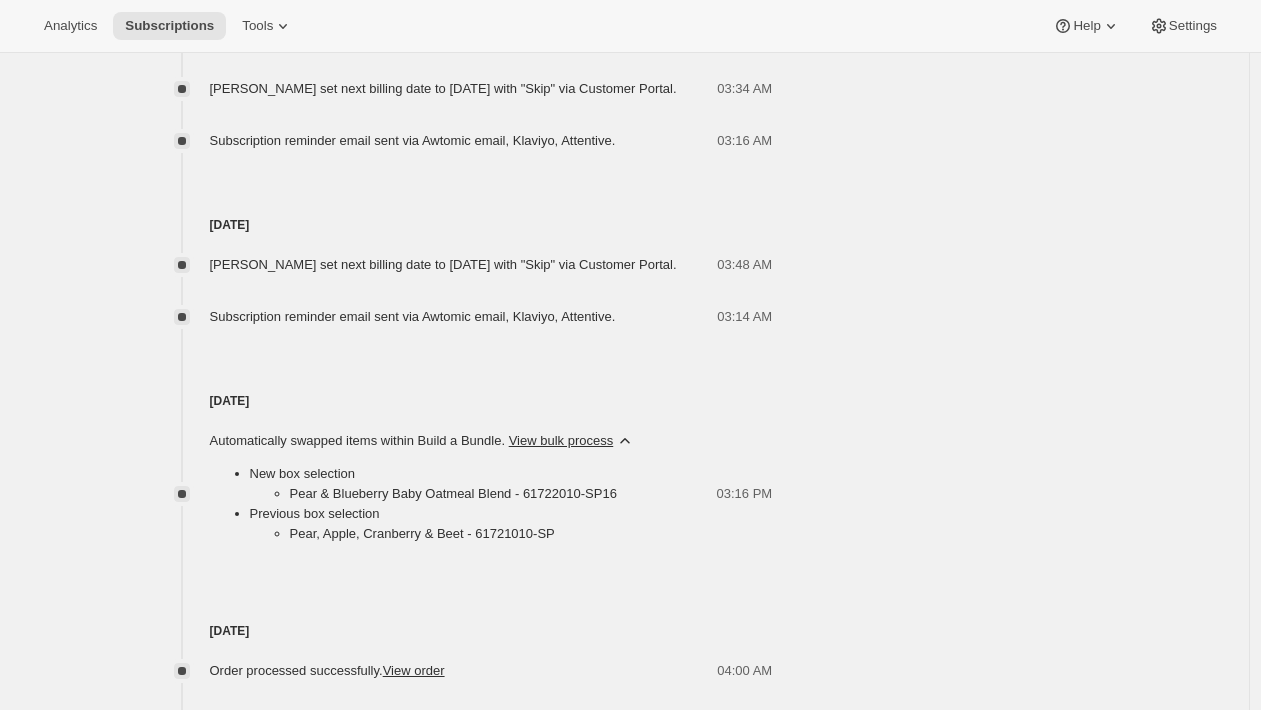 scroll, scrollTop: 1329, scrollLeft: 0, axis: vertical 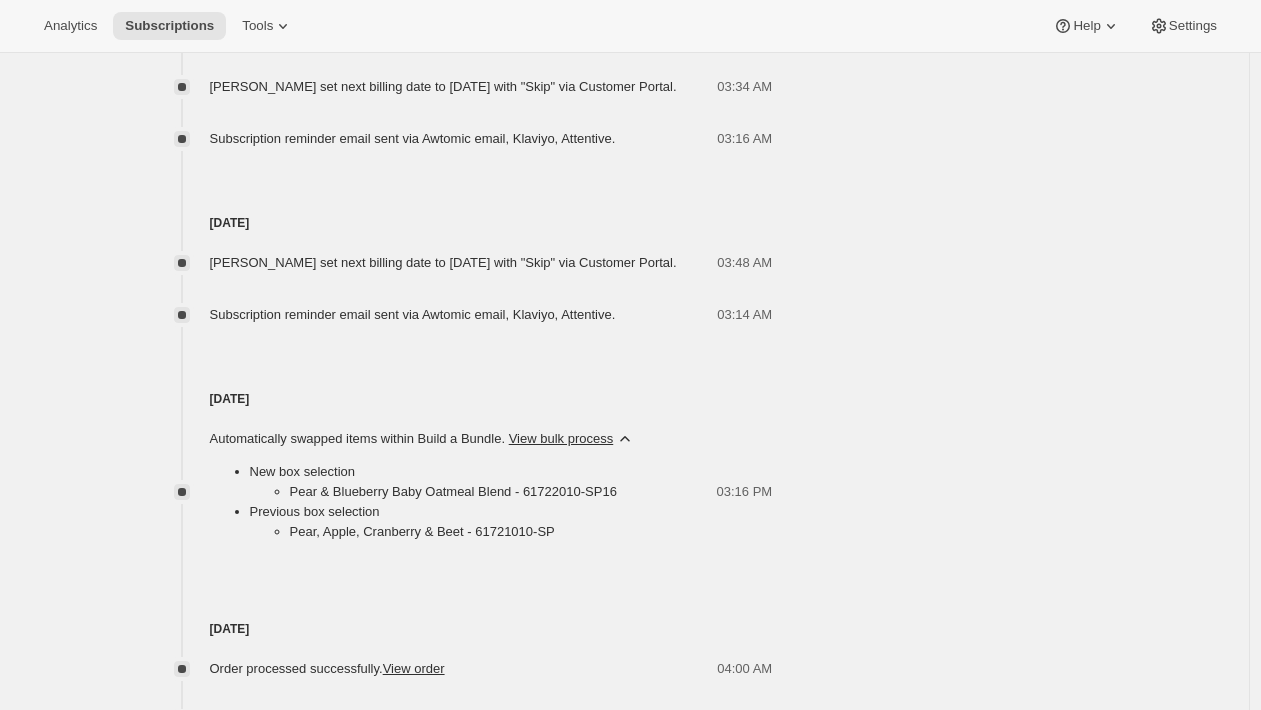 click on "Apr 25, 2025" at bounding box center [461, 399] 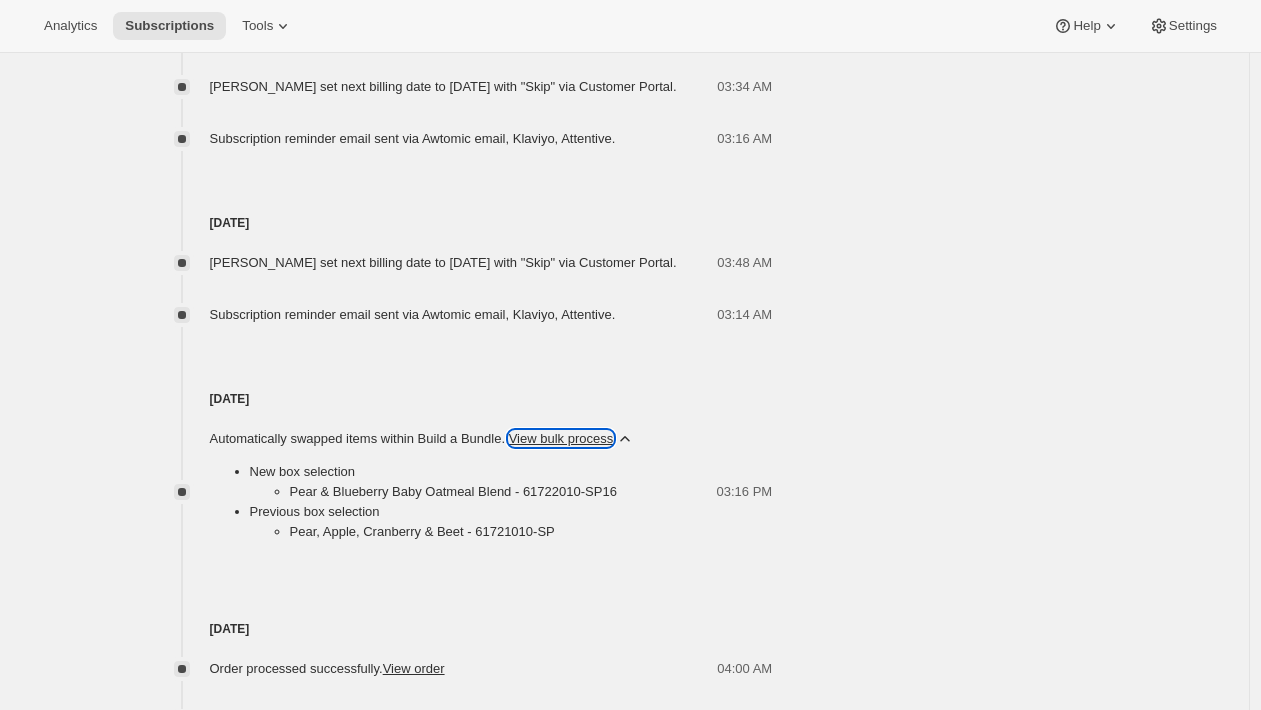 click on "View bulk process" at bounding box center (561, 438) 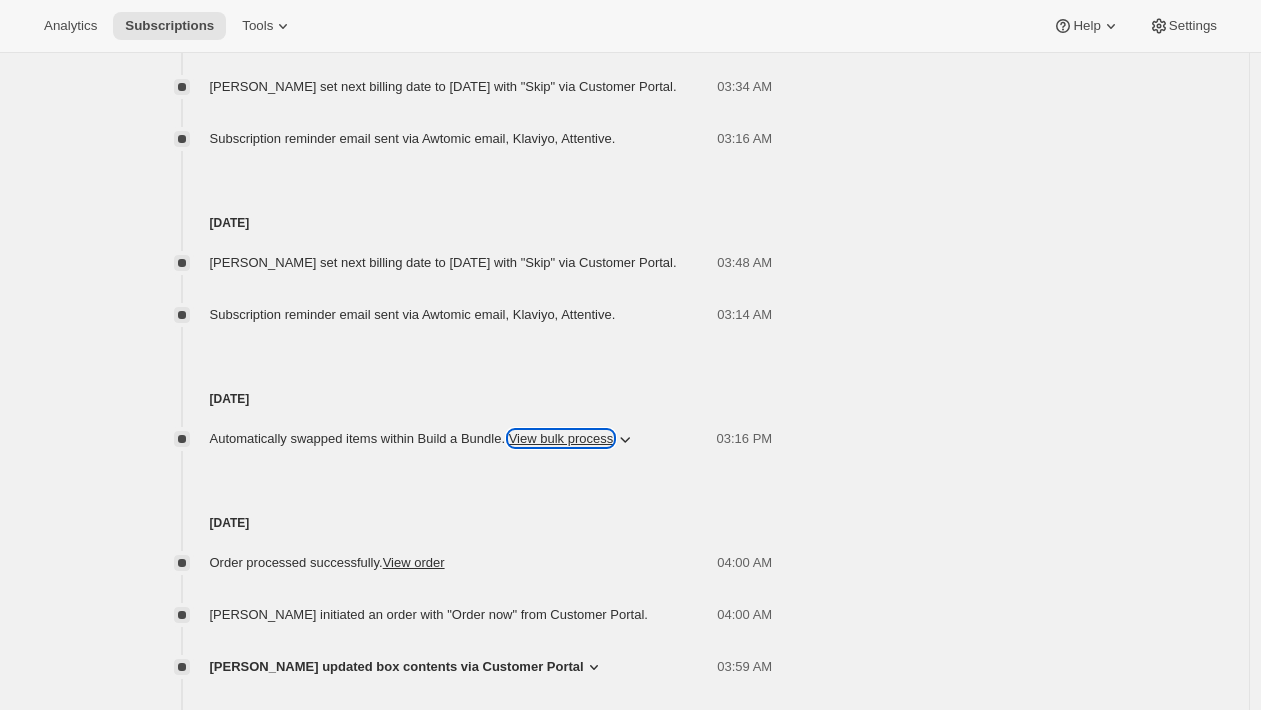 type 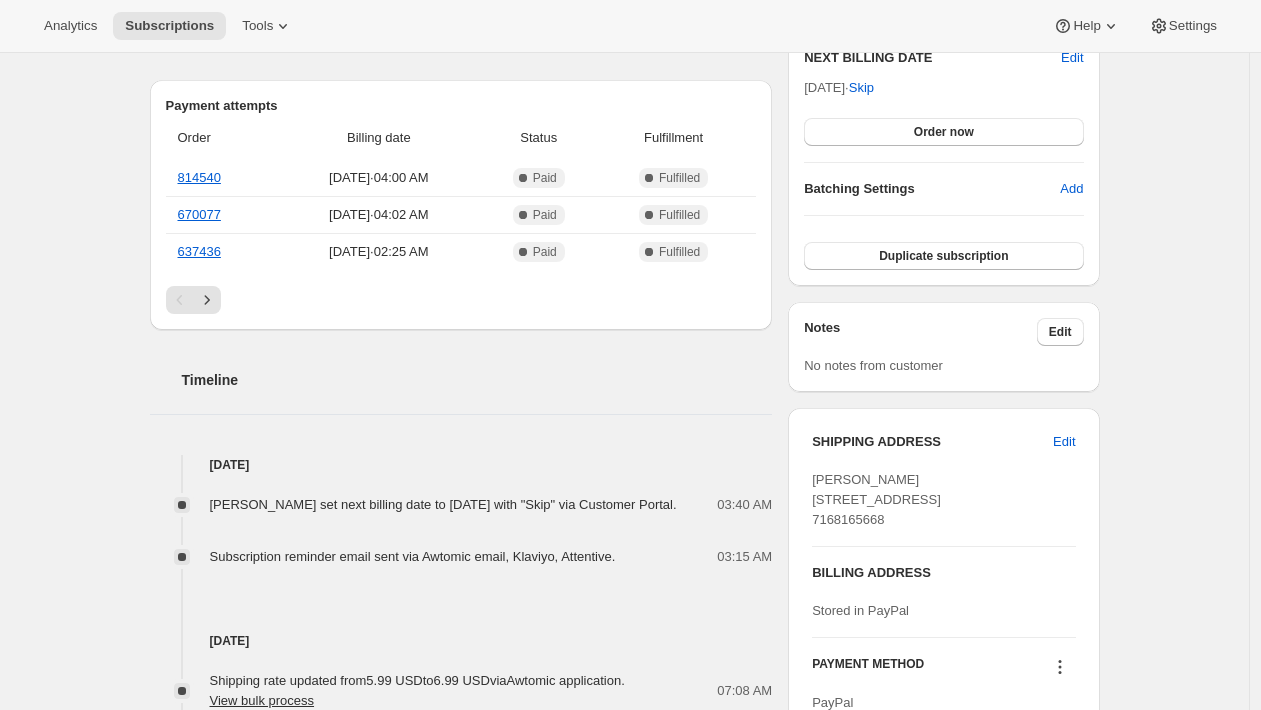 scroll, scrollTop: 0, scrollLeft: 0, axis: both 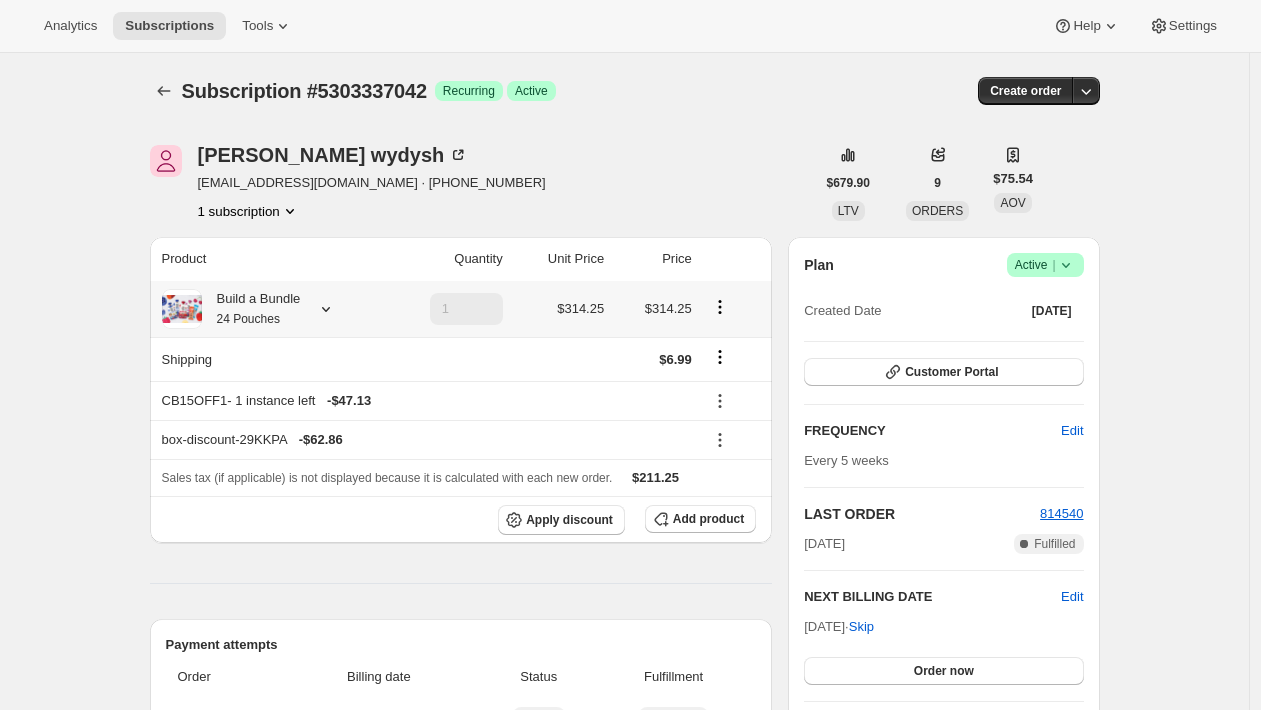 click on "24 Pouches" at bounding box center [248, 319] 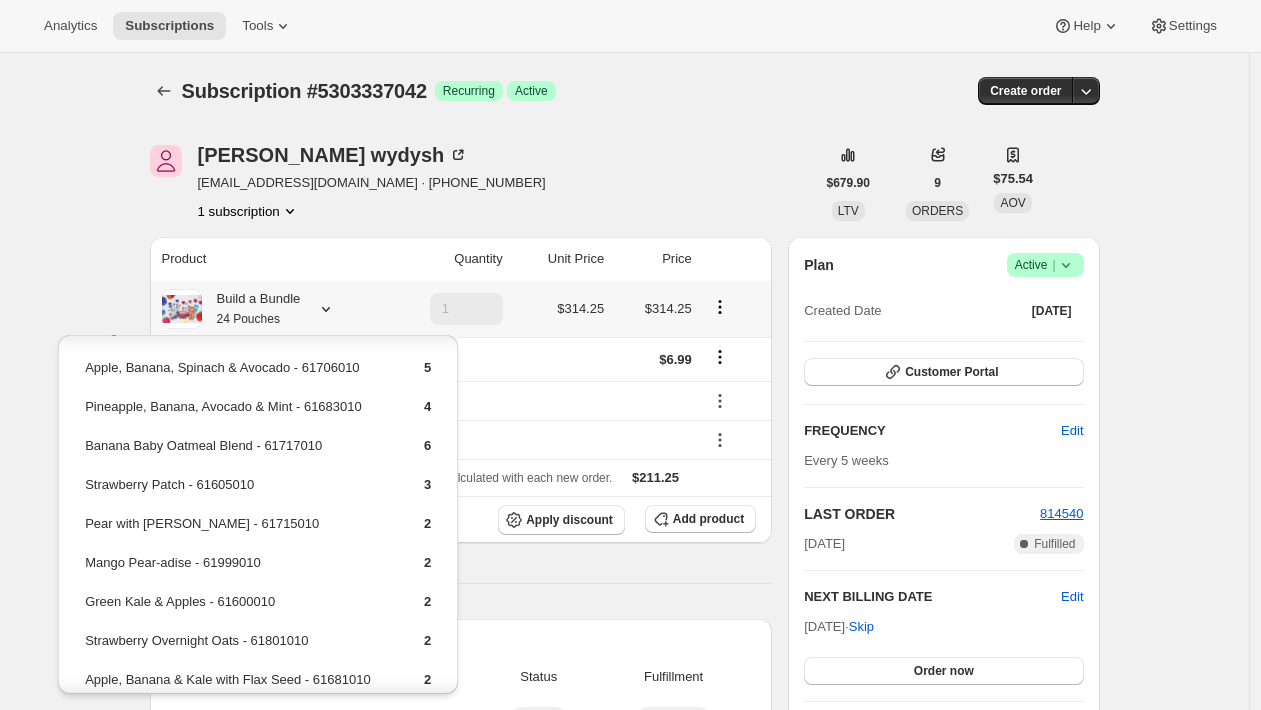 scroll, scrollTop: 747, scrollLeft: 0, axis: vertical 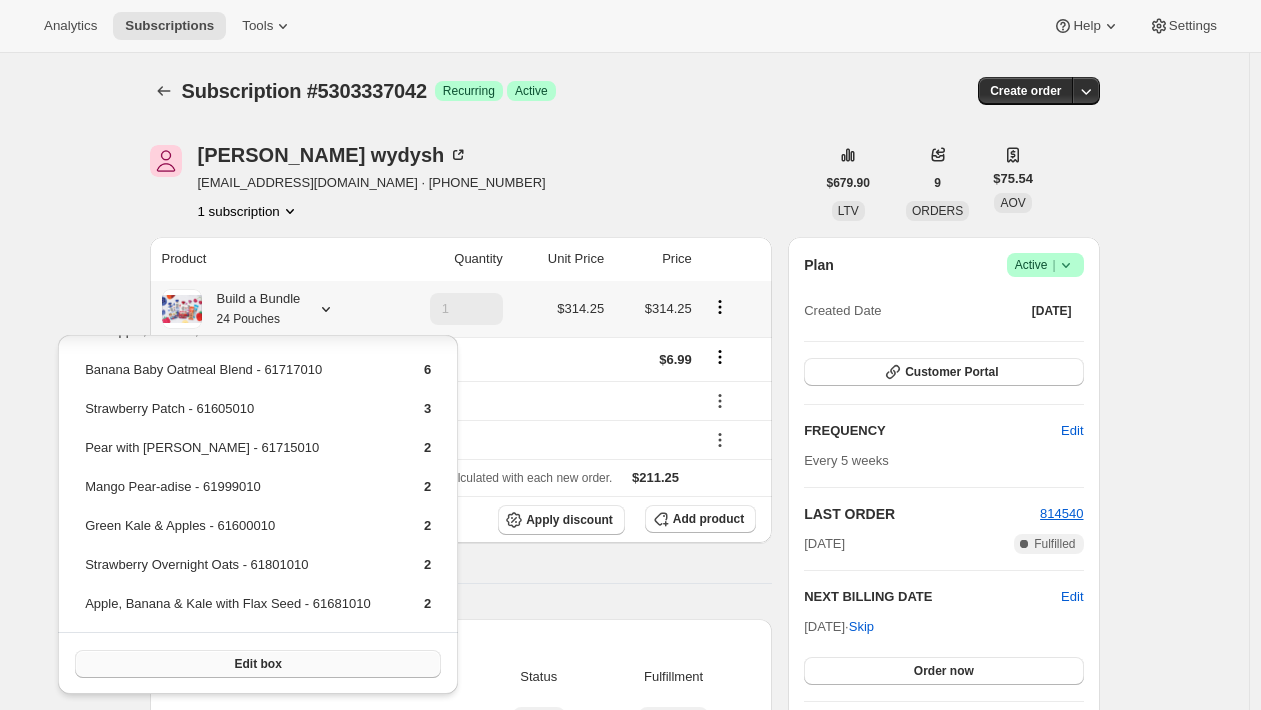 click on "Edit box" at bounding box center [258, 664] 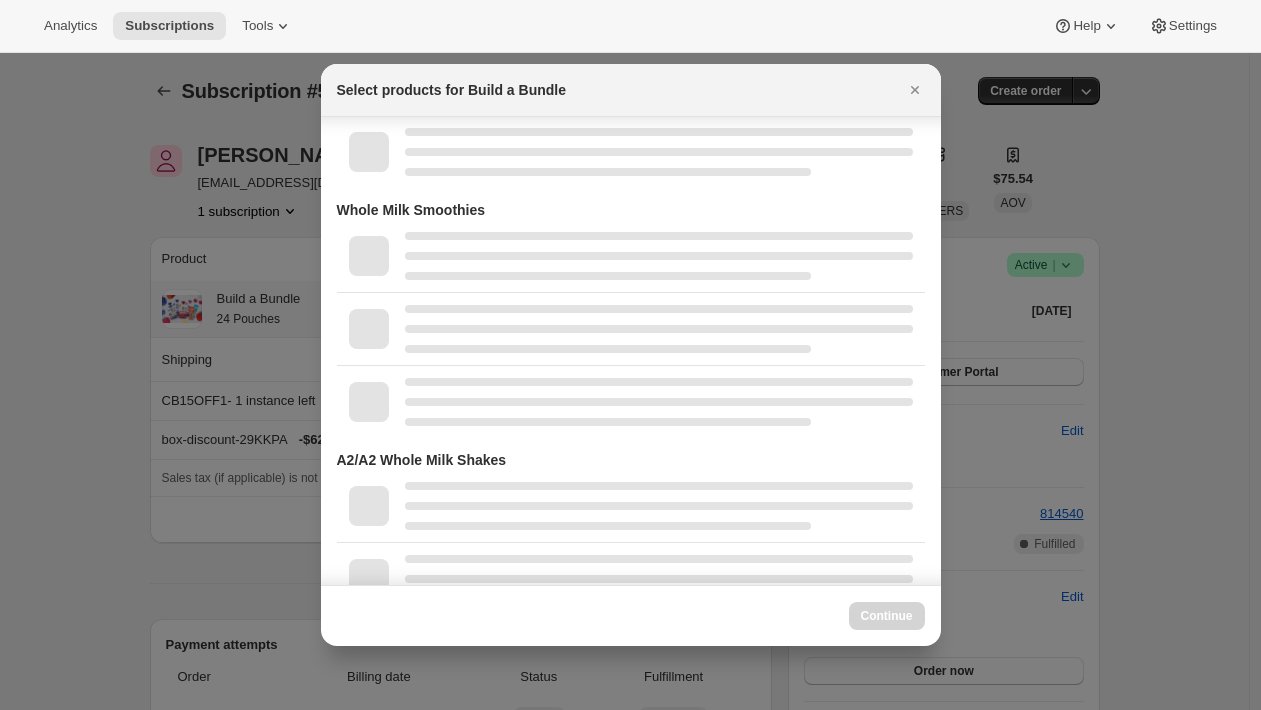 scroll, scrollTop: 3770, scrollLeft: 0, axis: vertical 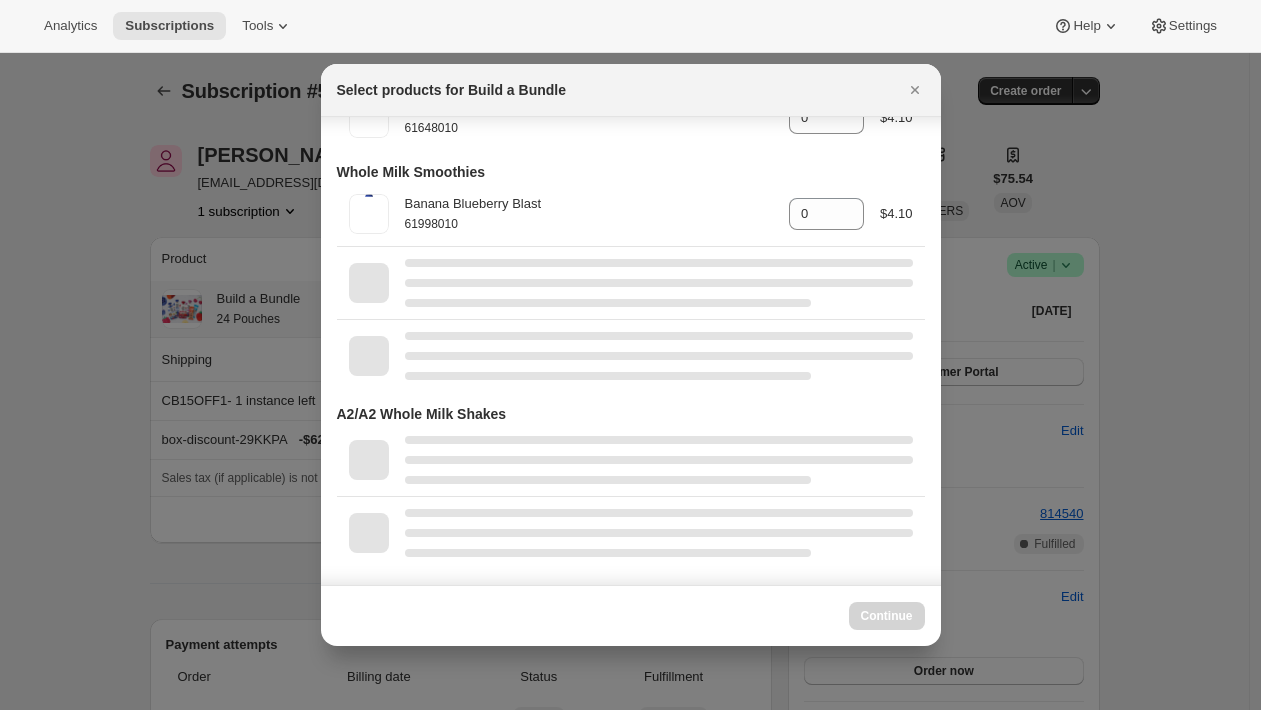 select on "gid://shopify/ProductVariant/42094505427026" 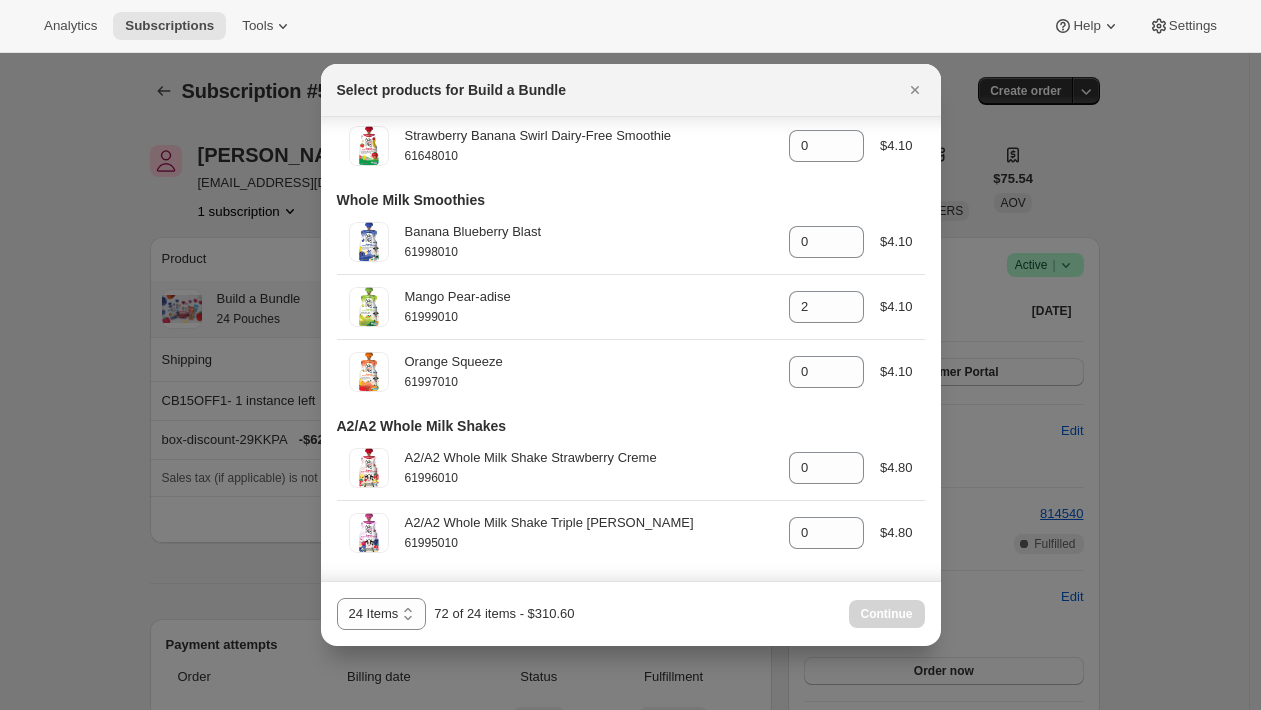 scroll, scrollTop: 3530, scrollLeft: 0, axis: vertical 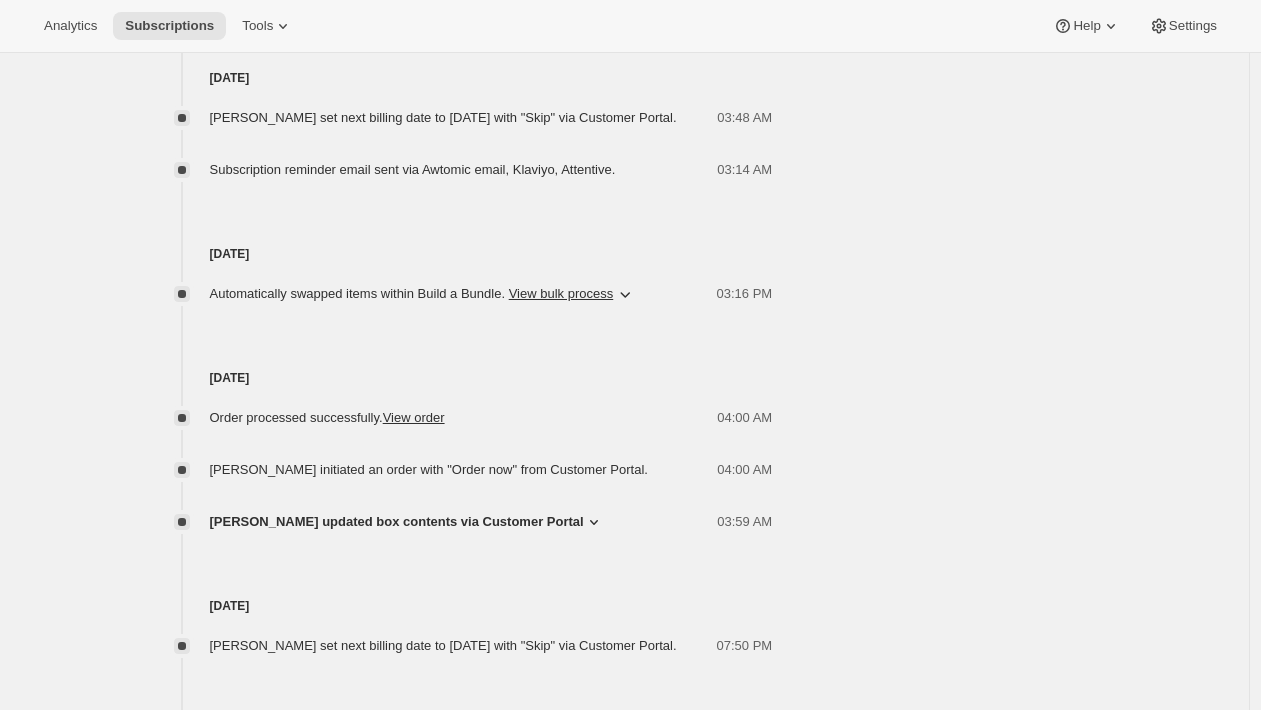 click 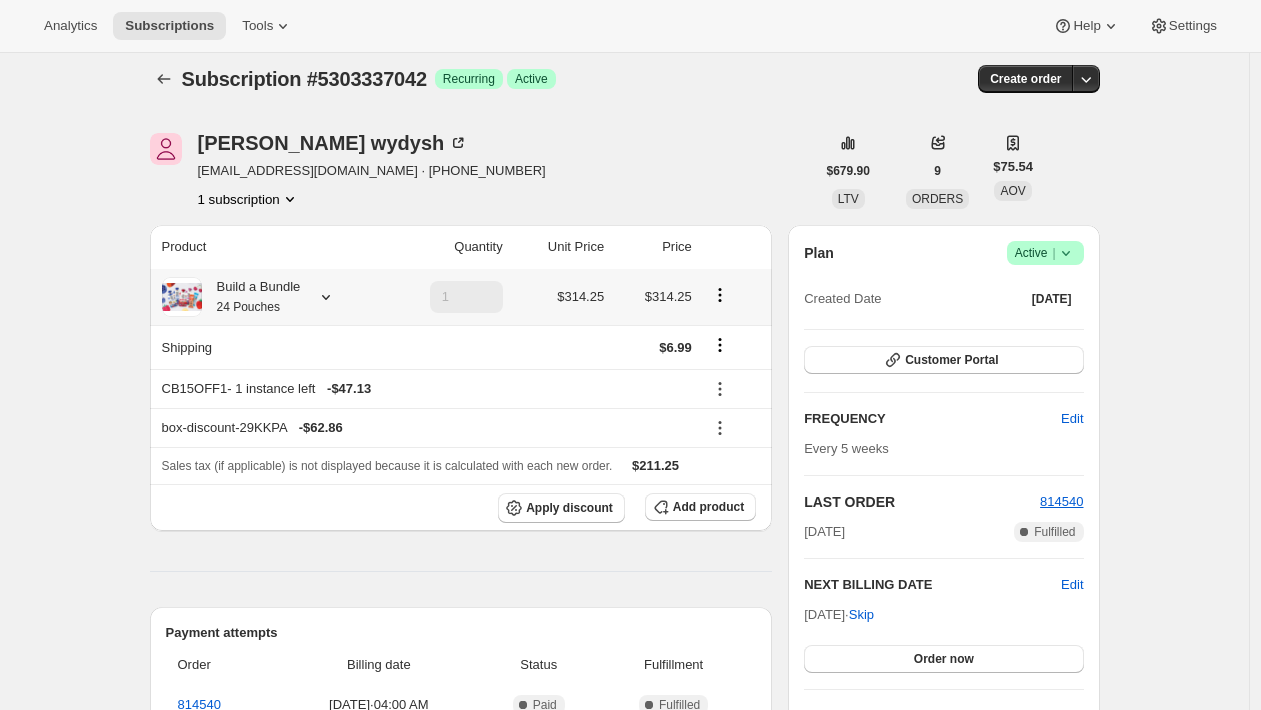 scroll, scrollTop: 0, scrollLeft: 0, axis: both 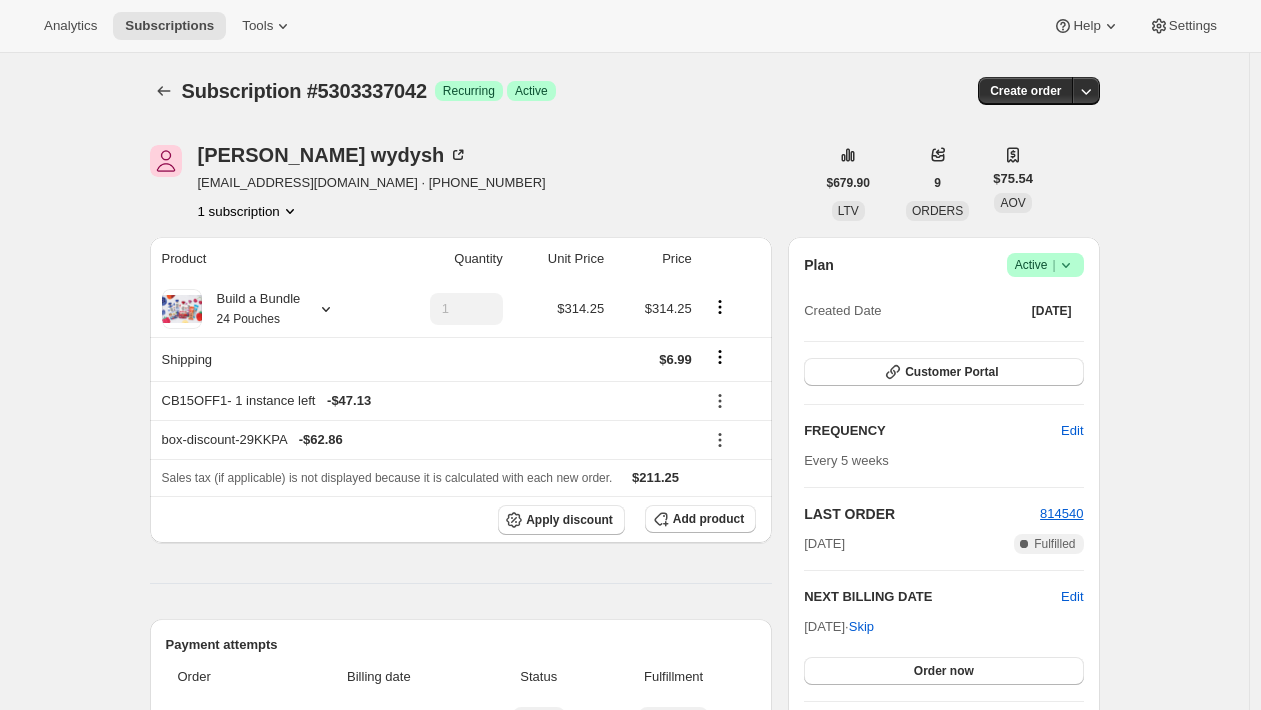 click on "maureen   wydysh mowydysh@gmail.com · +17168165668 1 subscription" at bounding box center [482, 183] 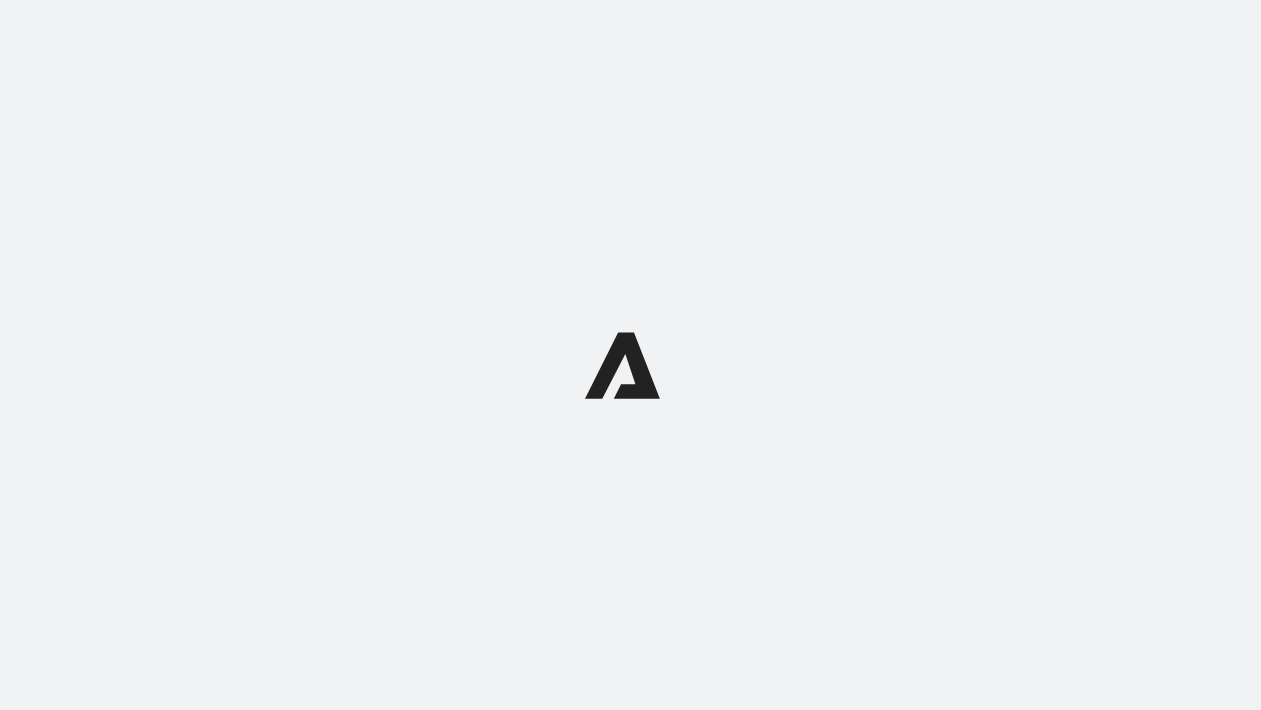 scroll, scrollTop: 0, scrollLeft: 0, axis: both 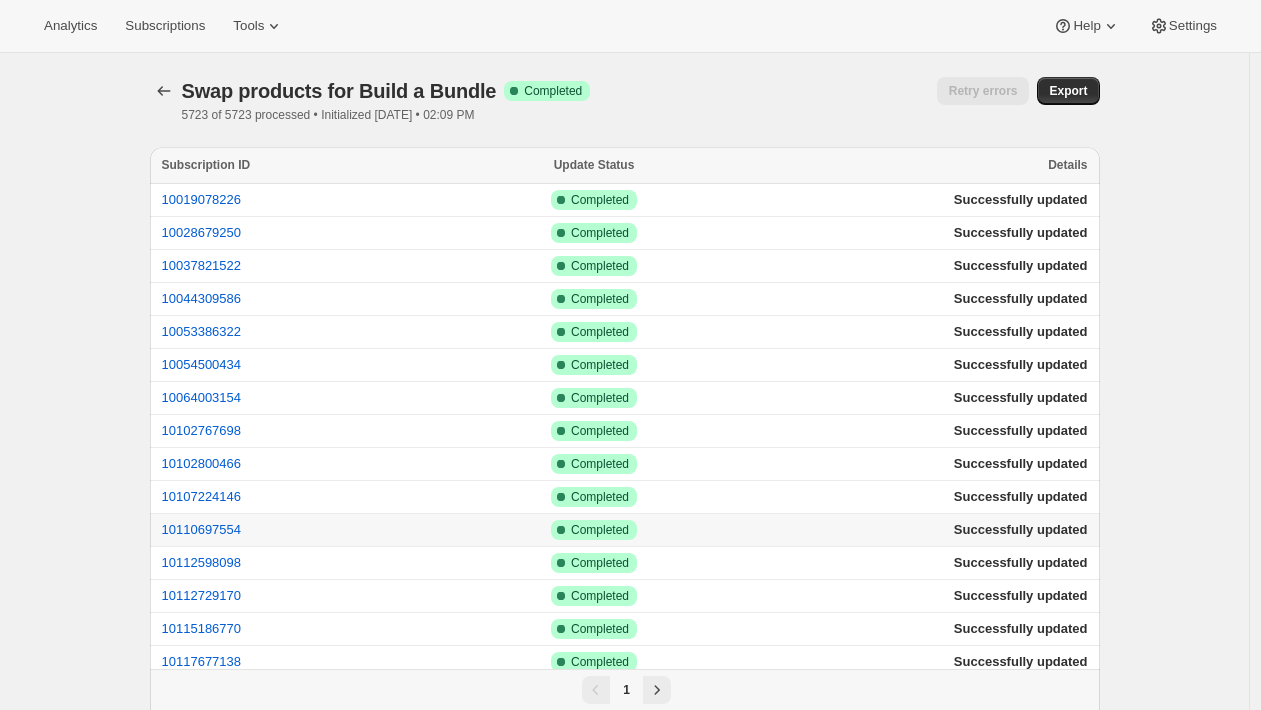 click on "10110697554" at bounding box center [302, 530] 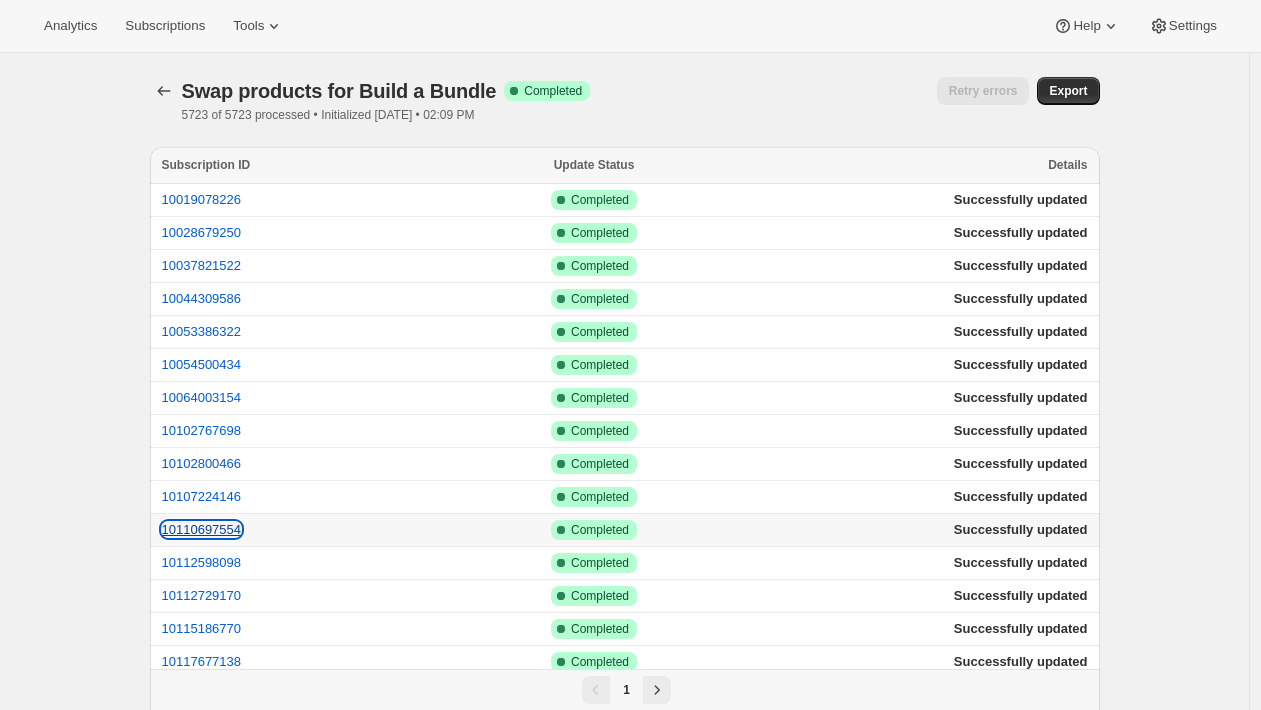 click on "10110697554" at bounding box center (202, 529) 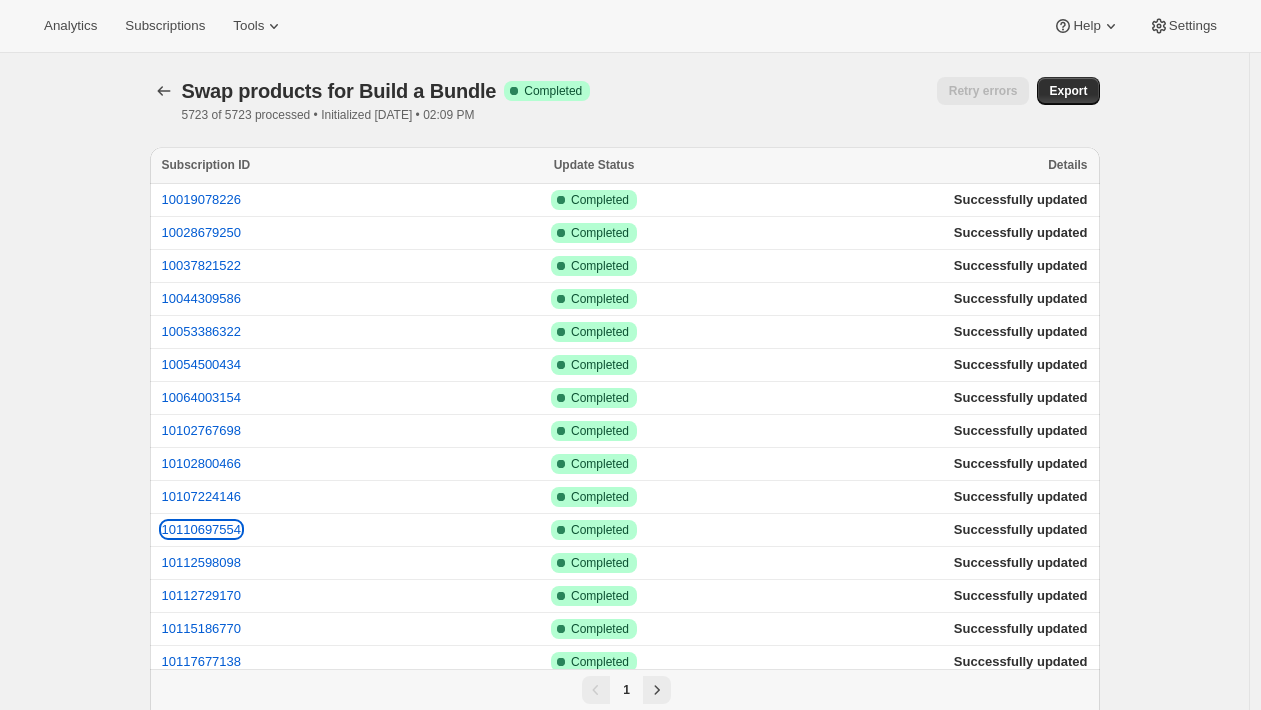 type 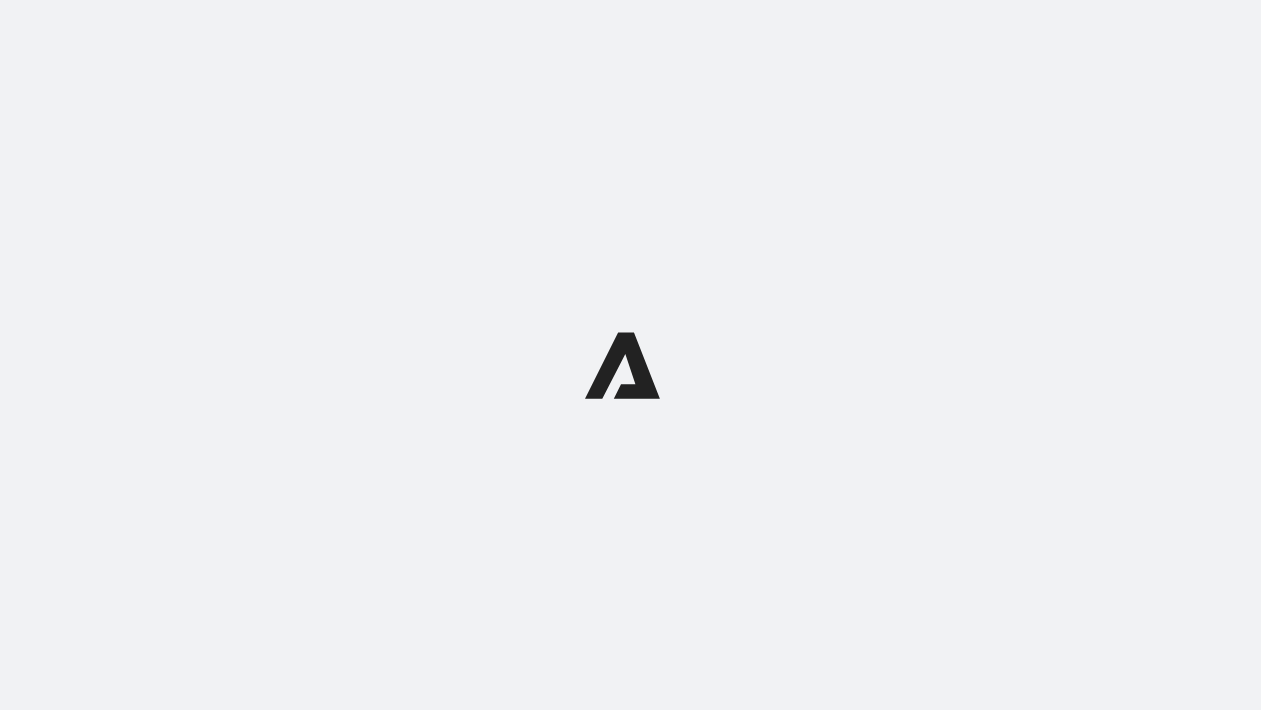 scroll, scrollTop: 0, scrollLeft: 0, axis: both 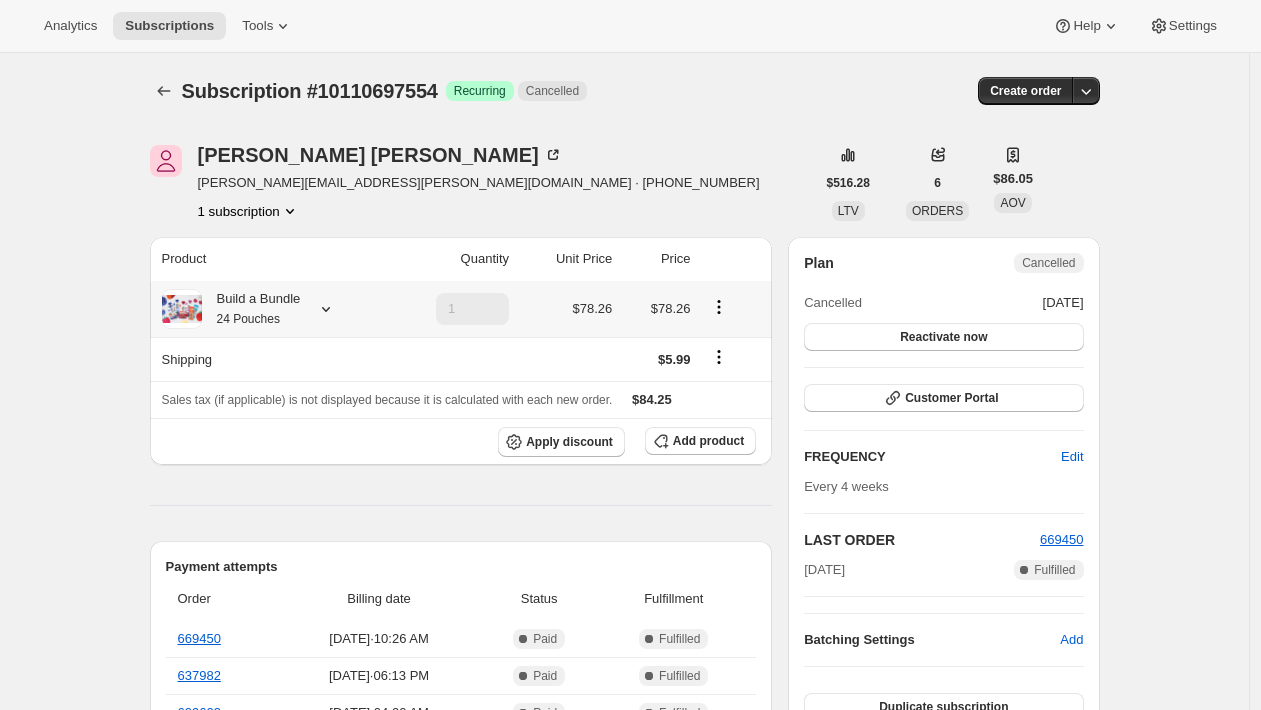 click on "24 Pouches" at bounding box center [248, 319] 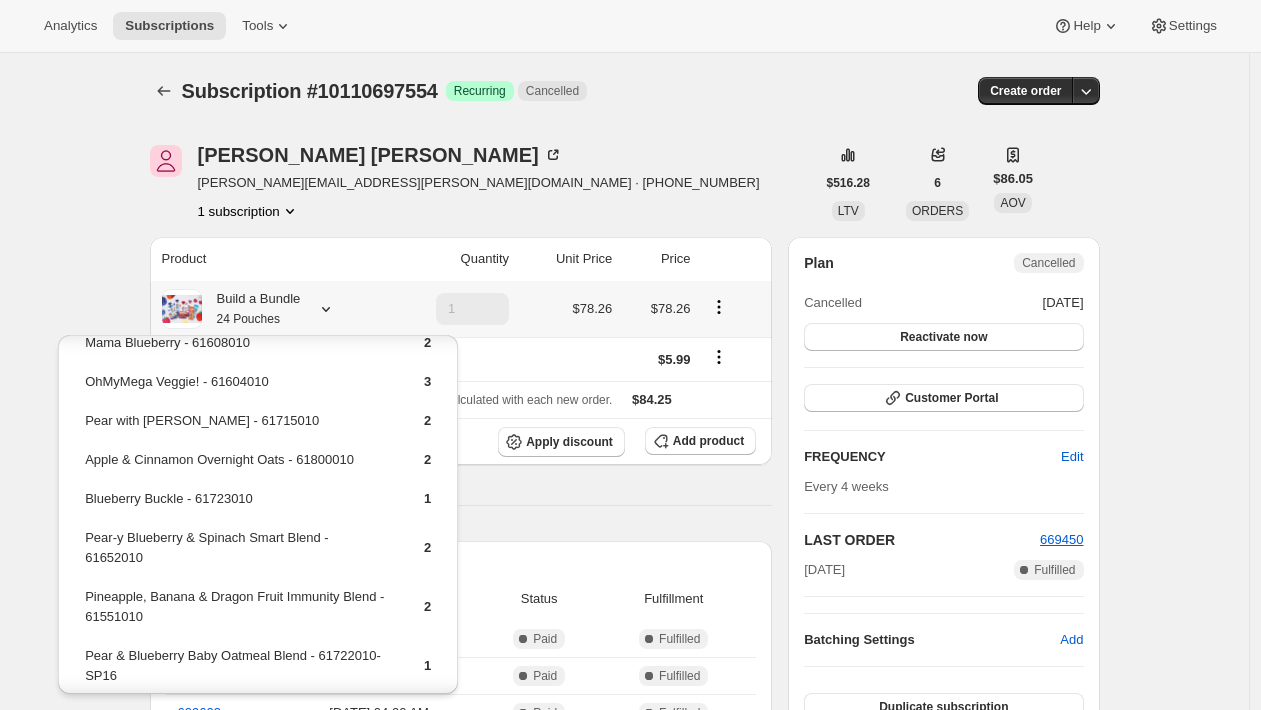 scroll, scrollTop: 0, scrollLeft: 0, axis: both 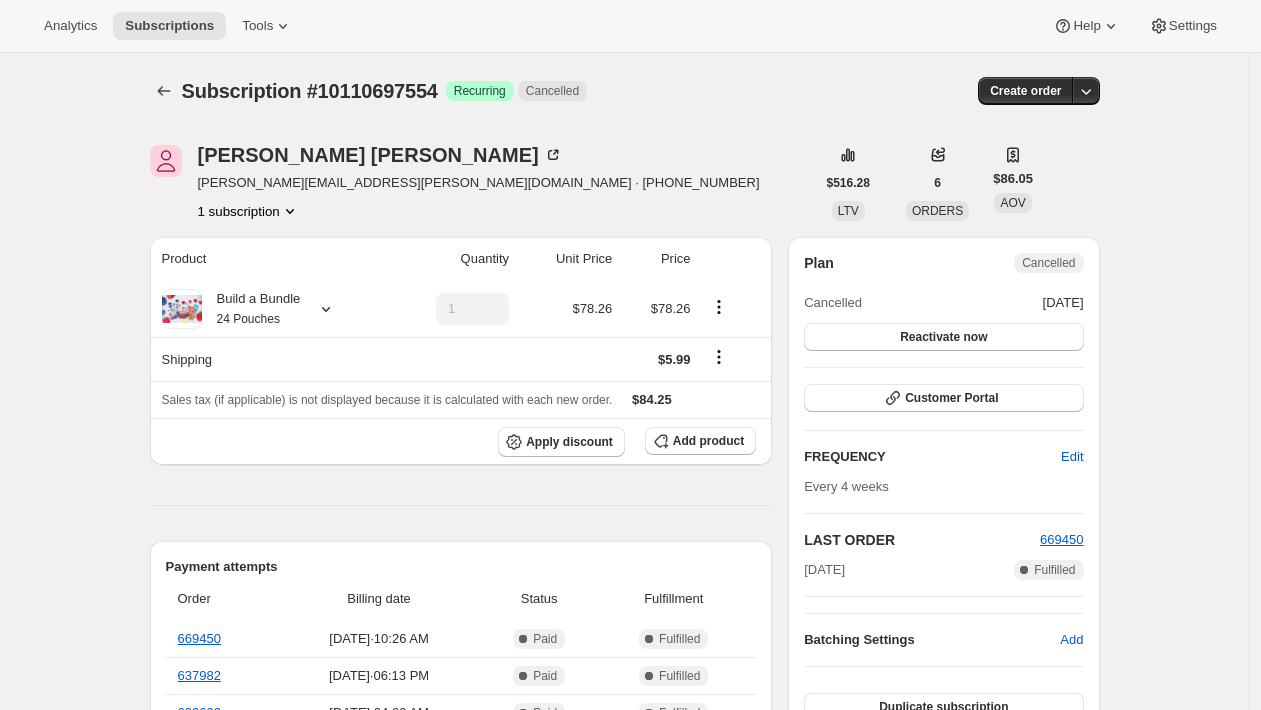 click on "Subscription #10110697554 Success Recurring Cancelled" at bounding box center (476, 91) 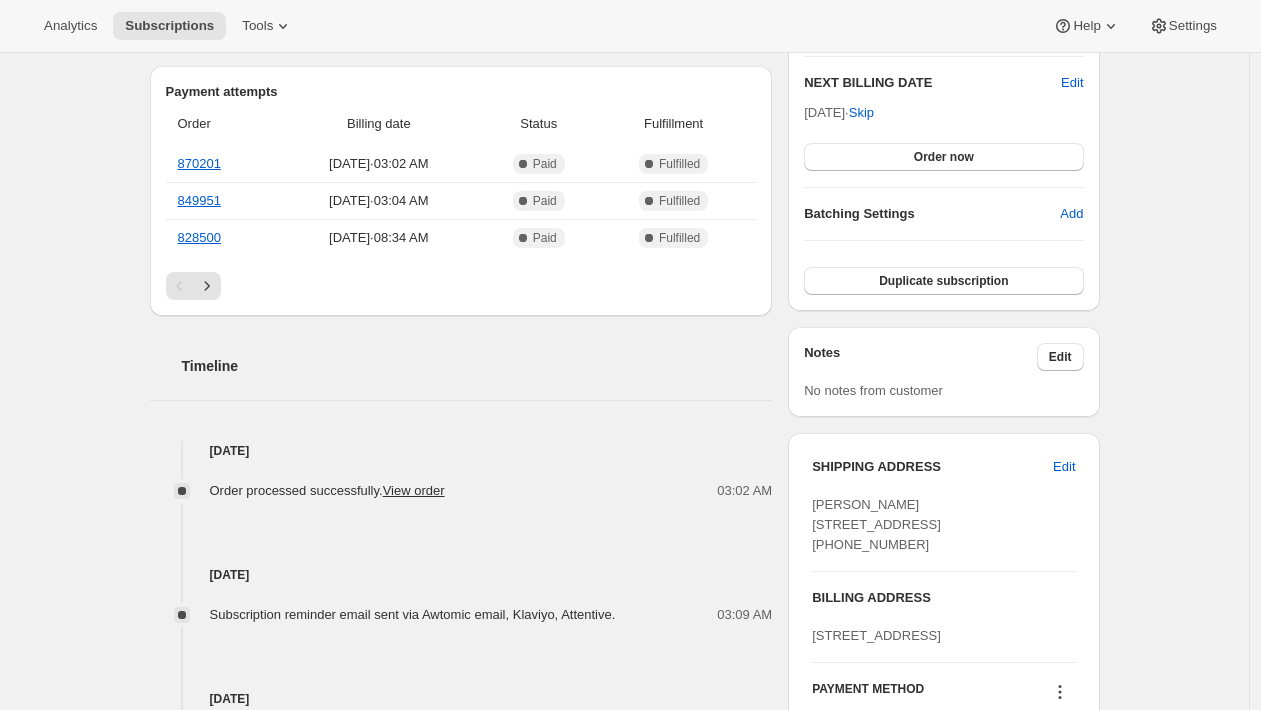 scroll, scrollTop: 596, scrollLeft: 0, axis: vertical 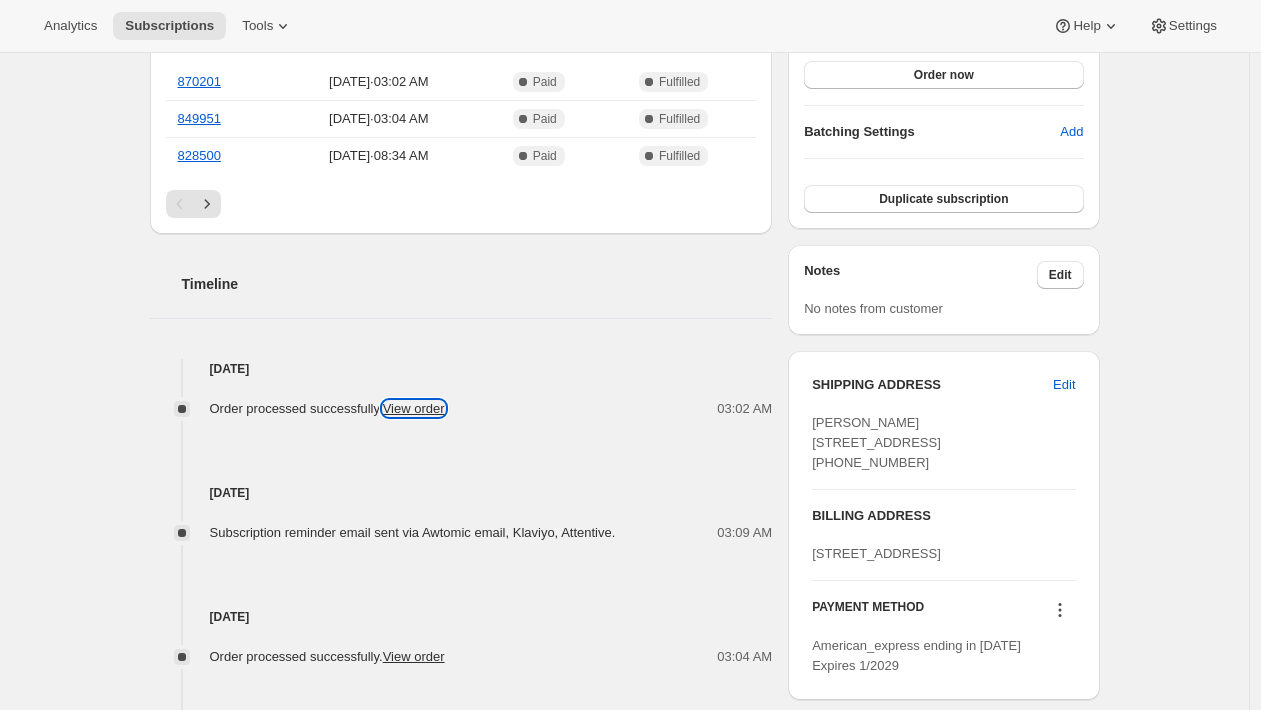 click on "View order" at bounding box center (414, 408) 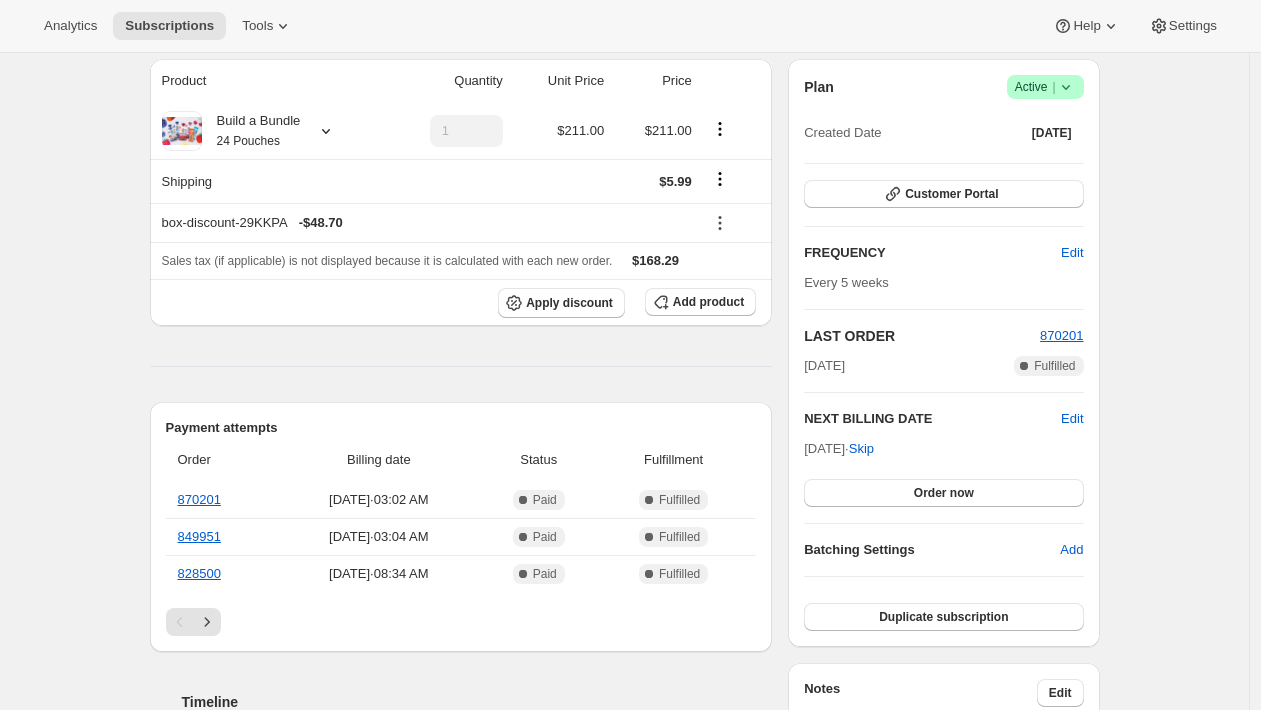 scroll, scrollTop: 0, scrollLeft: 0, axis: both 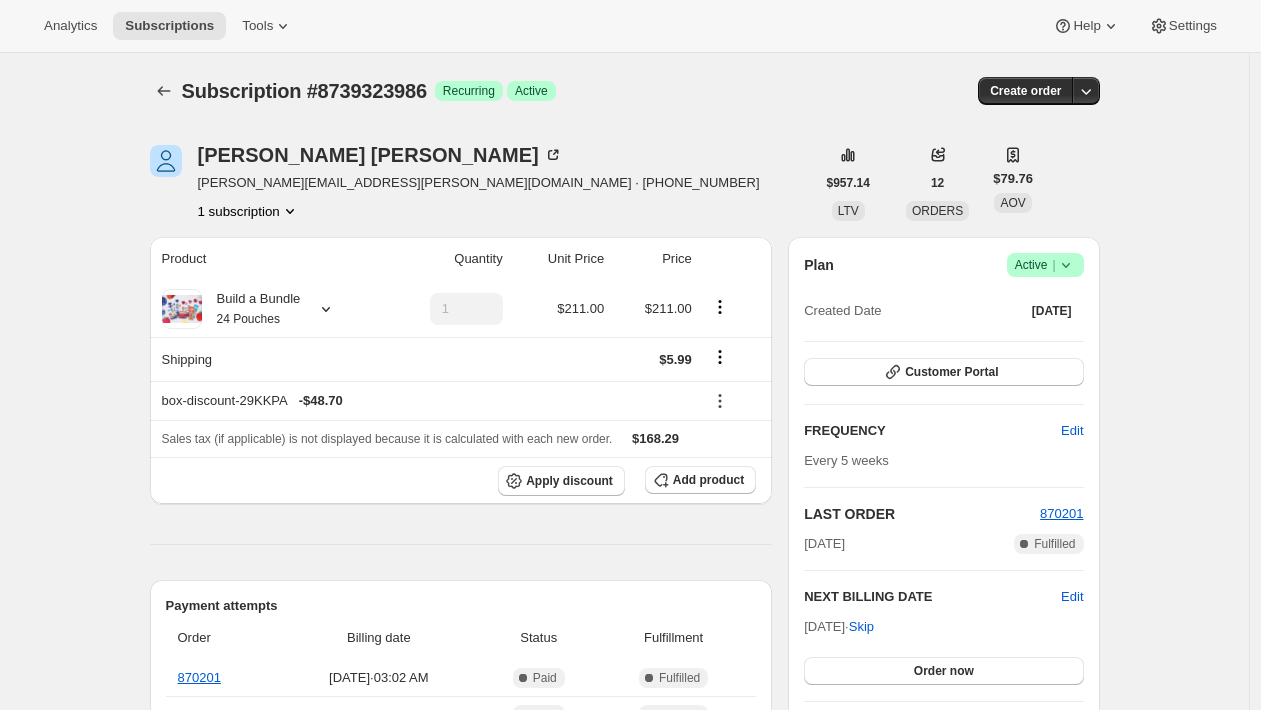 click on "[PERSON_NAME] de Leon [EMAIL_ADDRESS][PERSON_NAME][DOMAIN_NAME] · [PHONE_NUMBER] 1 subscription" at bounding box center (482, 183) 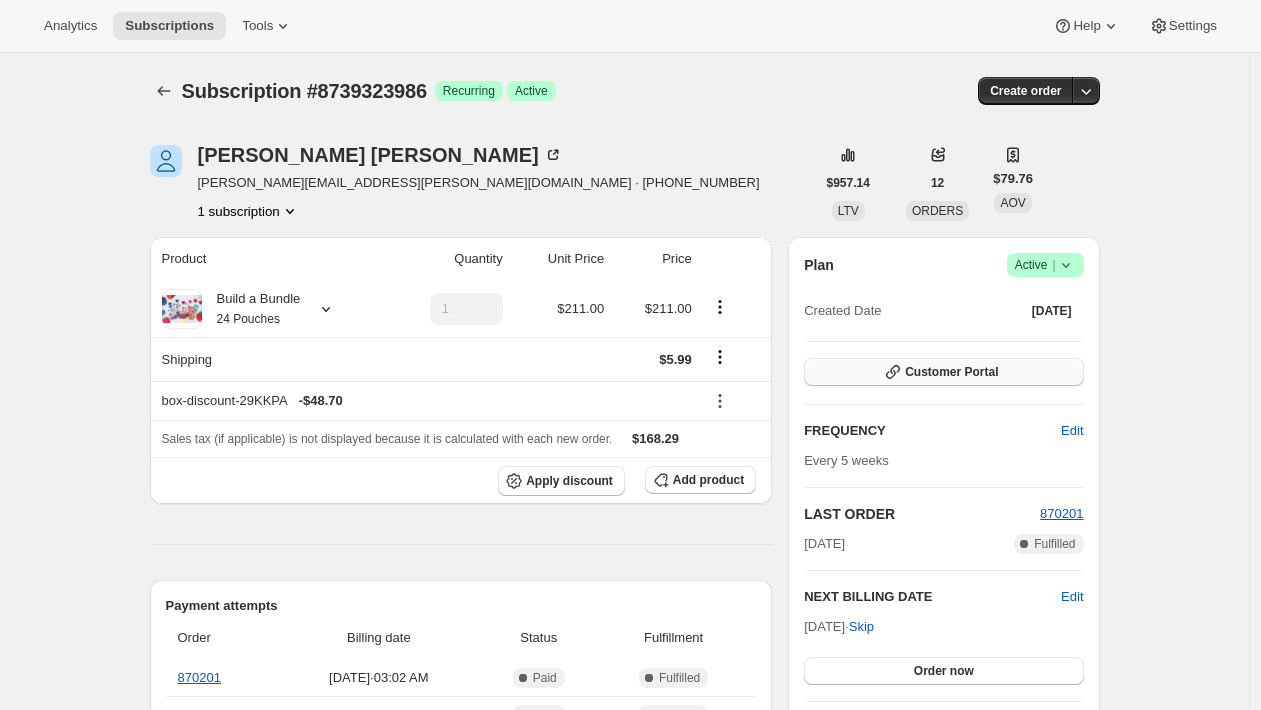 click on "Customer Portal" at bounding box center [943, 372] 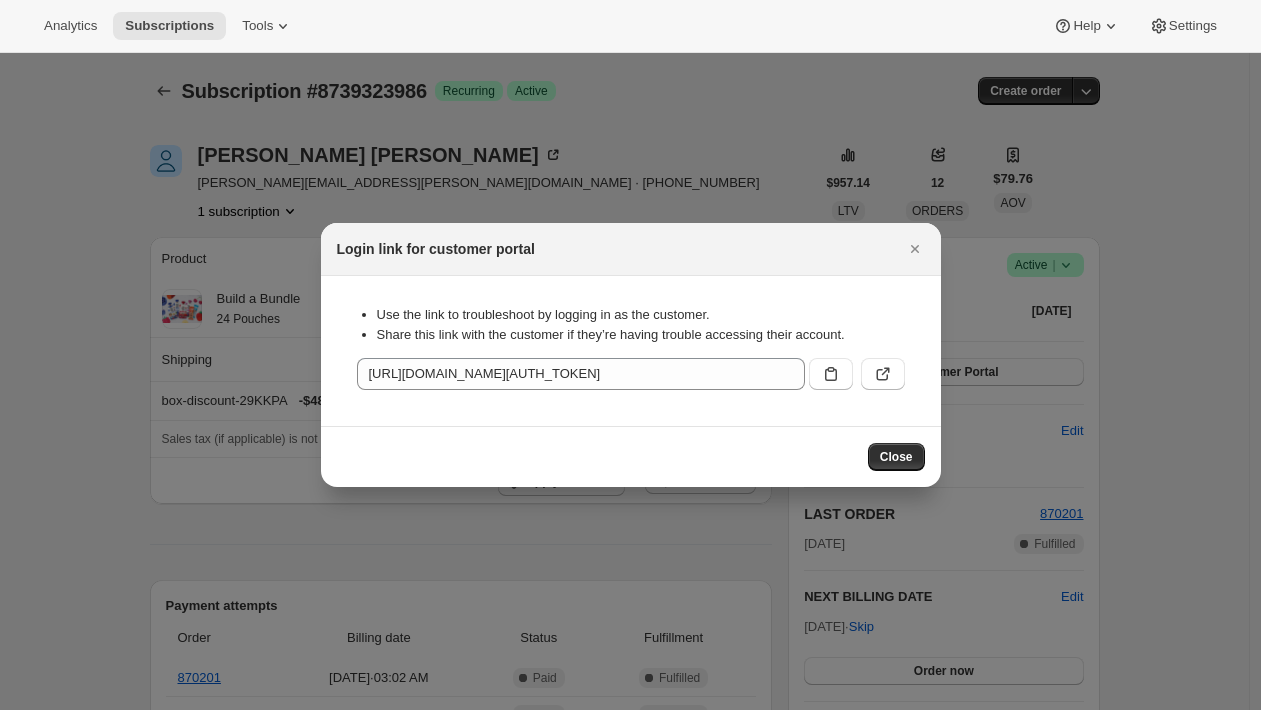 click 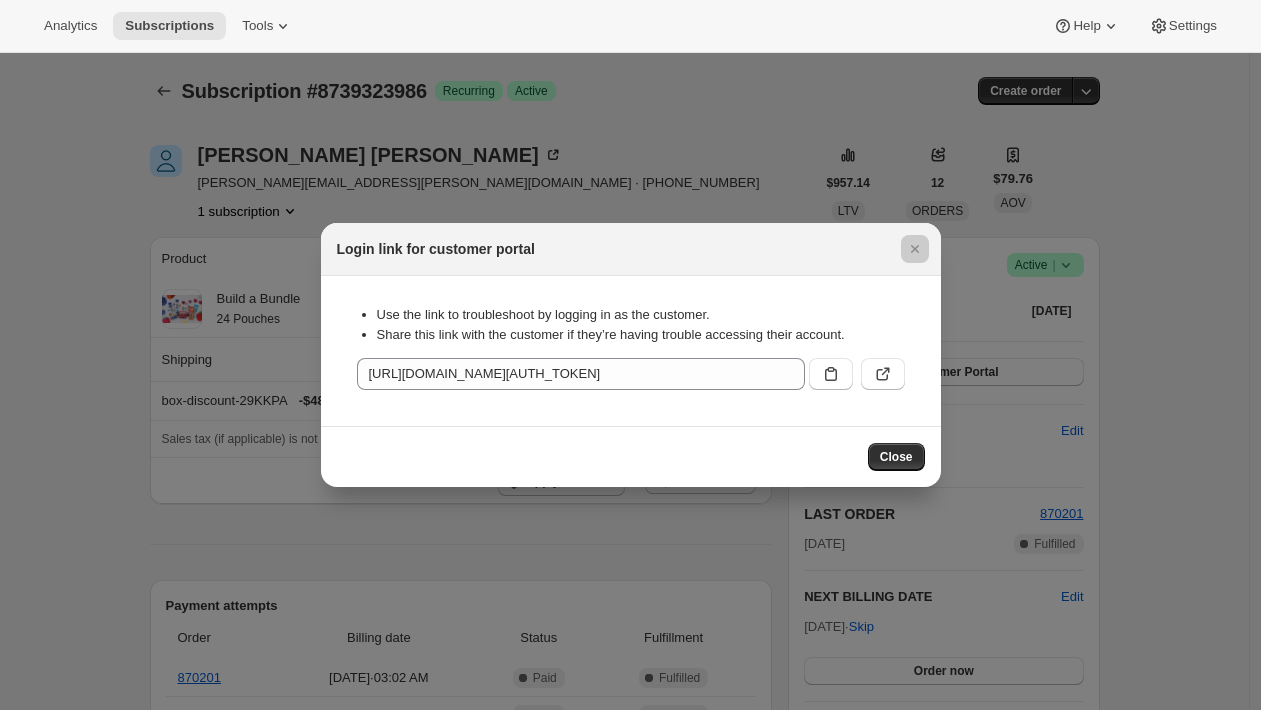 click at bounding box center [630, 355] 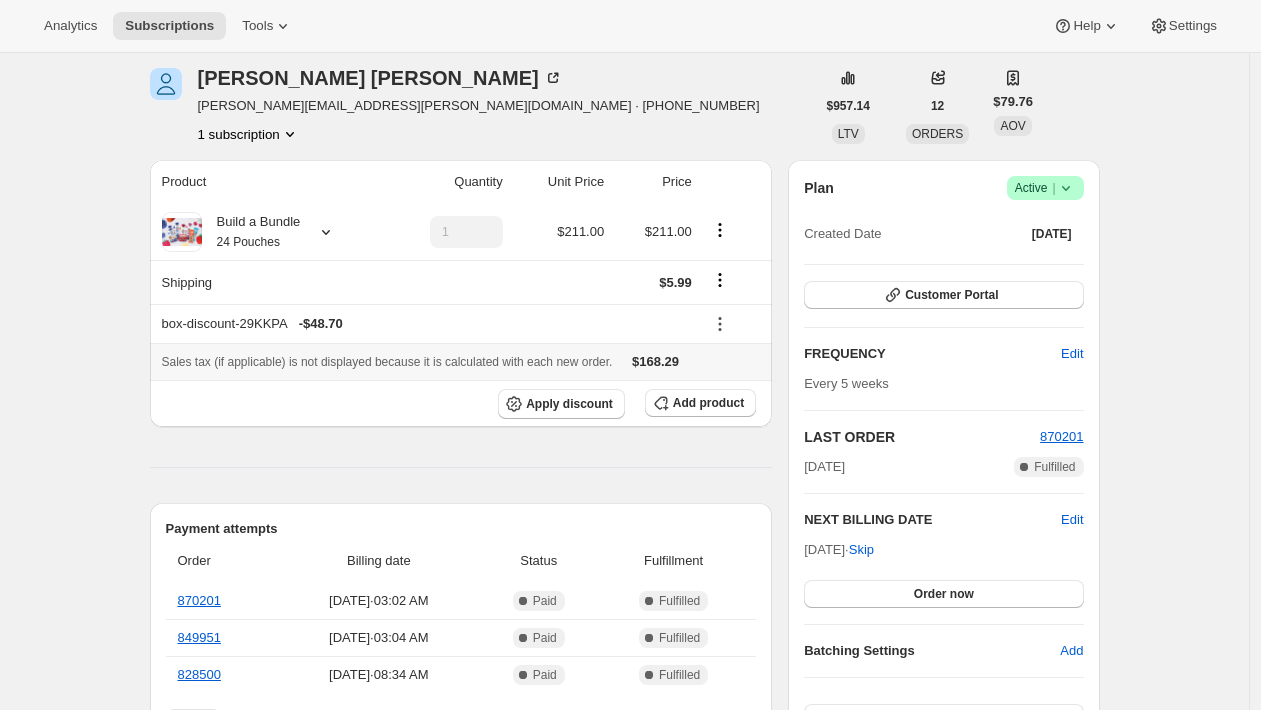 scroll, scrollTop: 78, scrollLeft: 0, axis: vertical 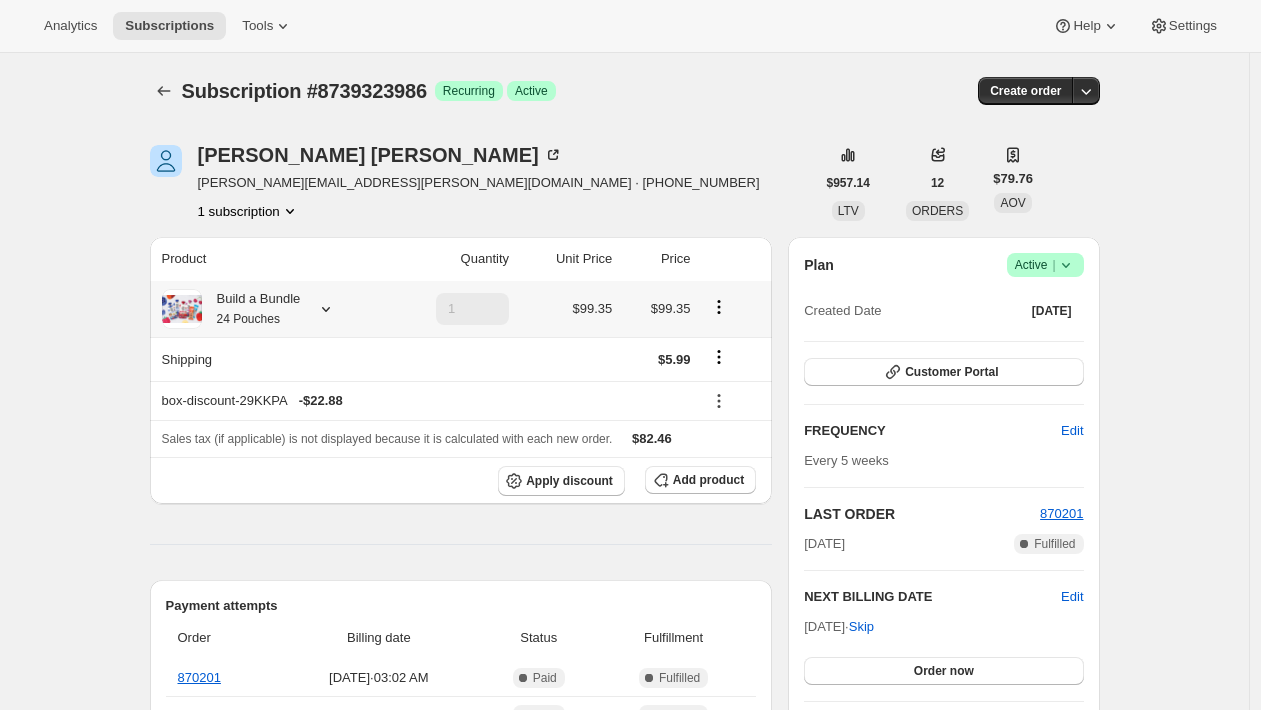 click on "Build a Bundle 24 Pouches" at bounding box center (271, 309) 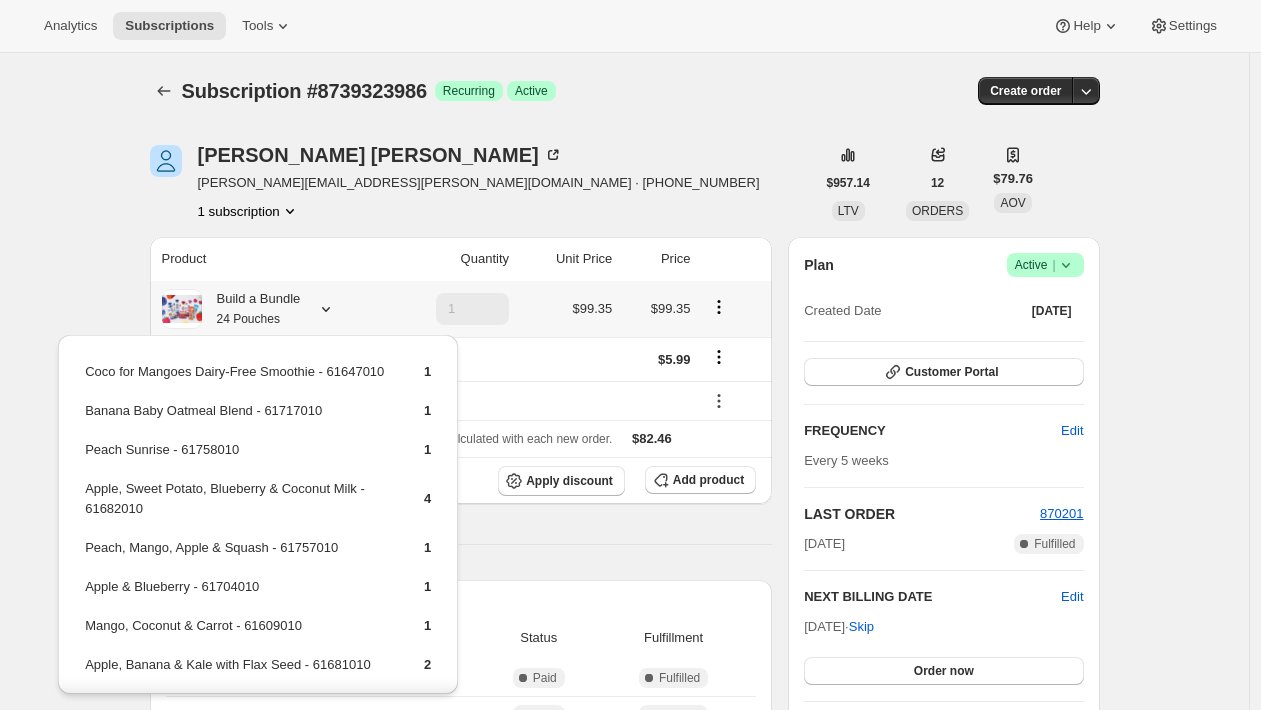 scroll, scrollTop: 551, scrollLeft: 0, axis: vertical 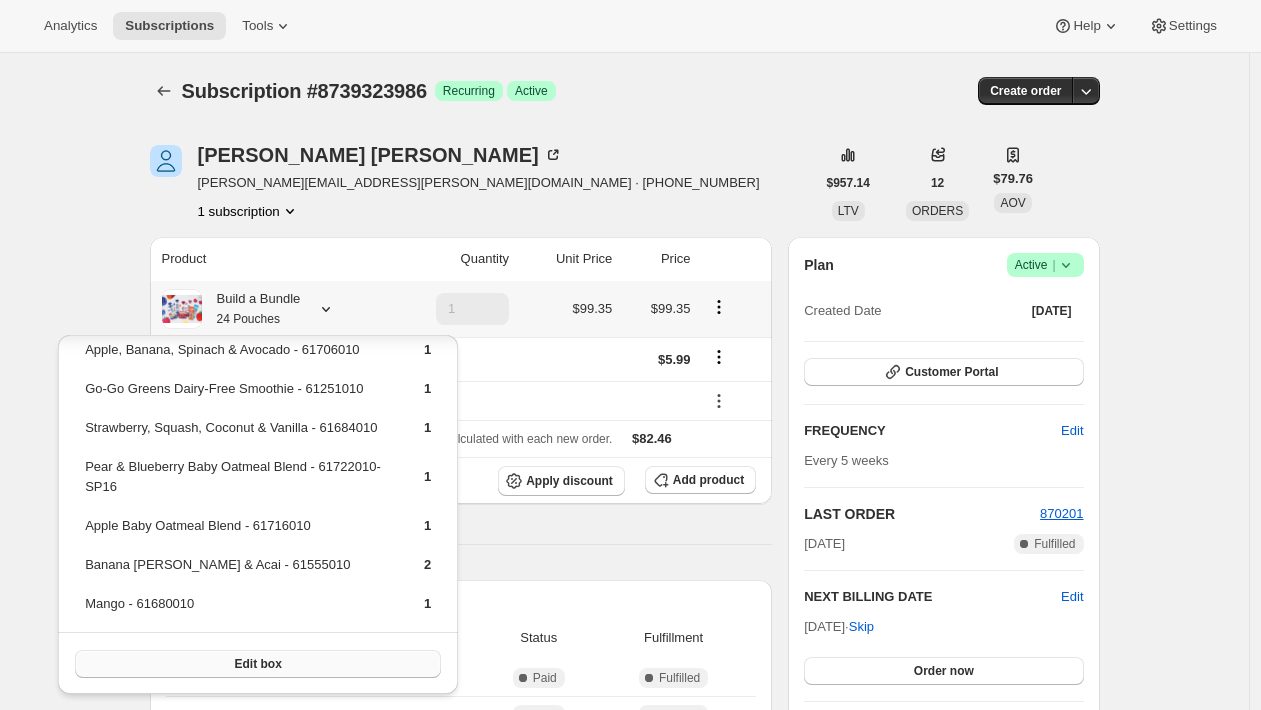 click on "Edit box" at bounding box center (258, 664) 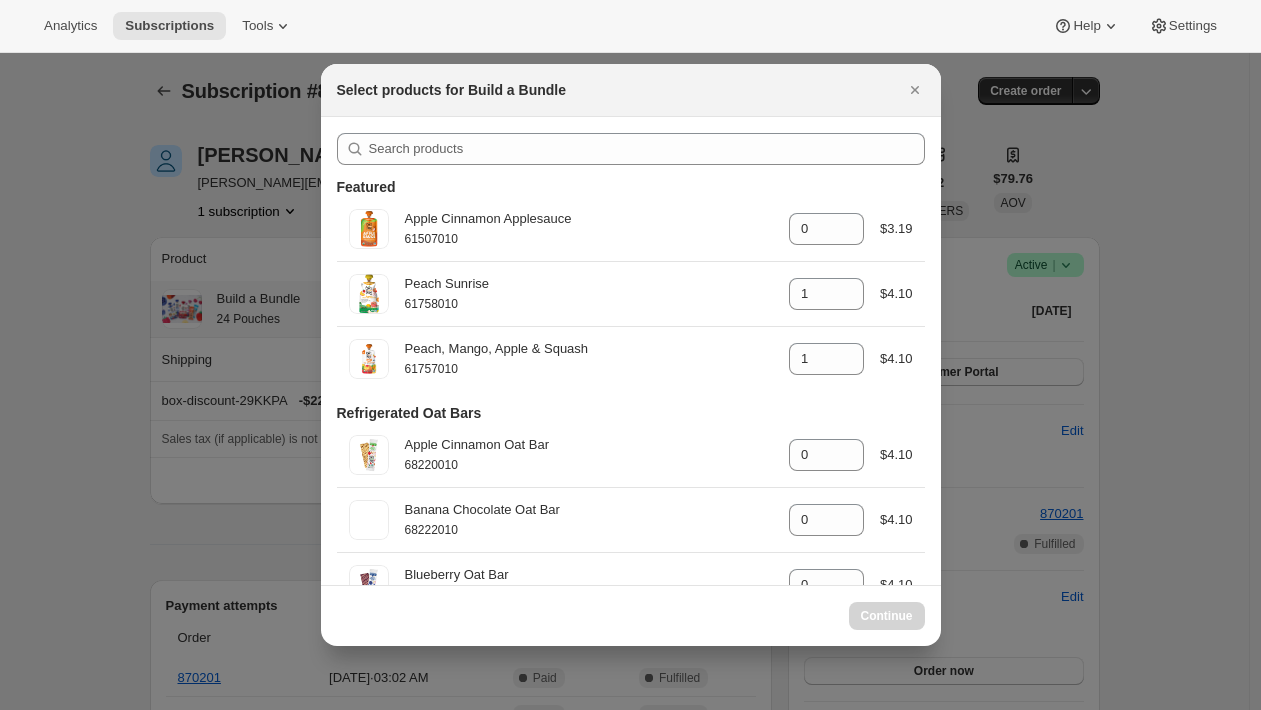 select on "gid://shopify/ProductVariant/42094505427026" 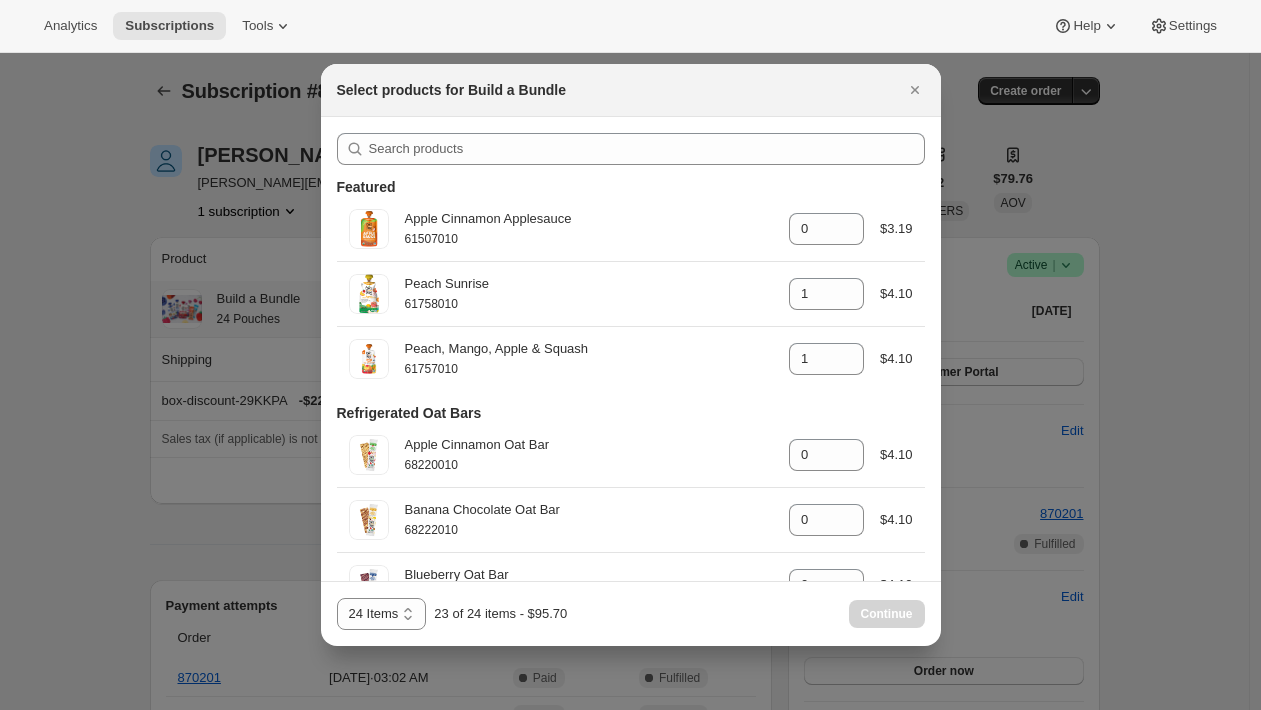 click at bounding box center [630, 355] 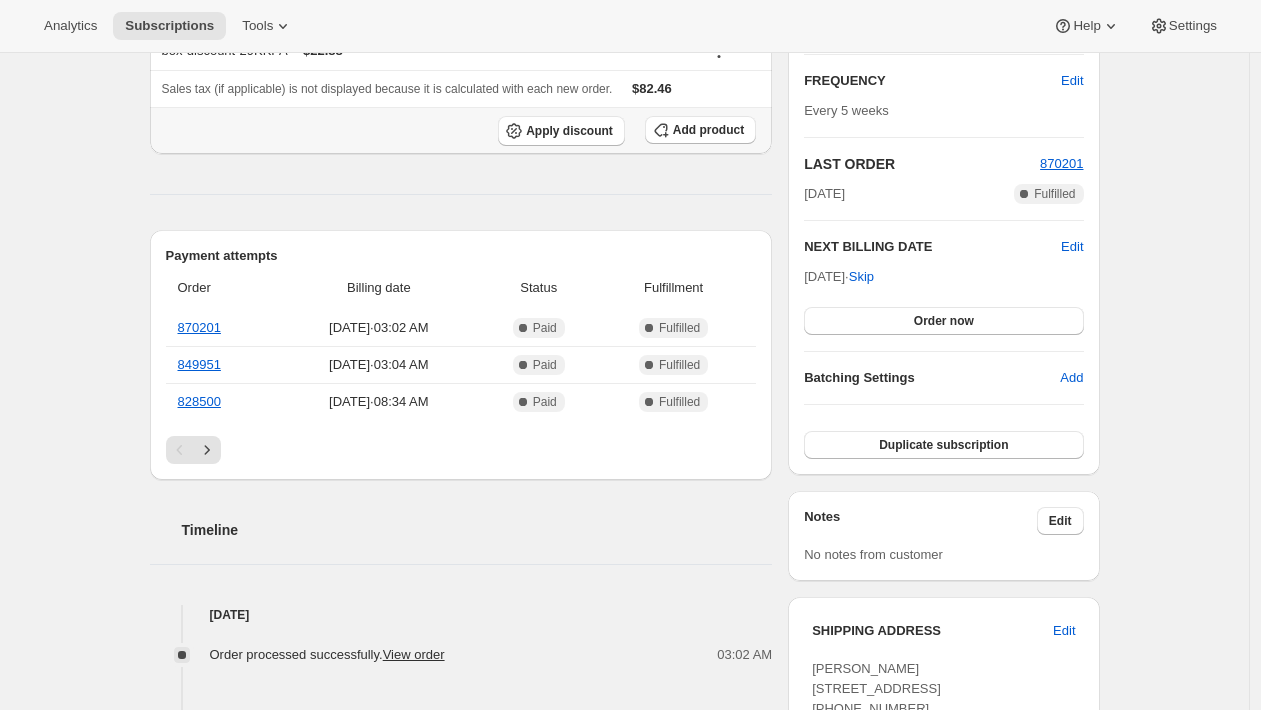 scroll, scrollTop: 534, scrollLeft: 0, axis: vertical 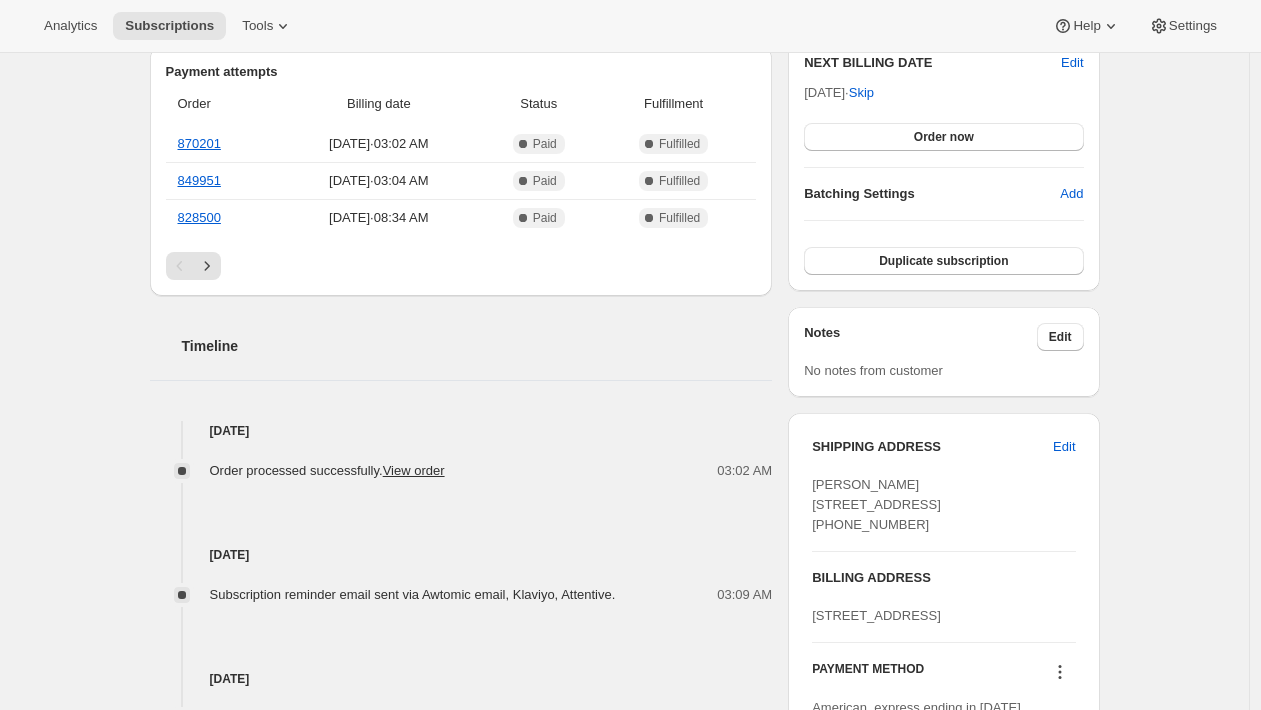 click on "Analytics Subscriptions Tools Help Settings" at bounding box center [630, 26] 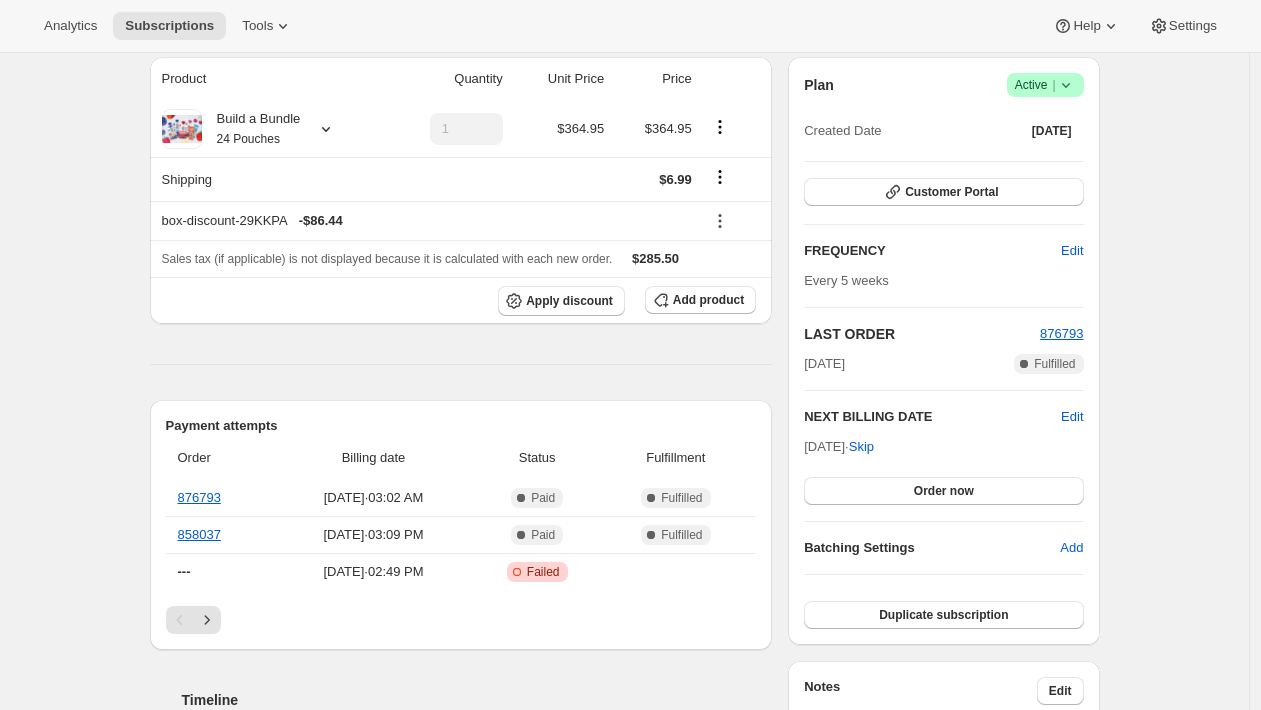 scroll, scrollTop: 191, scrollLeft: 0, axis: vertical 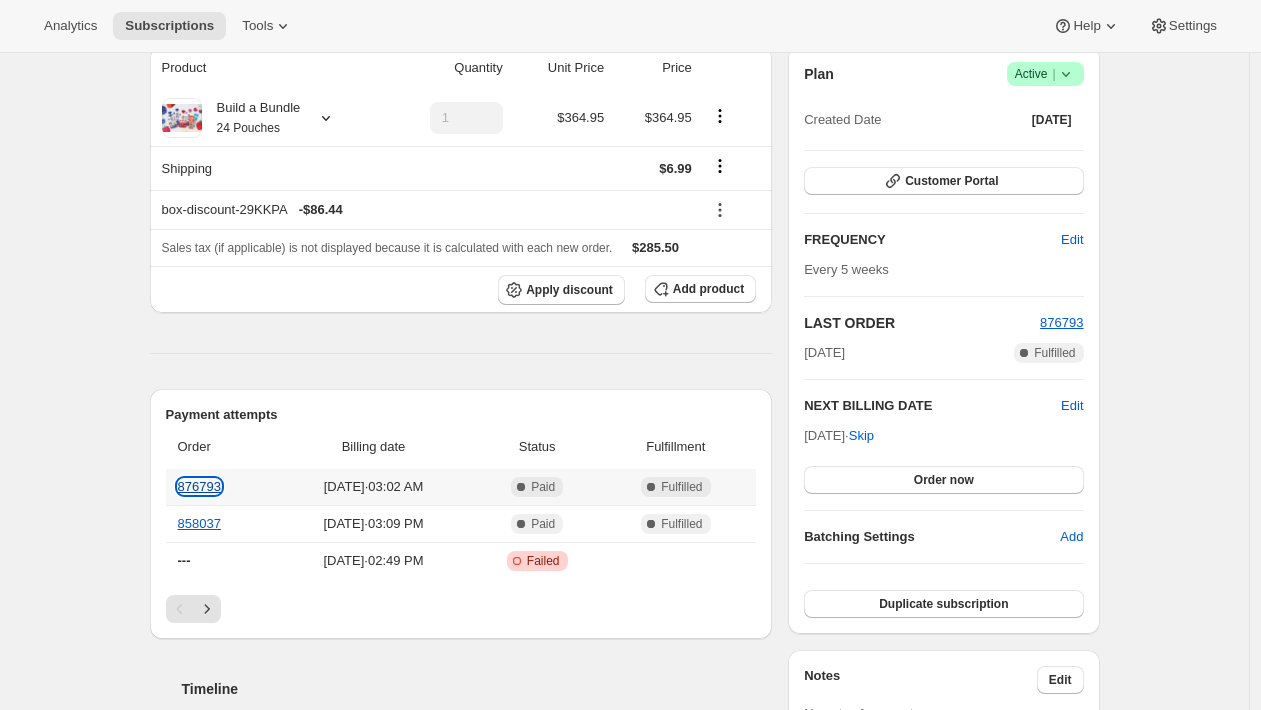 click on "876793" at bounding box center (199, 486) 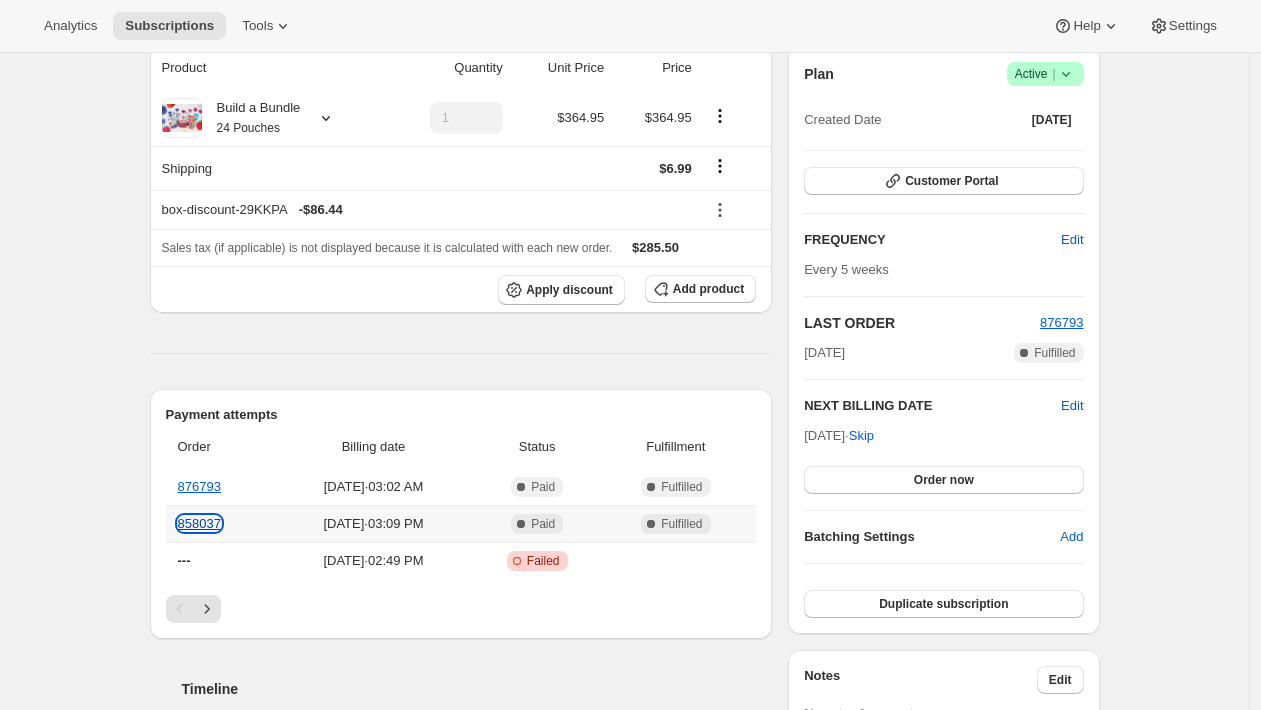 click on "858037" at bounding box center [199, 523] 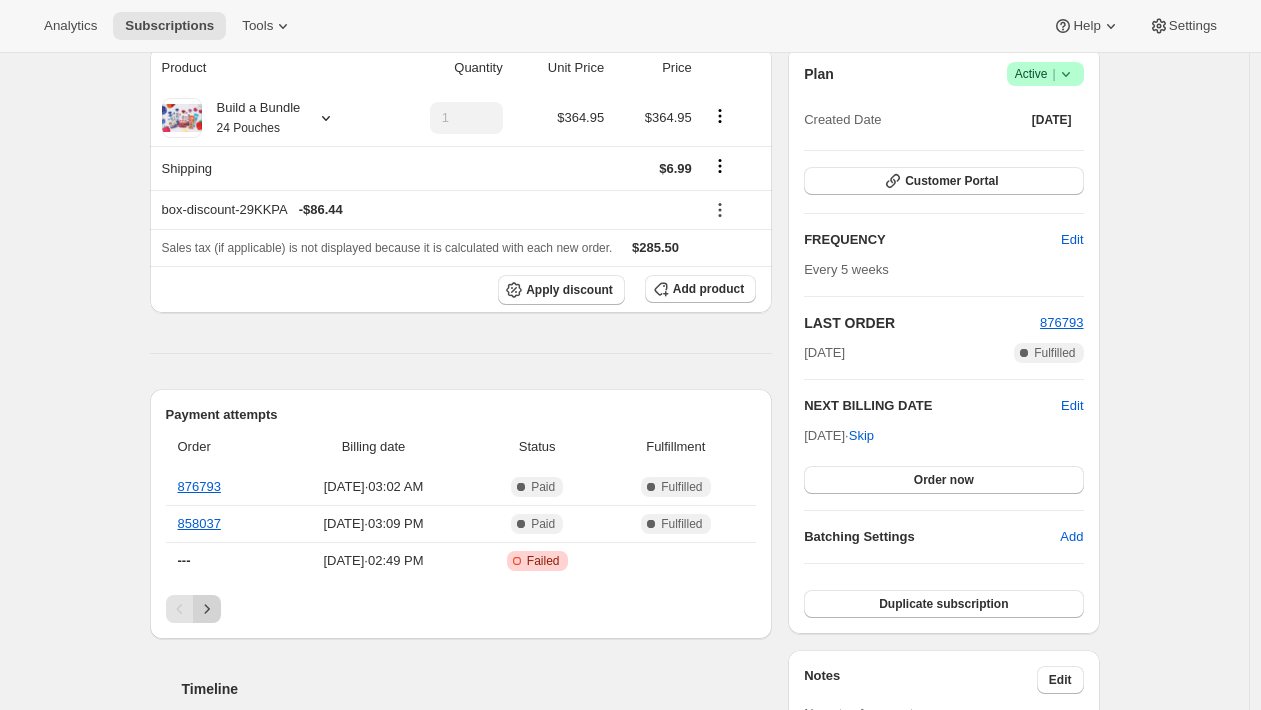 click 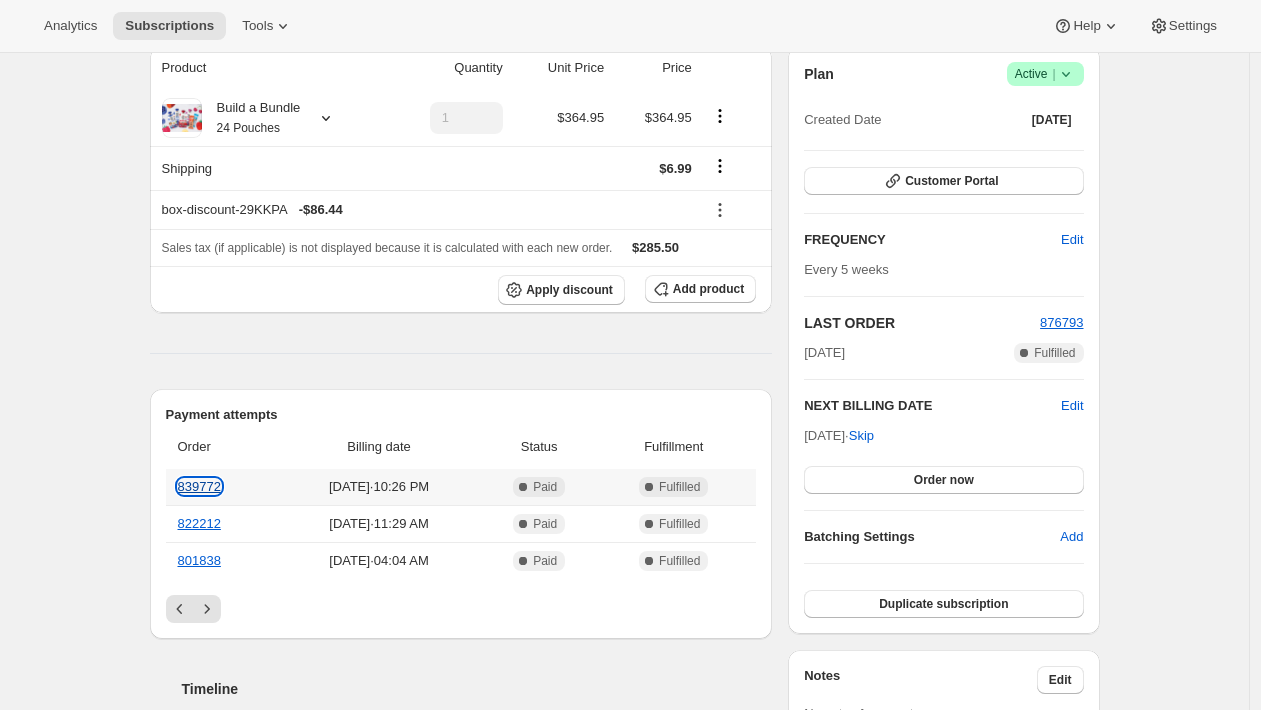 click on "839772" at bounding box center (199, 486) 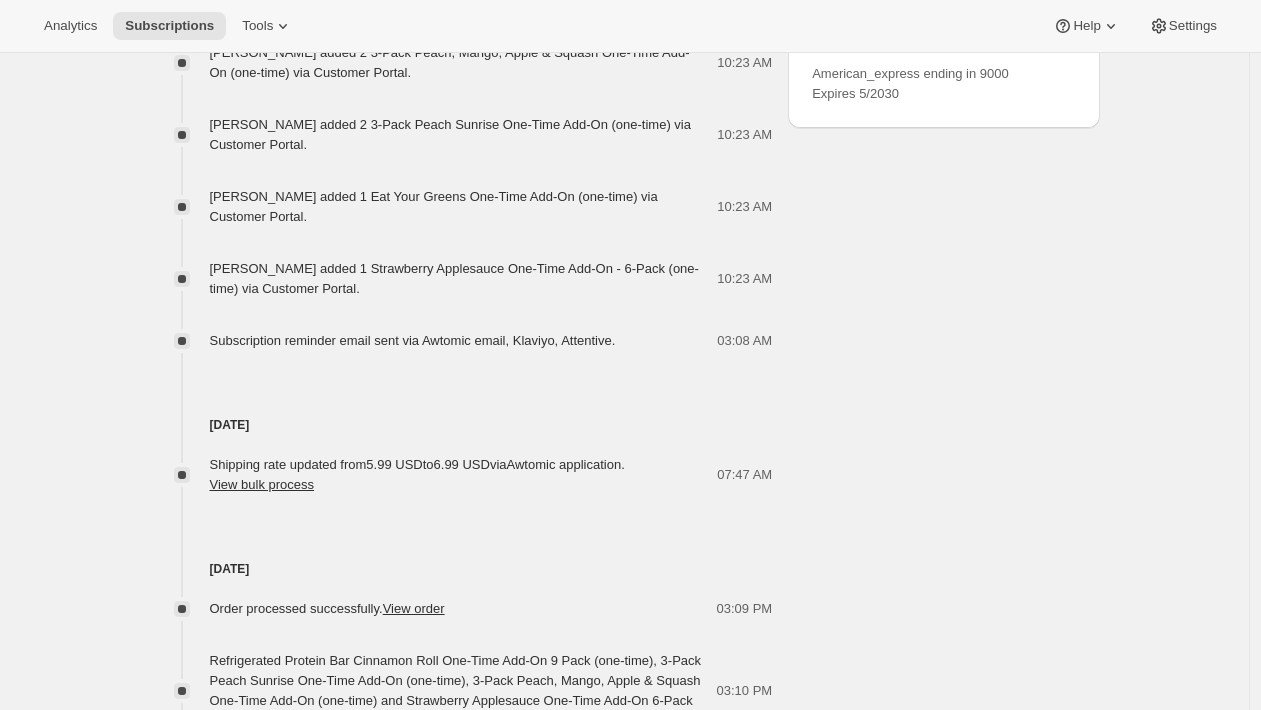 scroll, scrollTop: 1214, scrollLeft: 0, axis: vertical 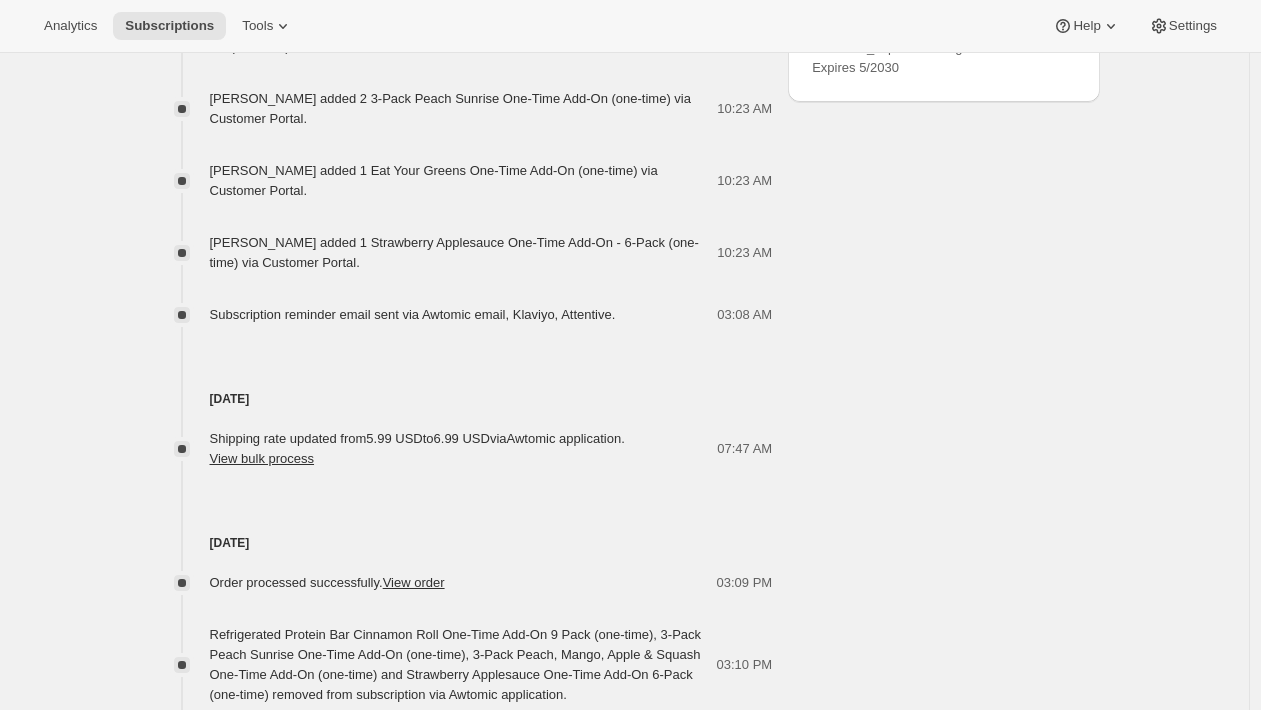 click on "Jul 12, 2025 Shipping rate updated from  5.99 USD  to  6.99 USD  via  Awtomic application .  View bulk process 07:47 AM" at bounding box center [461, 397] 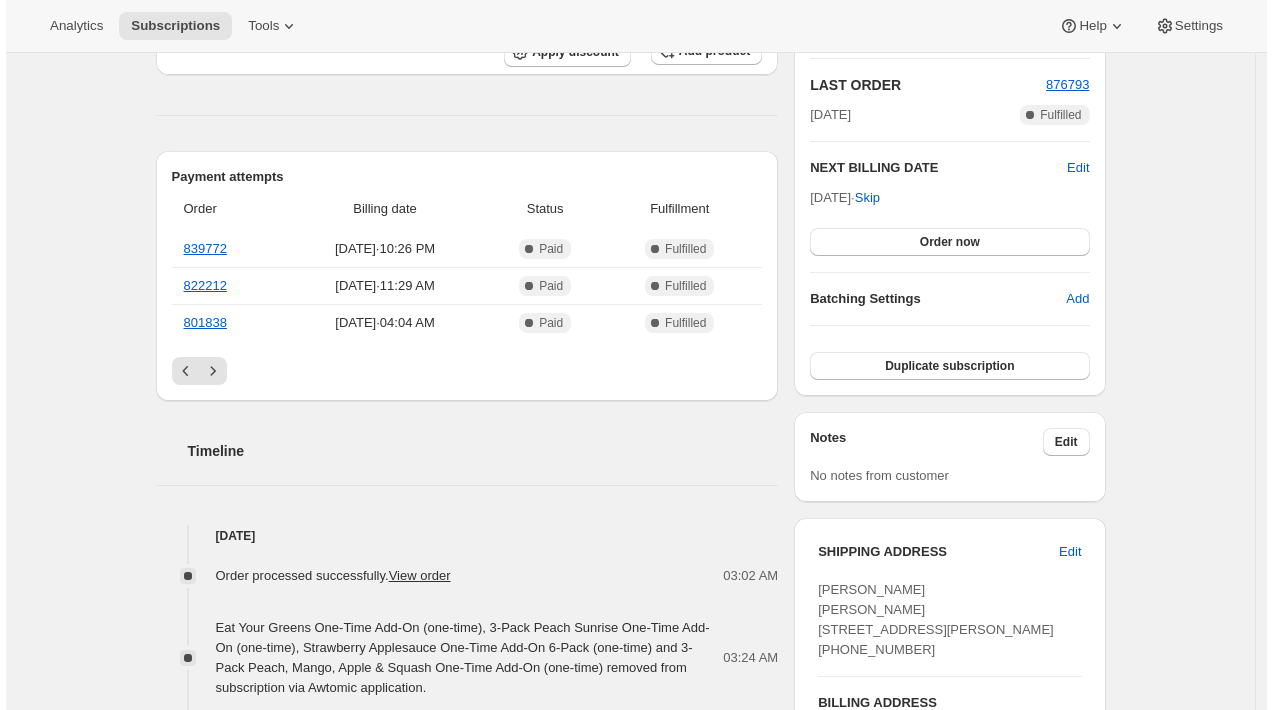 scroll, scrollTop: 0, scrollLeft: 0, axis: both 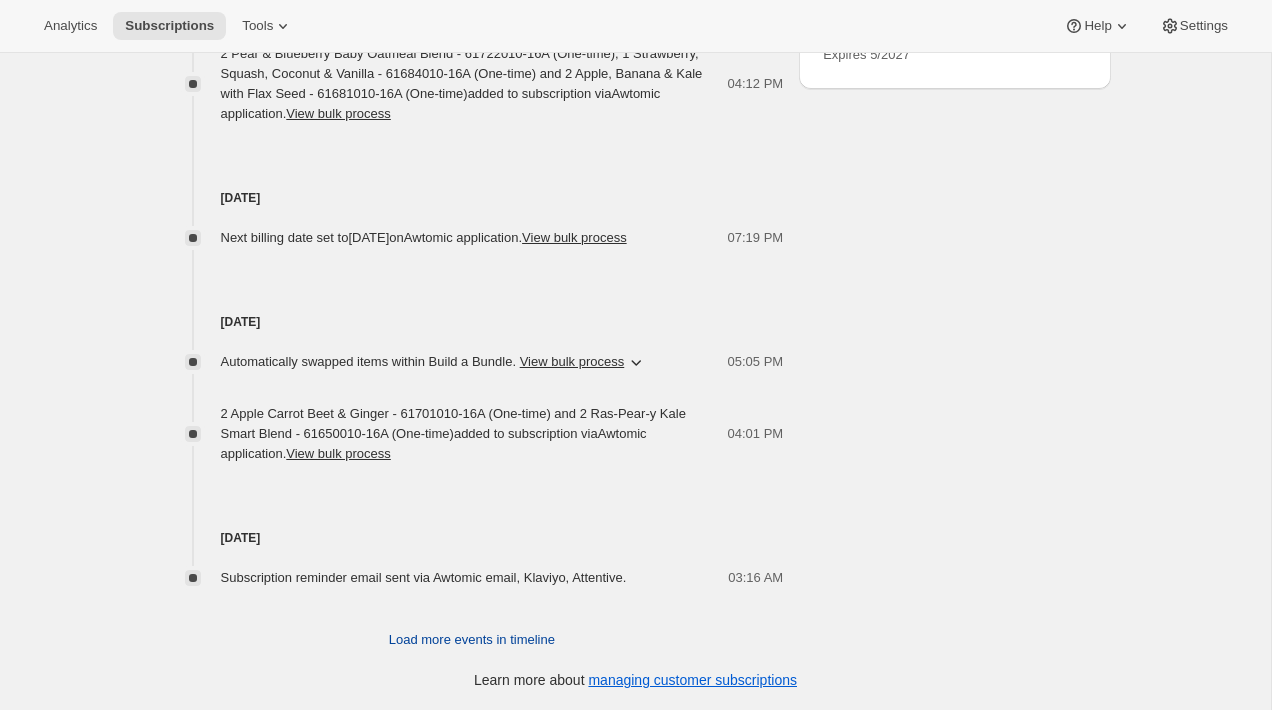 click on "Load more events in timeline" at bounding box center (472, 640) 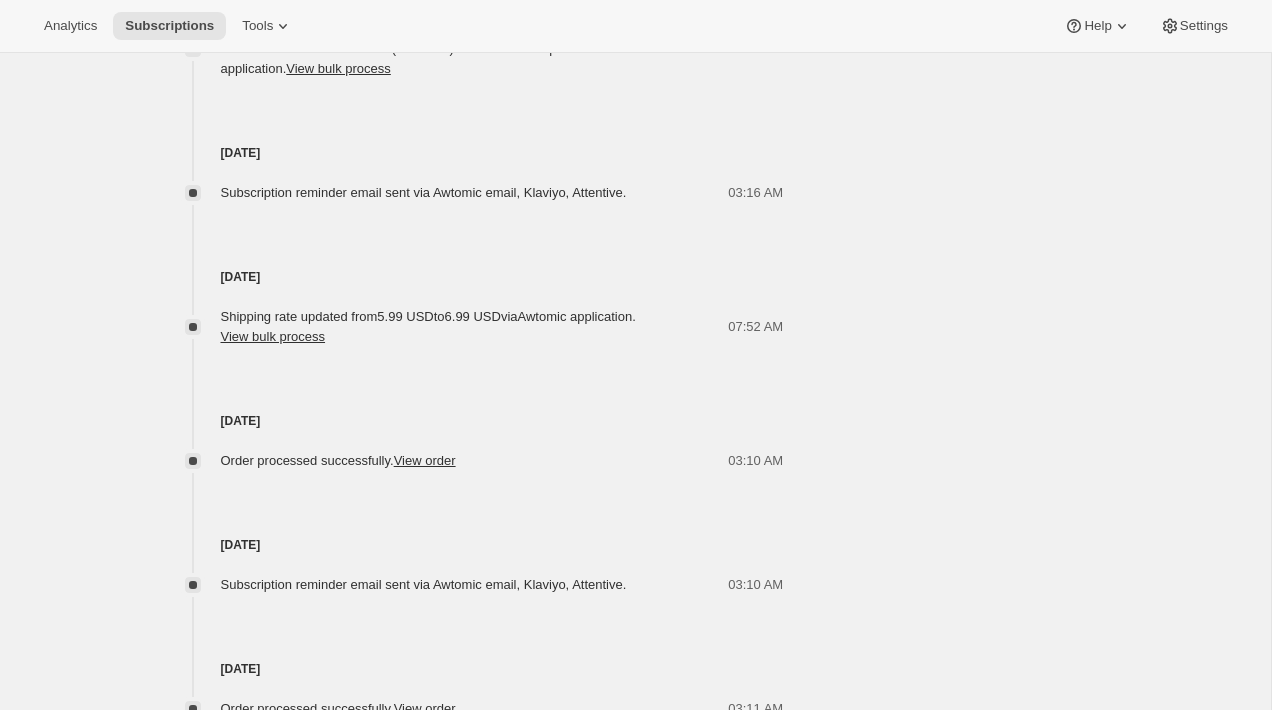 scroll, scrollTop: 1616, scrollLeft: 0, axis: vertical 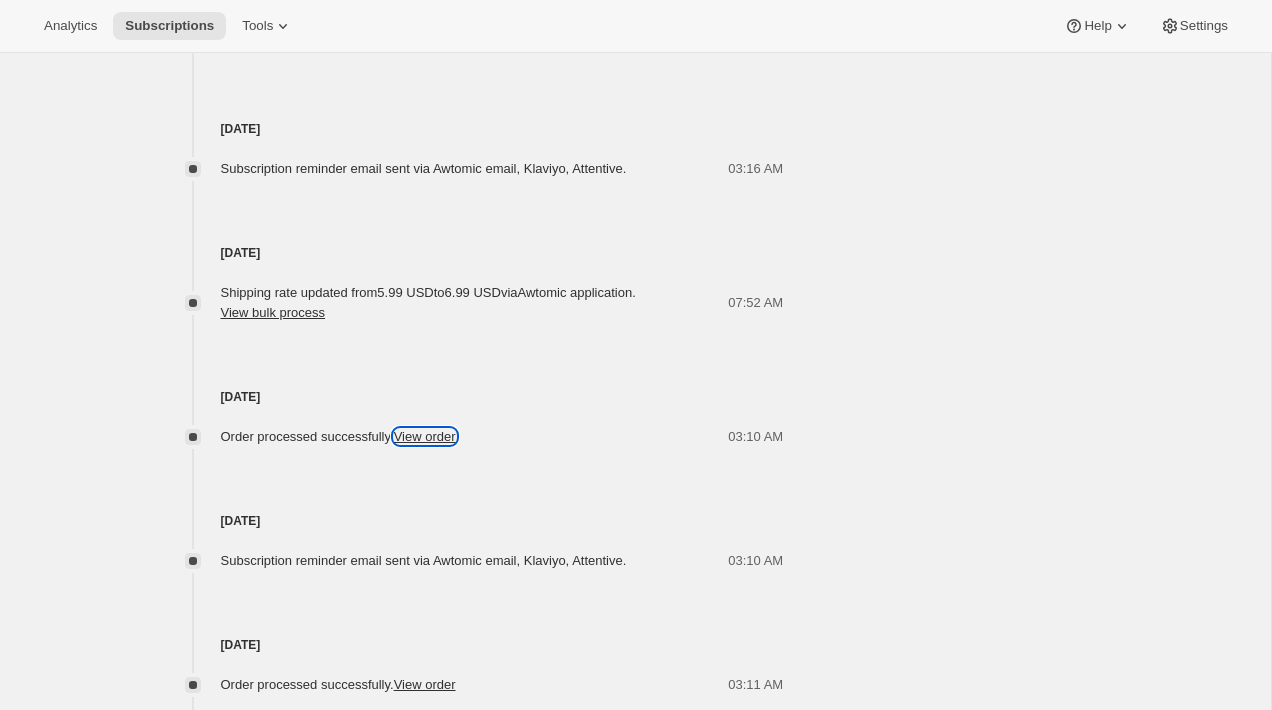 click on "View order" at bounding box center [425, 436] 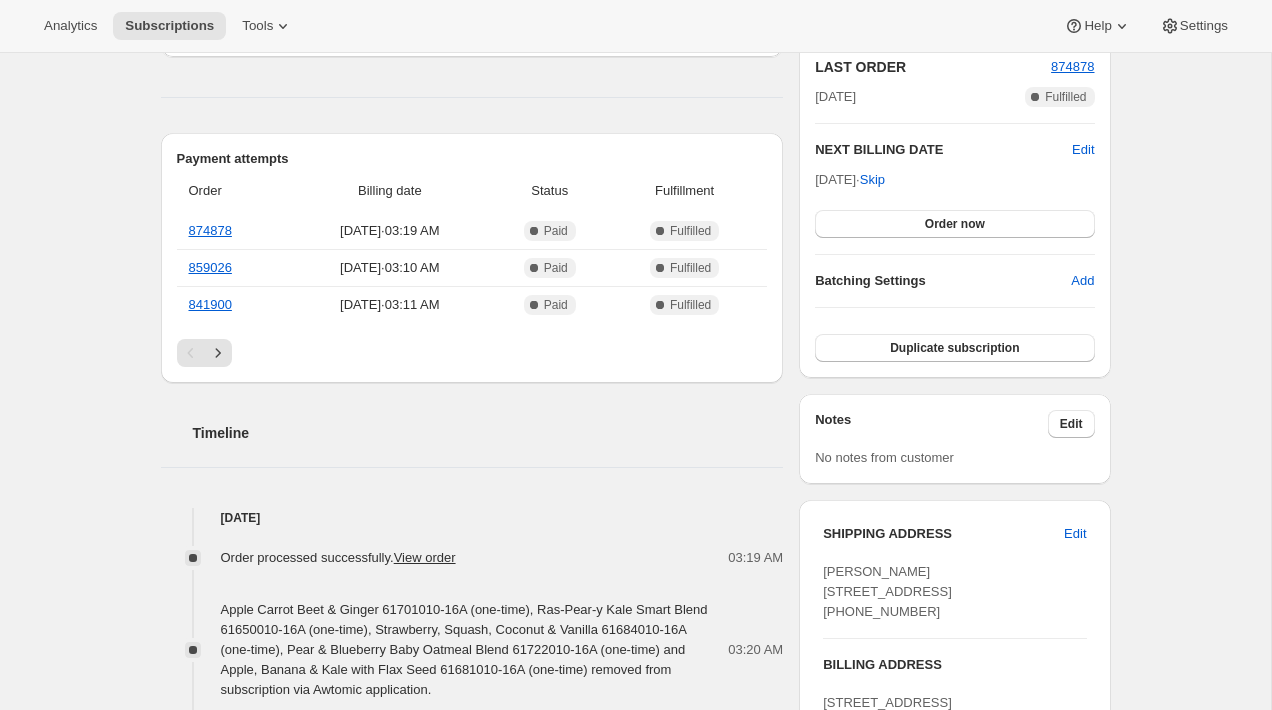 scroll, scrollTop: 460, scrollLeft: 0, axis: vertical 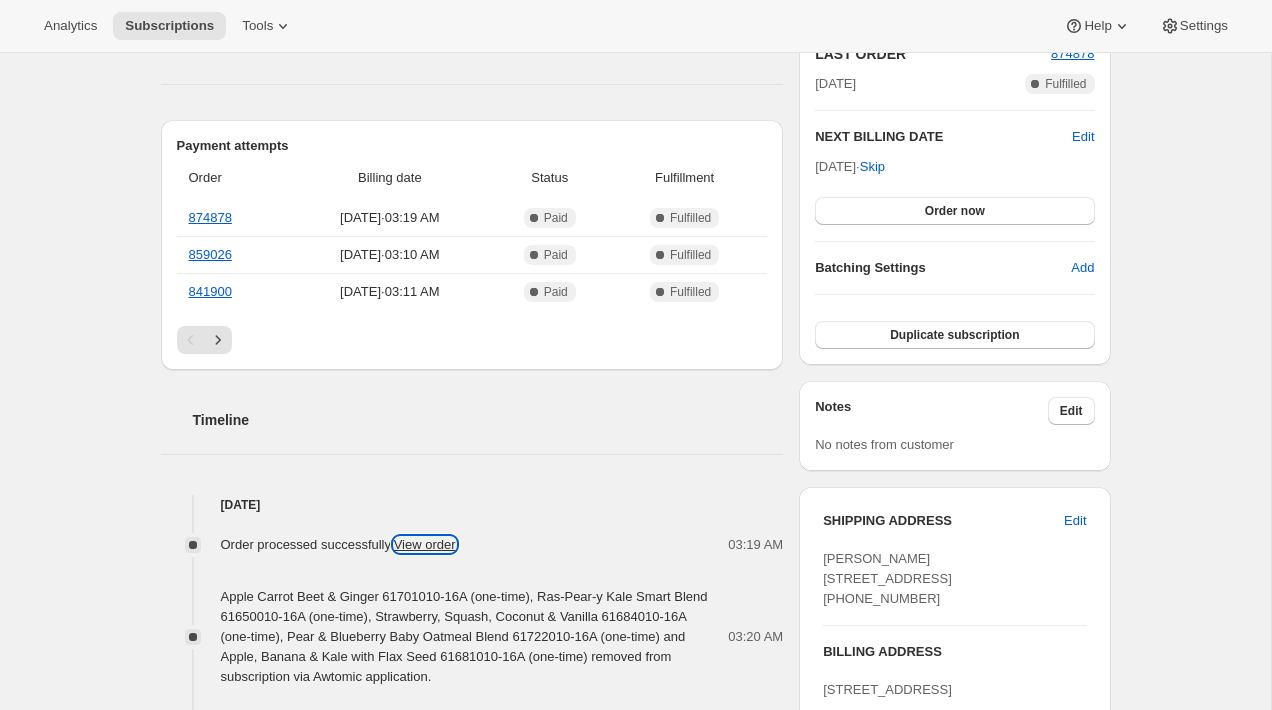 click on "View order" at bounding box center (425, 544) 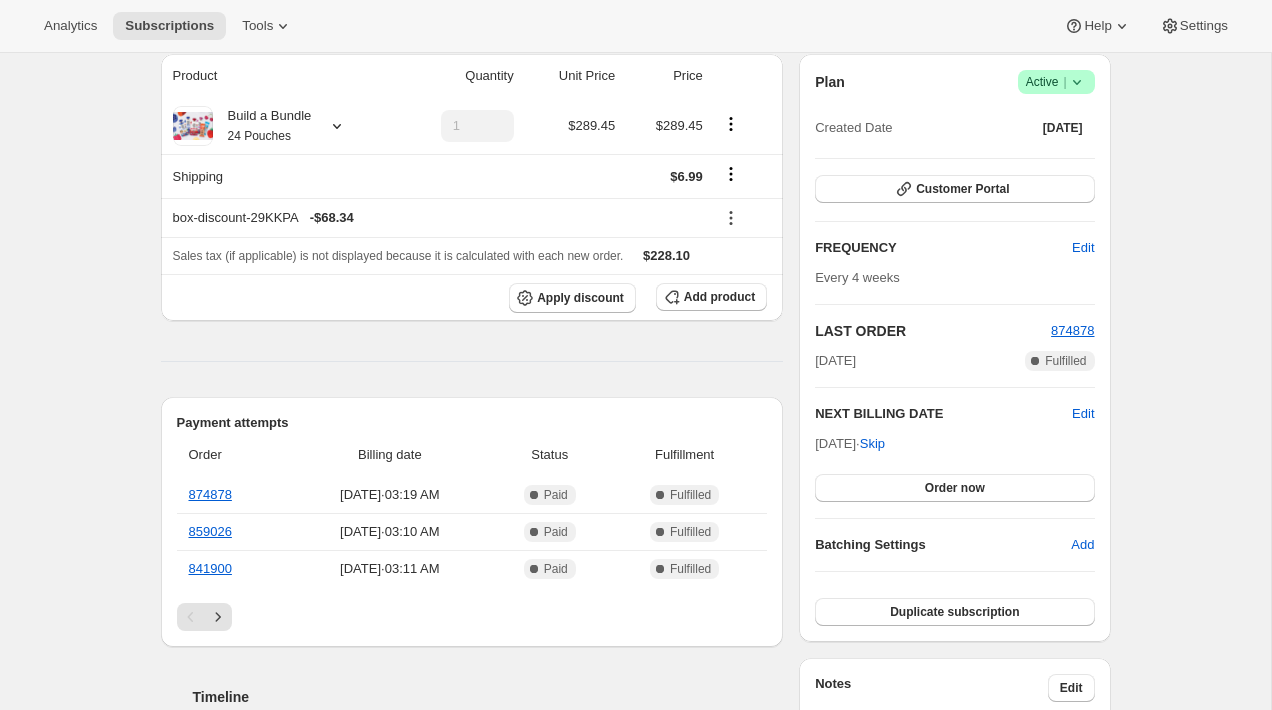 scroll, scrollTop: 0, scrollLeft: 0, axis: both 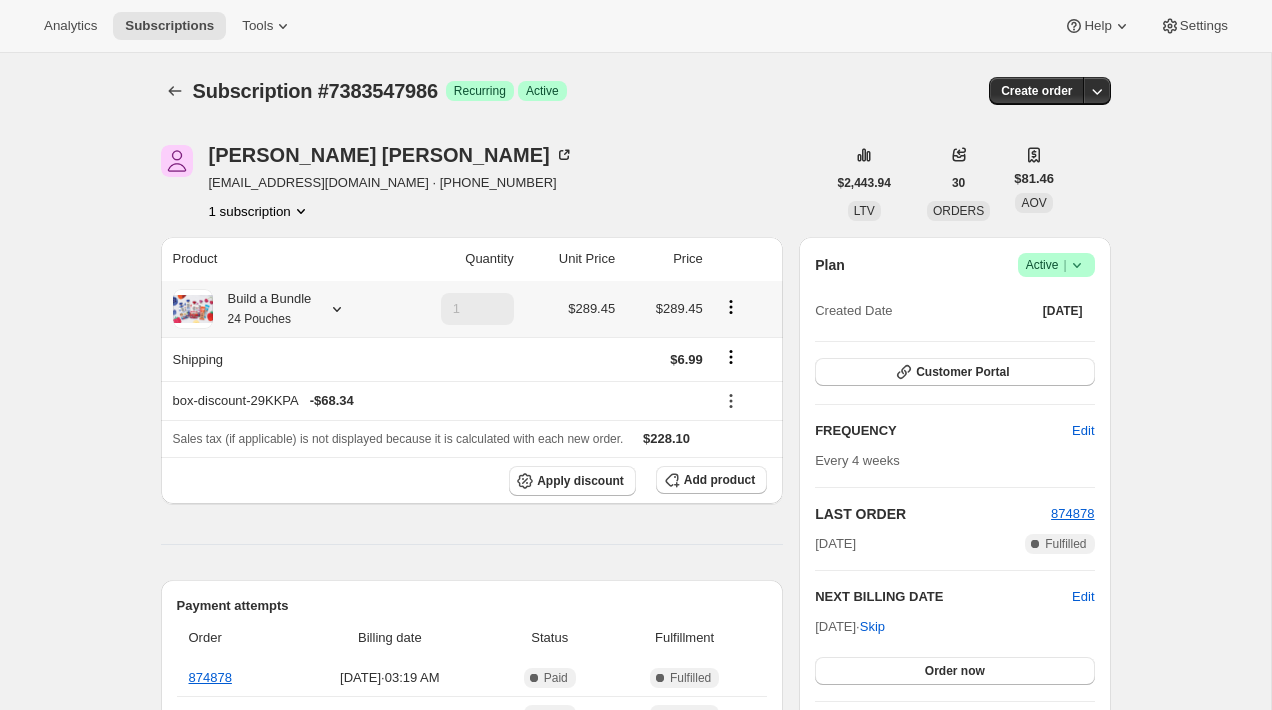 click on "Build a Bundle 24 Pouches" at bounding box center [262, 309] 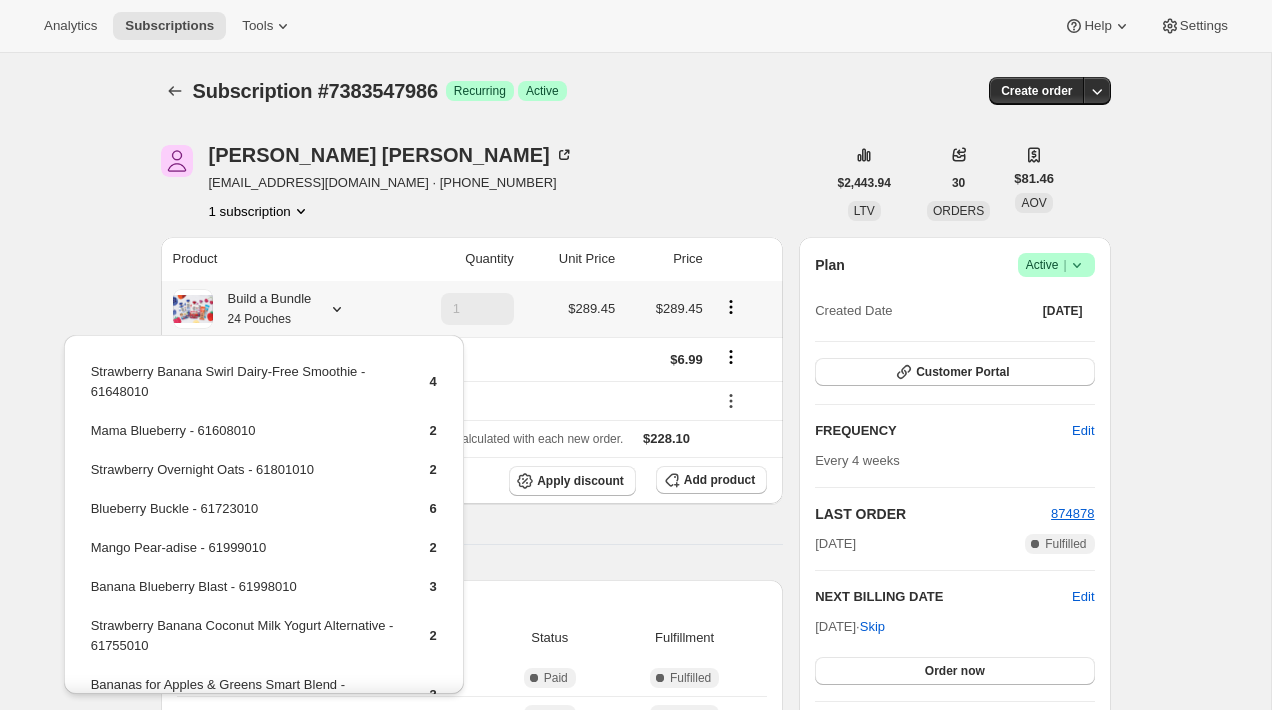 click on "24 Pouches" at bounding box center (259, 319) 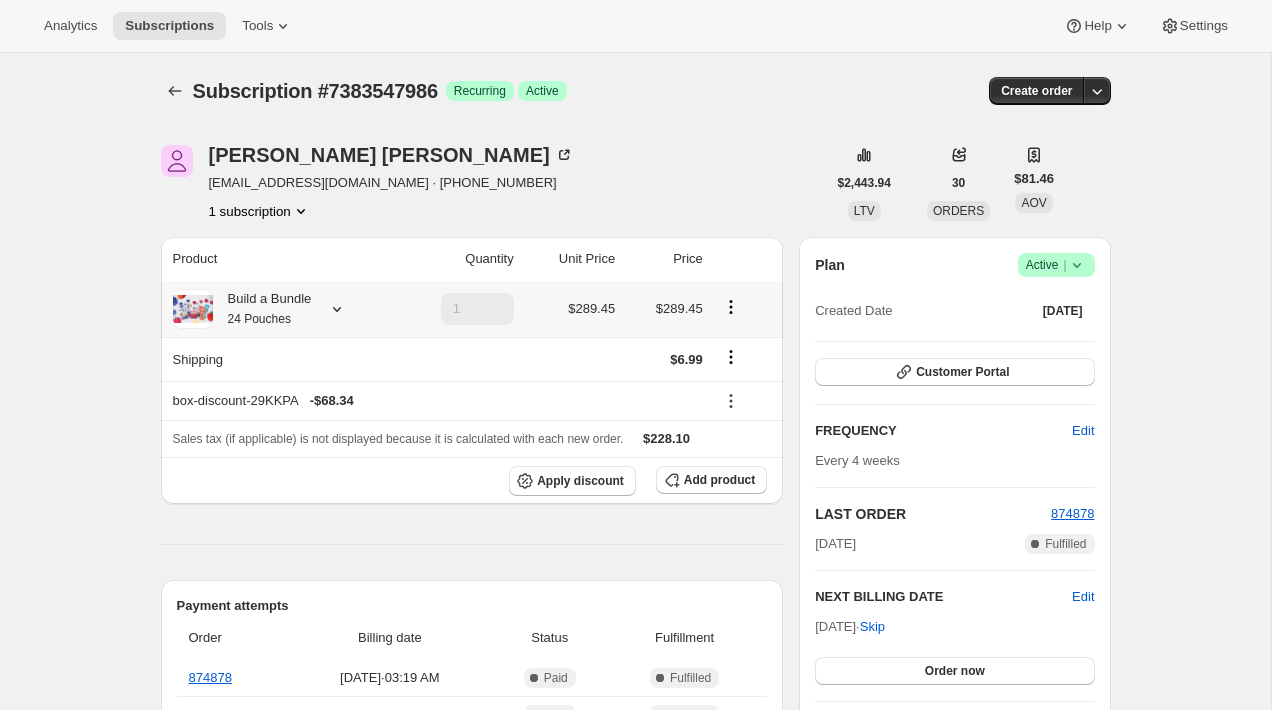 click on "24 Pouches" at bounding box center [259, 319] 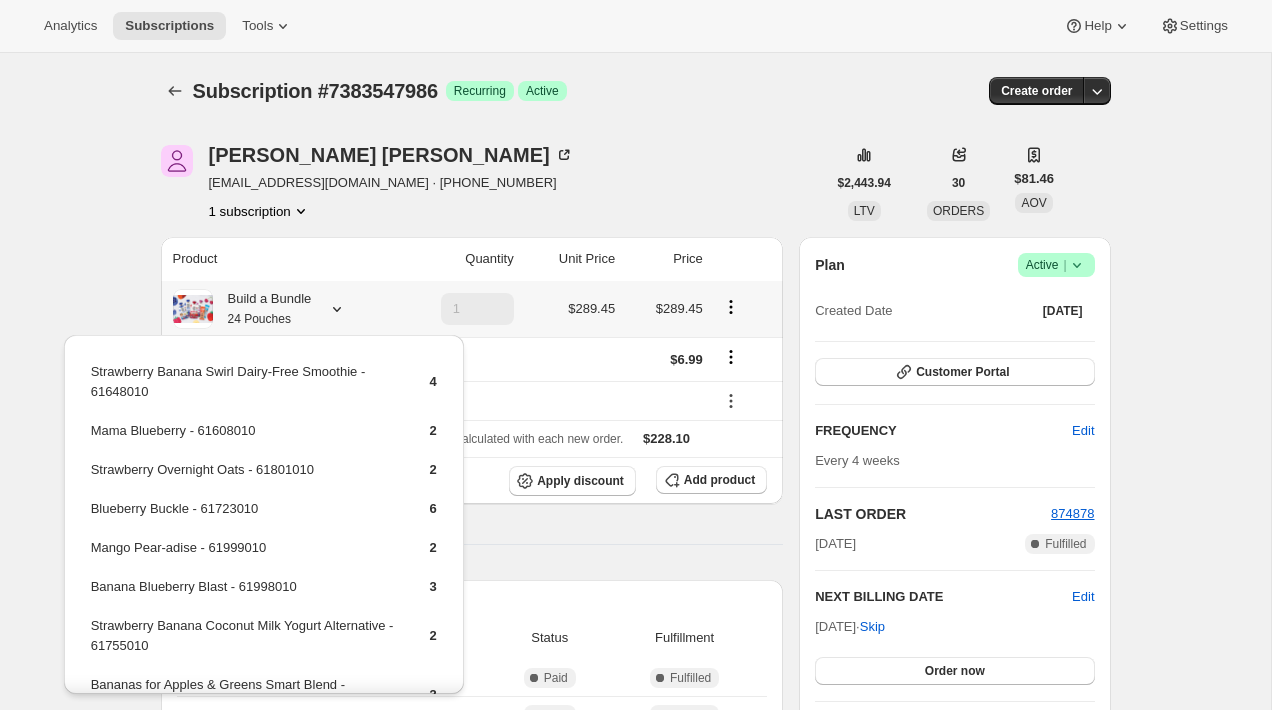 scroll, scrollTop: 786, scrollLeft: 0, axis: vertical 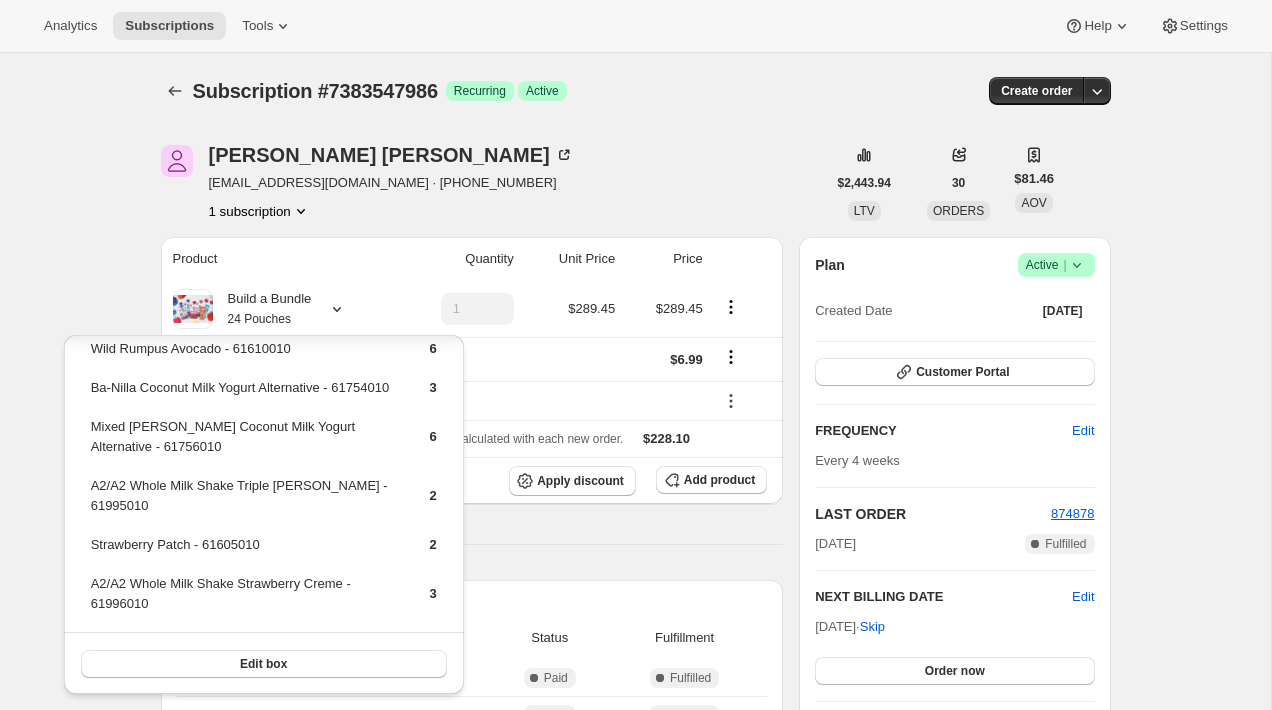 click on "Product Quantity Unit Price Price Build a Bundle 24 Pouches 1 $289.45 $289.45 Shipping $6.99 box-discount-29KKPA   - $68.34 Sales tax (if applicable) is not displayed because it is calculated with each new order.   $228.10 Apply discount Add product Payment attempts Order Billing date Status Fulfillment 874878 Jul 19, 2025  ·  03:19 AM  Complete Paid  Complete Fulfilled 859026 Jun 20, 2025  ·  03:10 AM  Complete Paid  Complete Fulfilled 841900 May 23, 2025  ·  03:11 AM  Complete Paid  Complete Fulfilled Timeline Jul 19, 2025 Order processed successfully.  View order 03:19 AM Apple Carrot Beet & Ginger 61701010-16A (one-time), Ras-Pear-y Kale Smart Blend 61650010-16A (one-time), Strawberry, Squash, Coconut & Vanilla 61684010-16A (one-time), Pear & Blueberry Baby Oatmeal Blend 61722010-16A (one-time) and Apple, Banana & Kale with Flax Seed 61681010-16A (one-time) removed from subscription via Awtomic application.  03:20 AM Jul 18, 2025  added to subscription via  Awtomic application .  View bulk process ." at bounding box center [472, 1413] 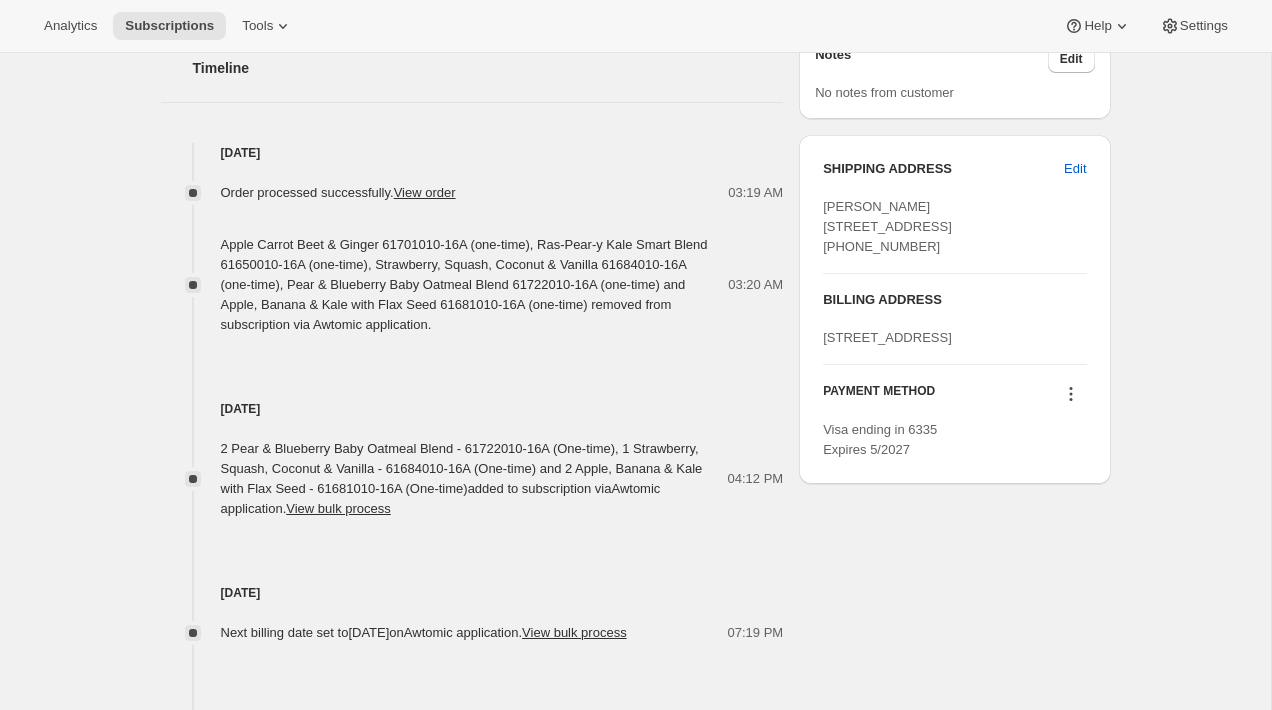 scroll, scrollTop: 799, scrollLeft: 0, axis: vertical 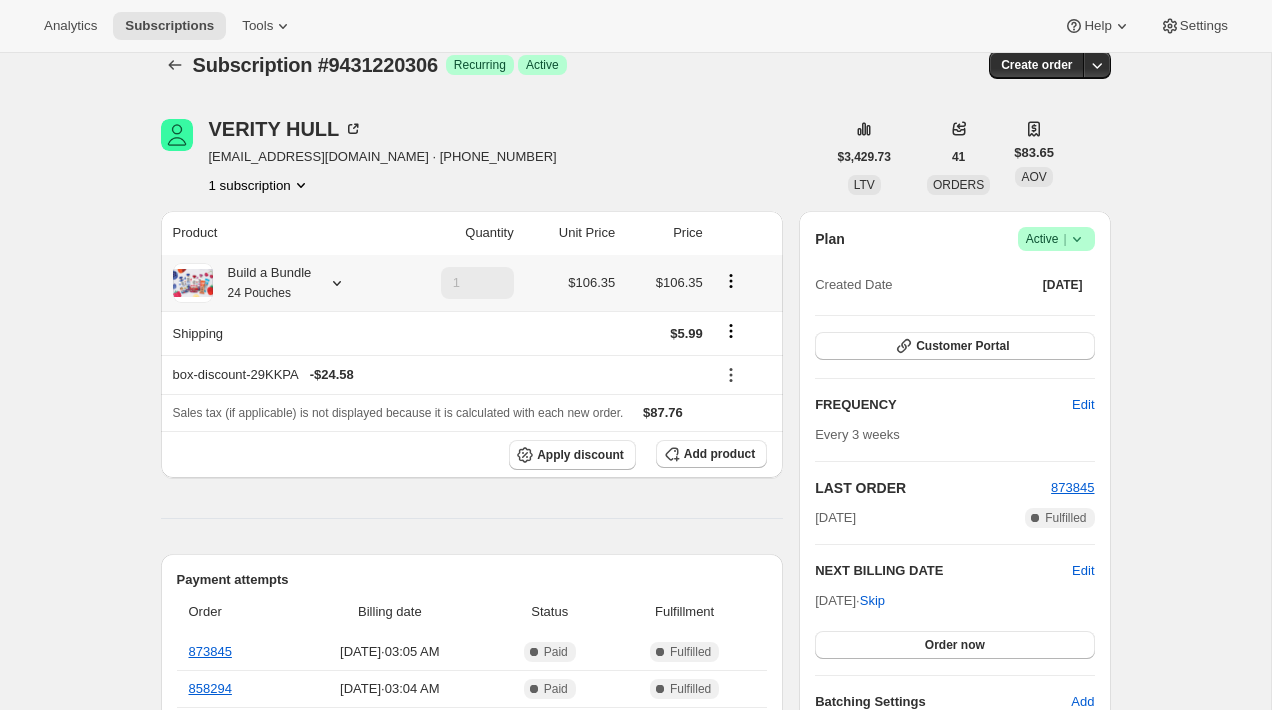 click on "Build a Bundle 24 Pouches" at bounding box center [262, 283] 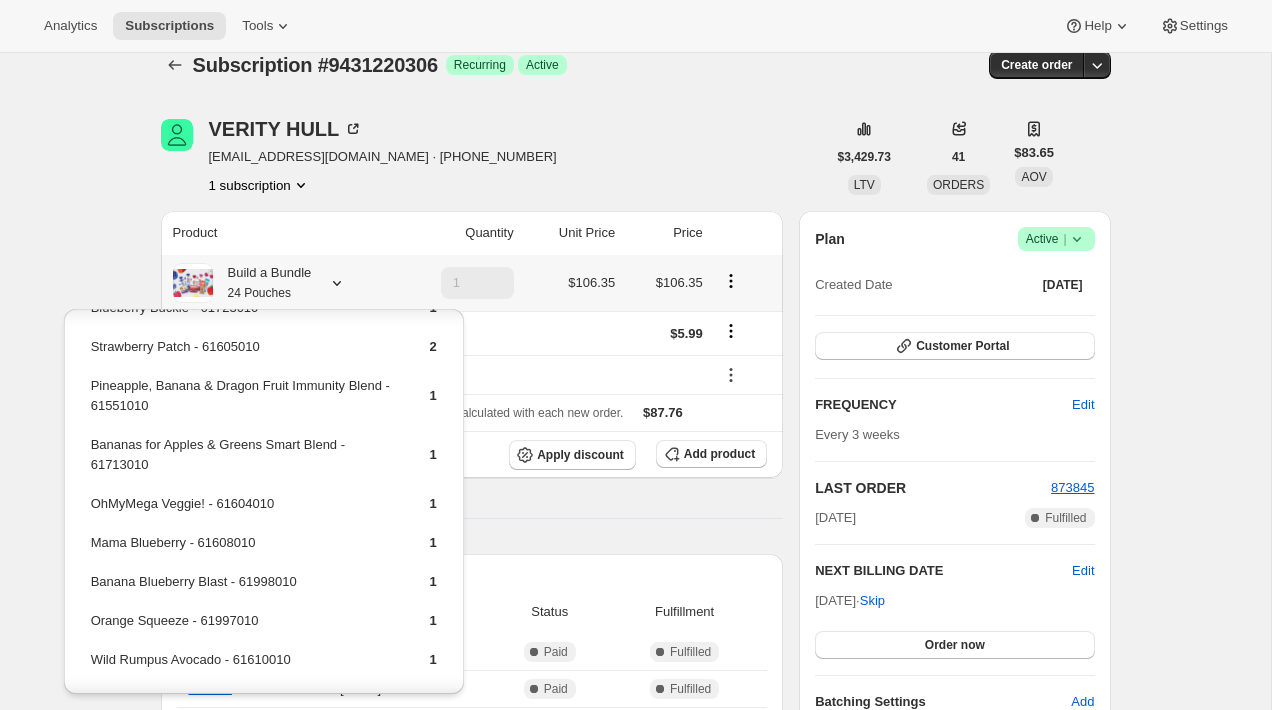 scroll, scrollTop: 760, scrollLeft: 0, axis: vertical 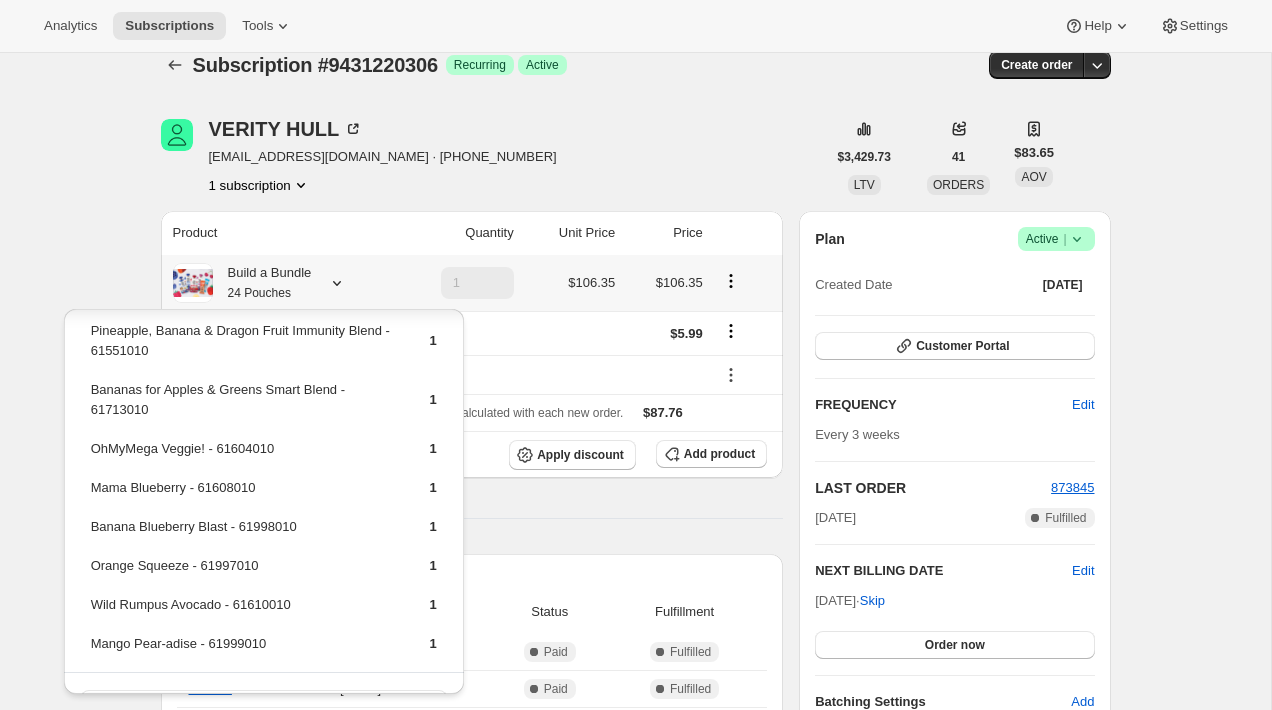 click on "Edit box" at bounding box center [264, 704] 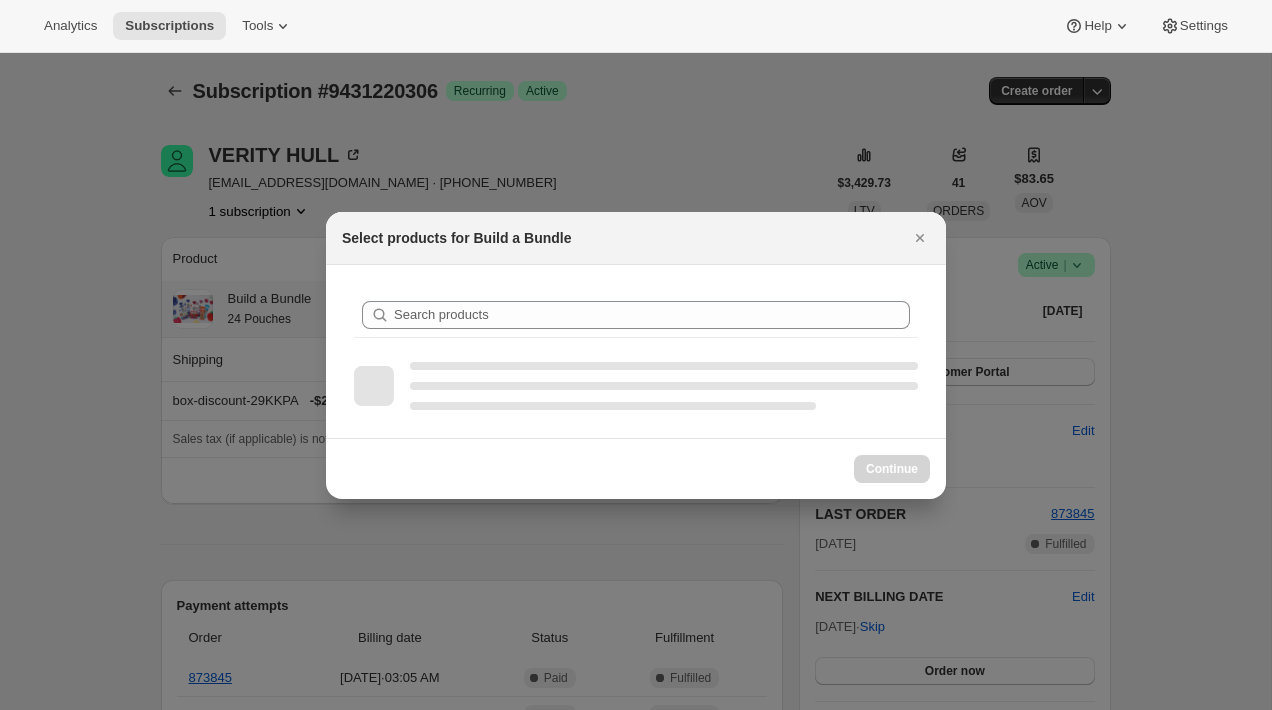 scroll, scrollTop: 0, scrollLeft: 0, axis: both 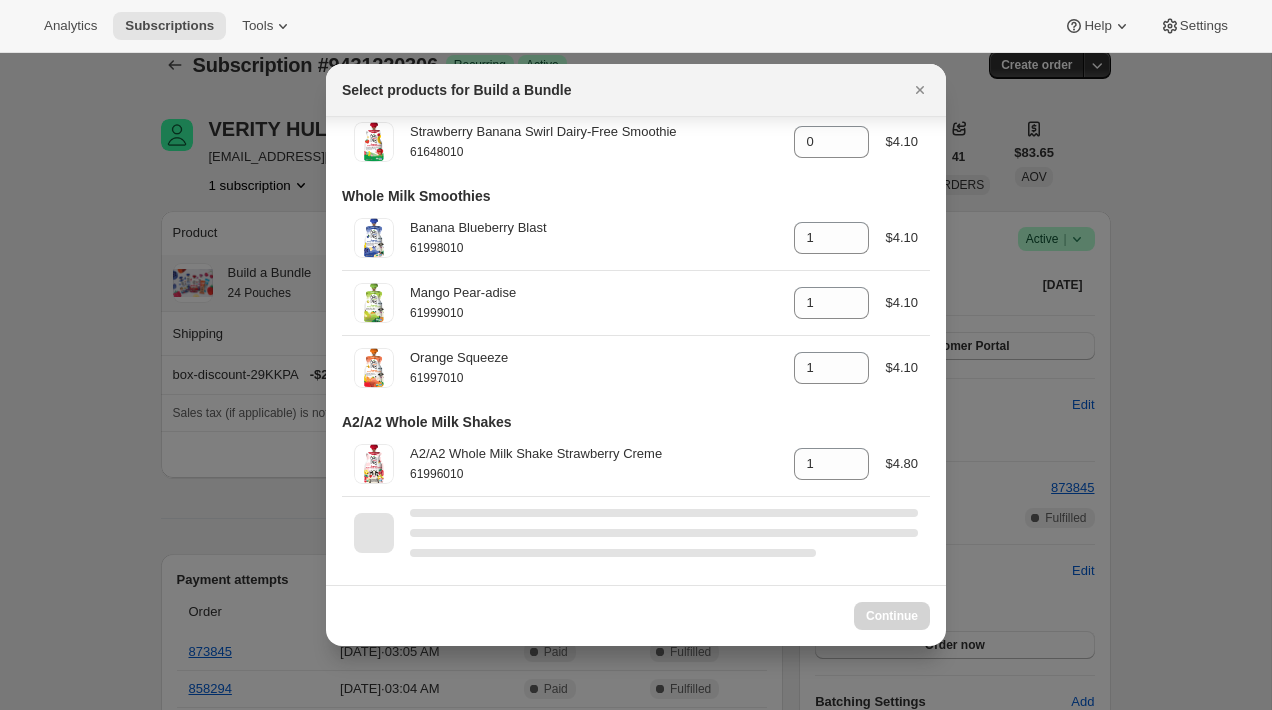 select on "gid://shopify/ProductVariant/42094505427026" 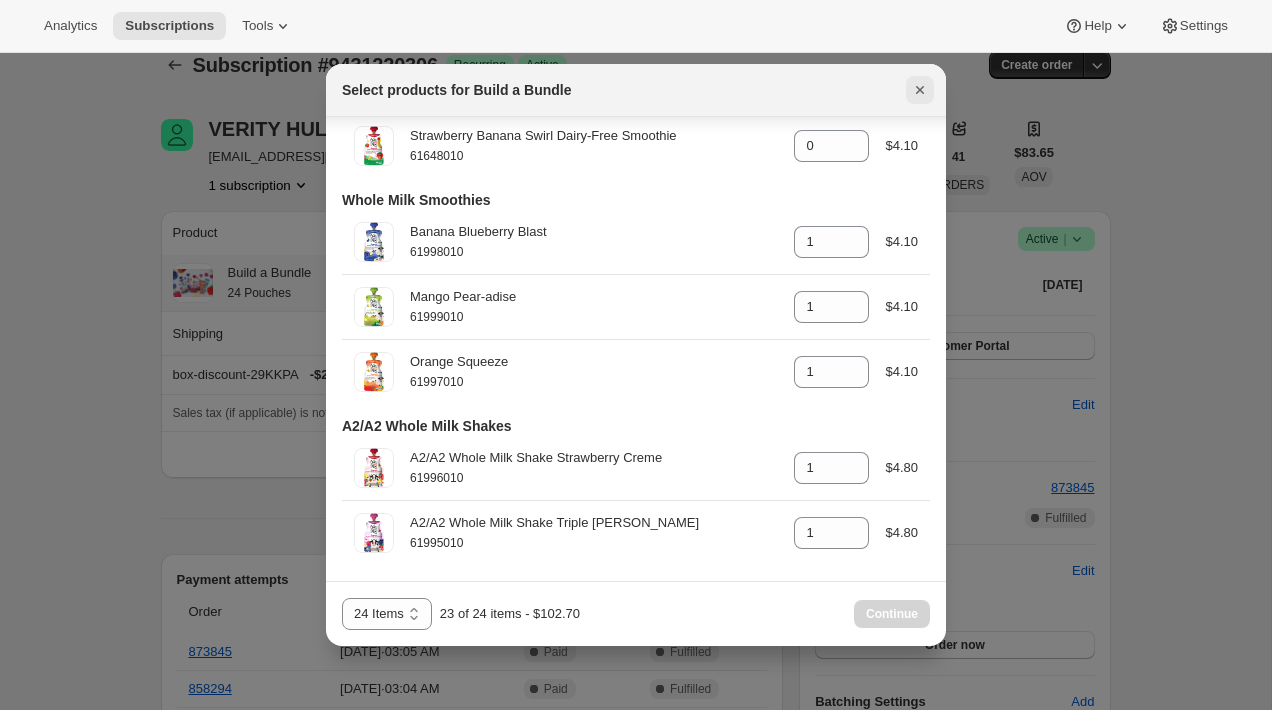 click 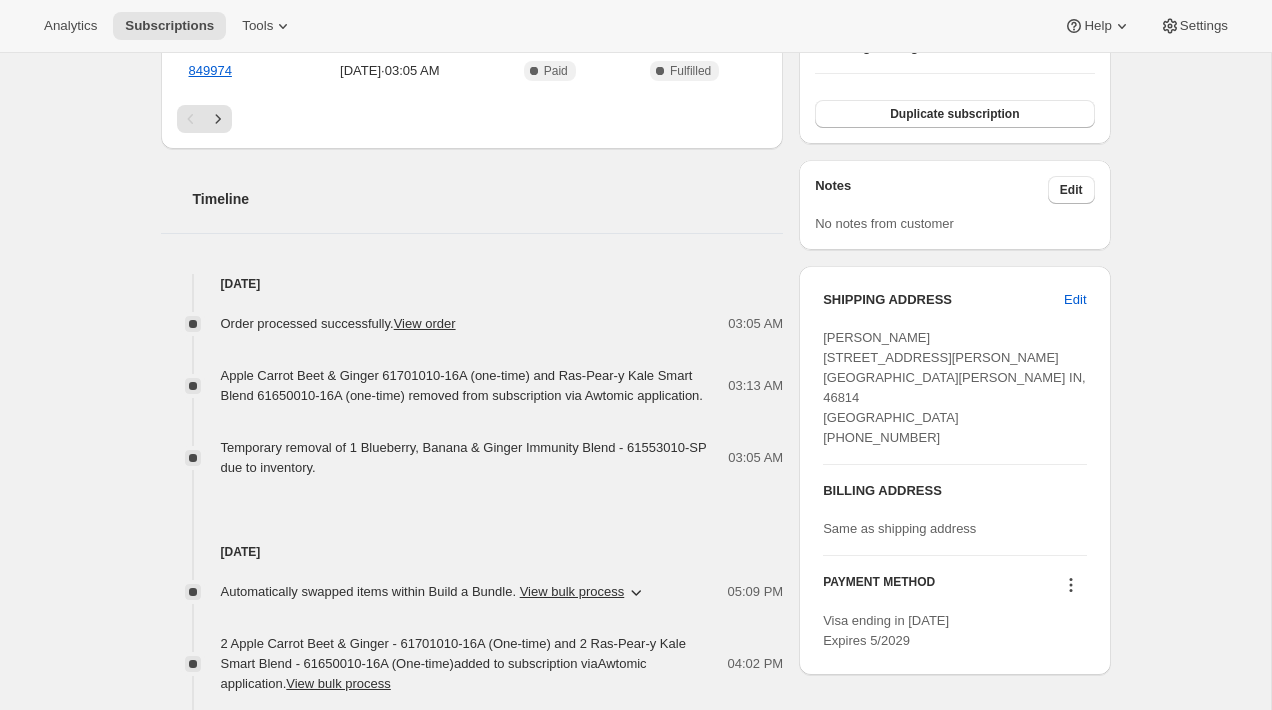 scroll, scrollTop: 783, scrollLeft: 0, axis: vertical 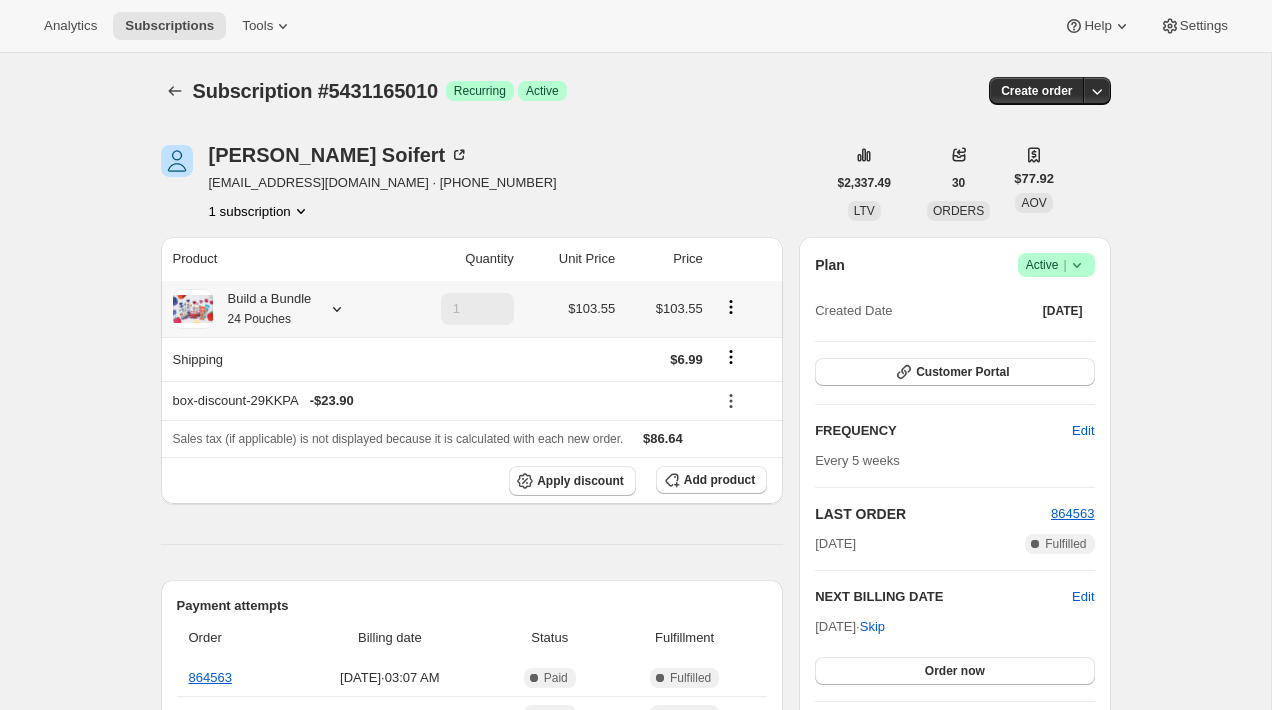 click on "Build a Bundle 24 Pouches" at bounding box center [262, 309] 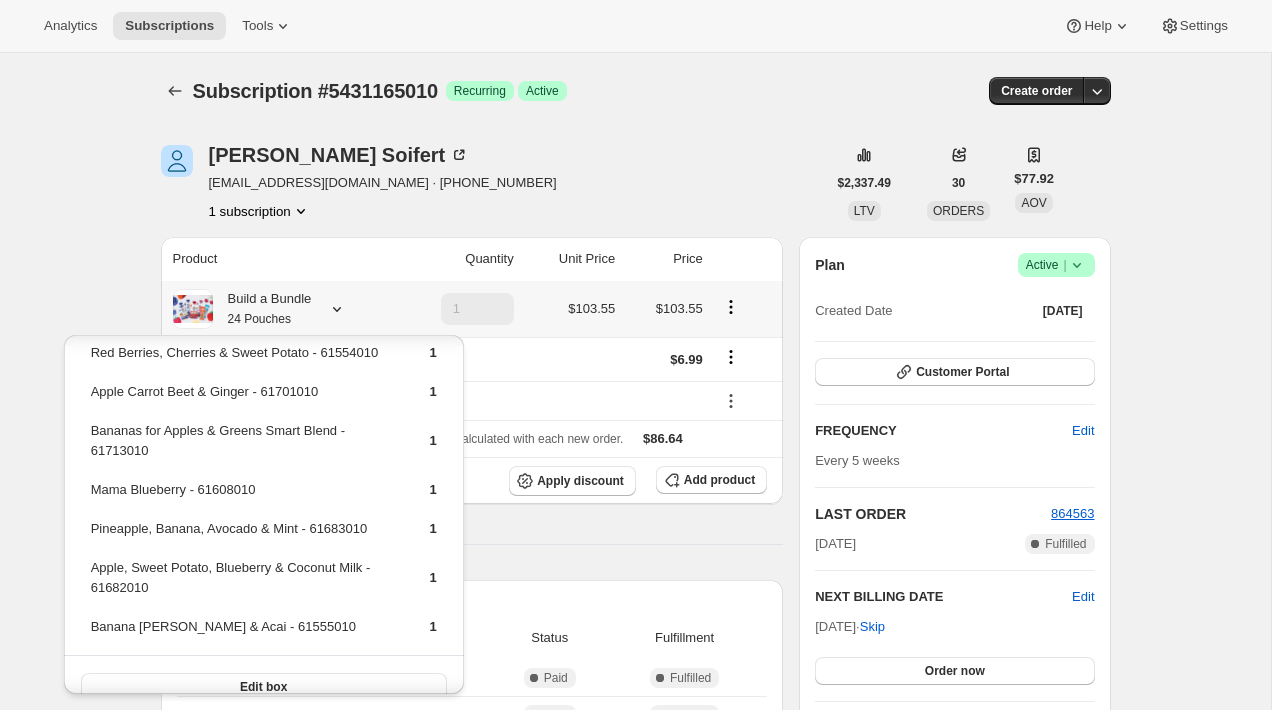 scroll, scrollTop: 727, scrollLeft: 0, axis: vertical 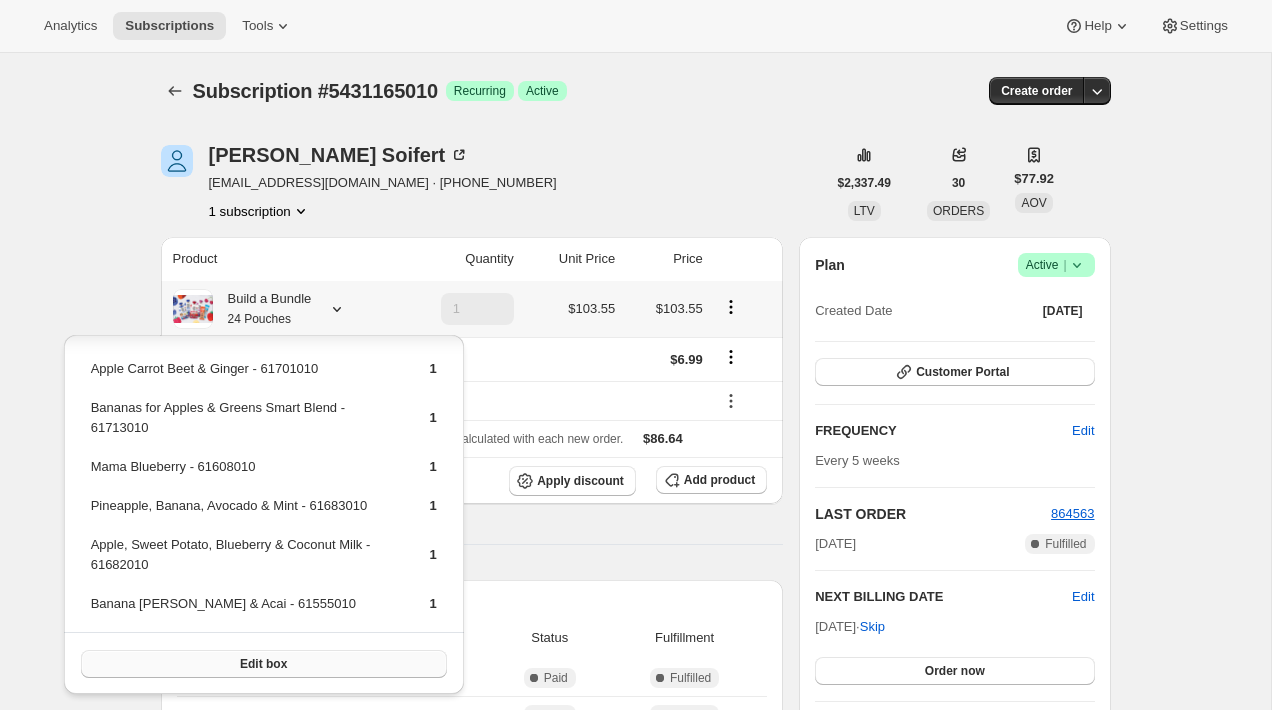 click on "Edit box" at bounding box center [264, 664] 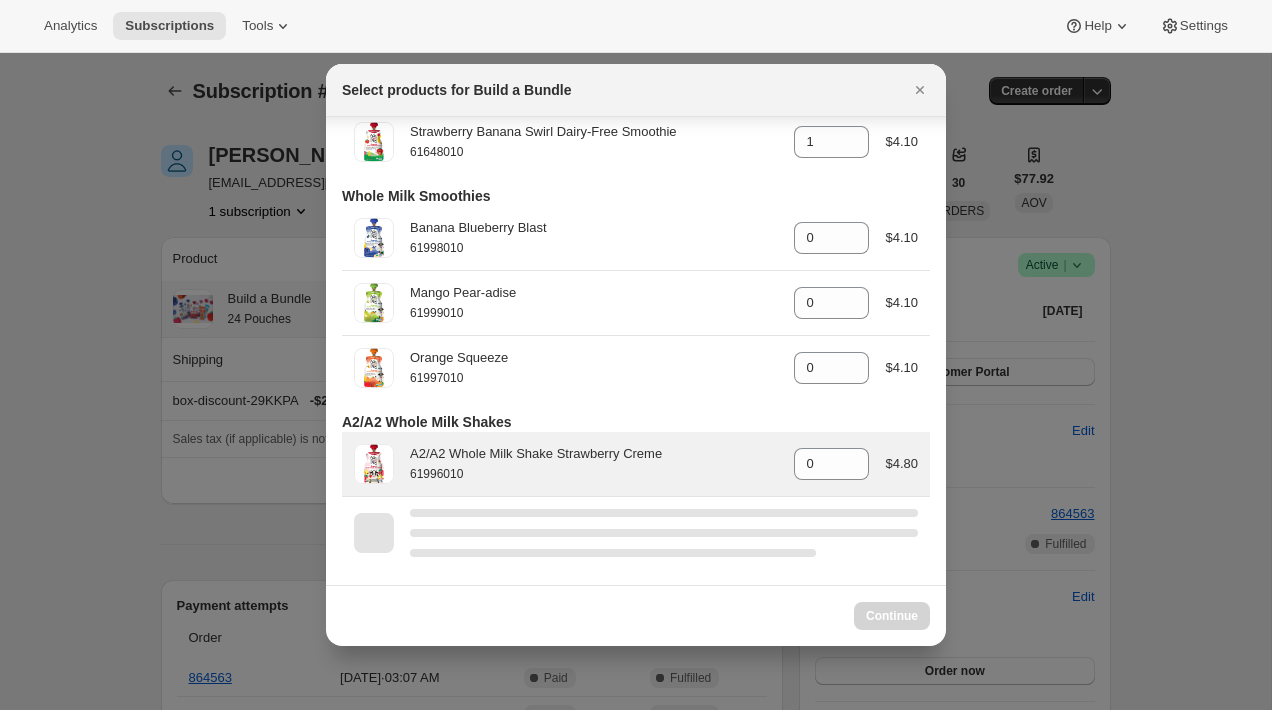 select on "gid://shopify/ProductVariant/42094505427026" 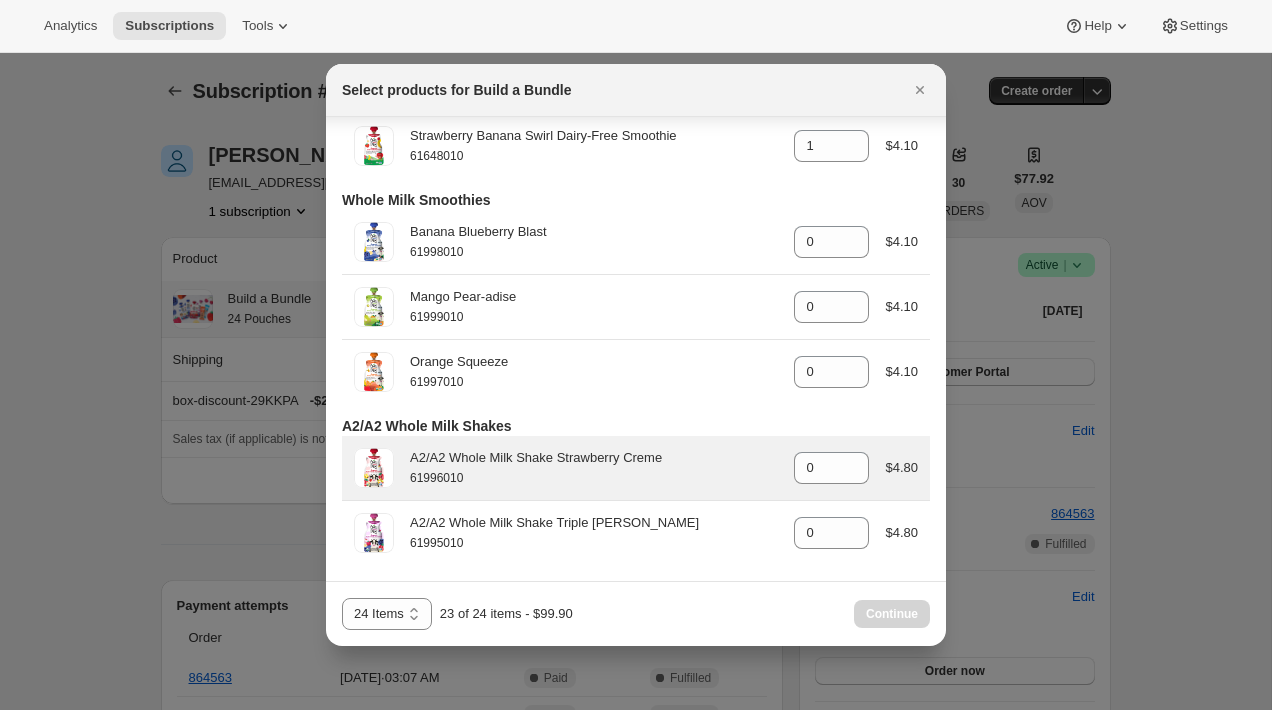 scroll, scrollTop: 3543, scrollLeft: 0, axis: vertical 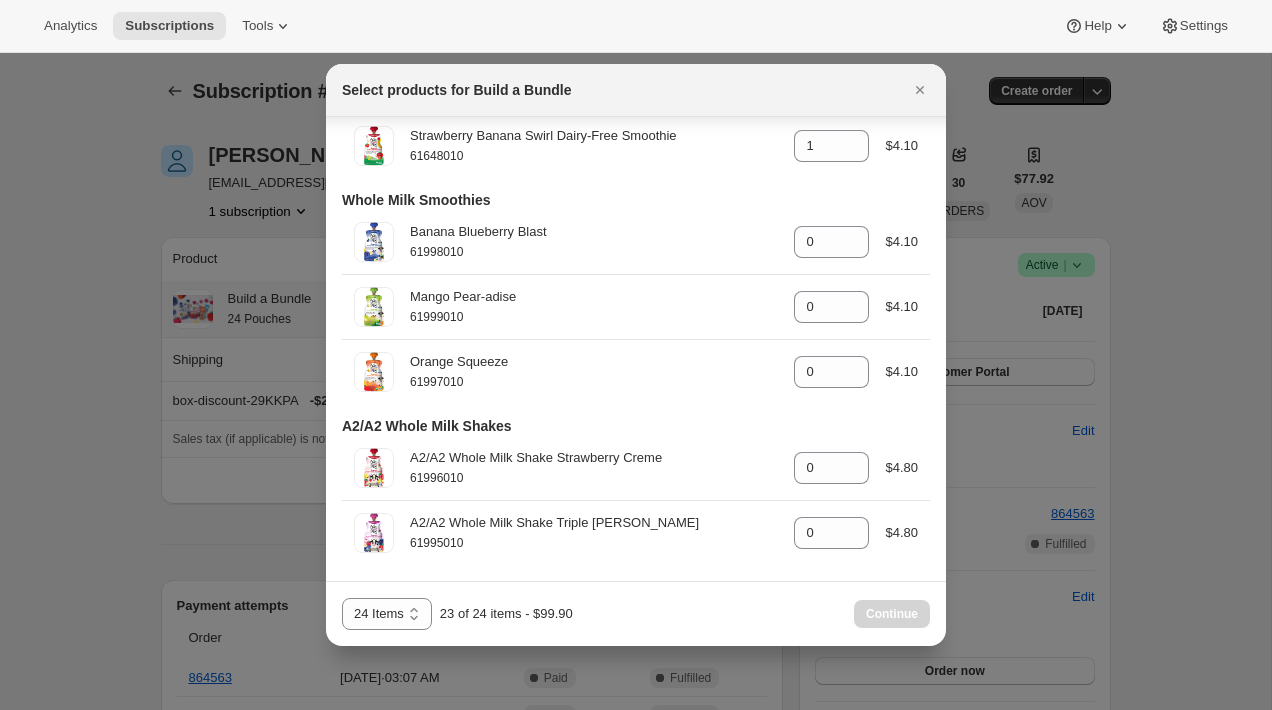 click on "Whole Milk Smoothies" at bounding box center (416, 200) 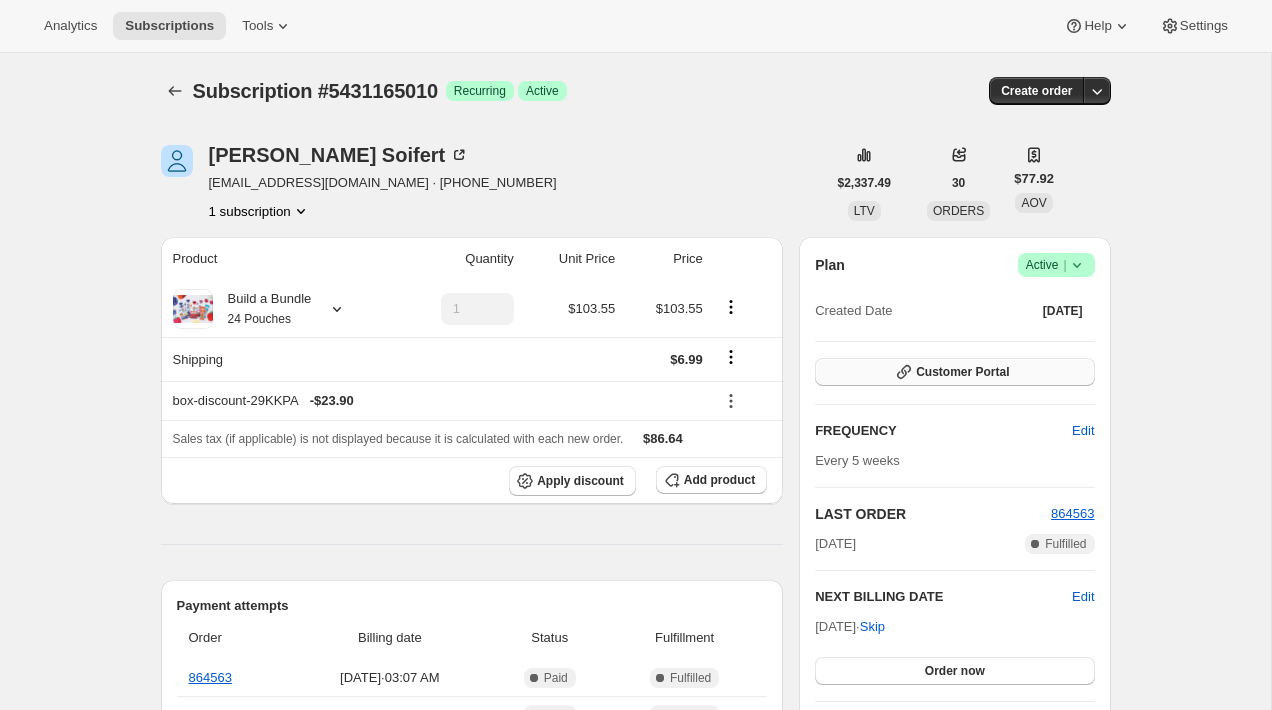 click on "Customer Portal" at bounding box center (954, 372) 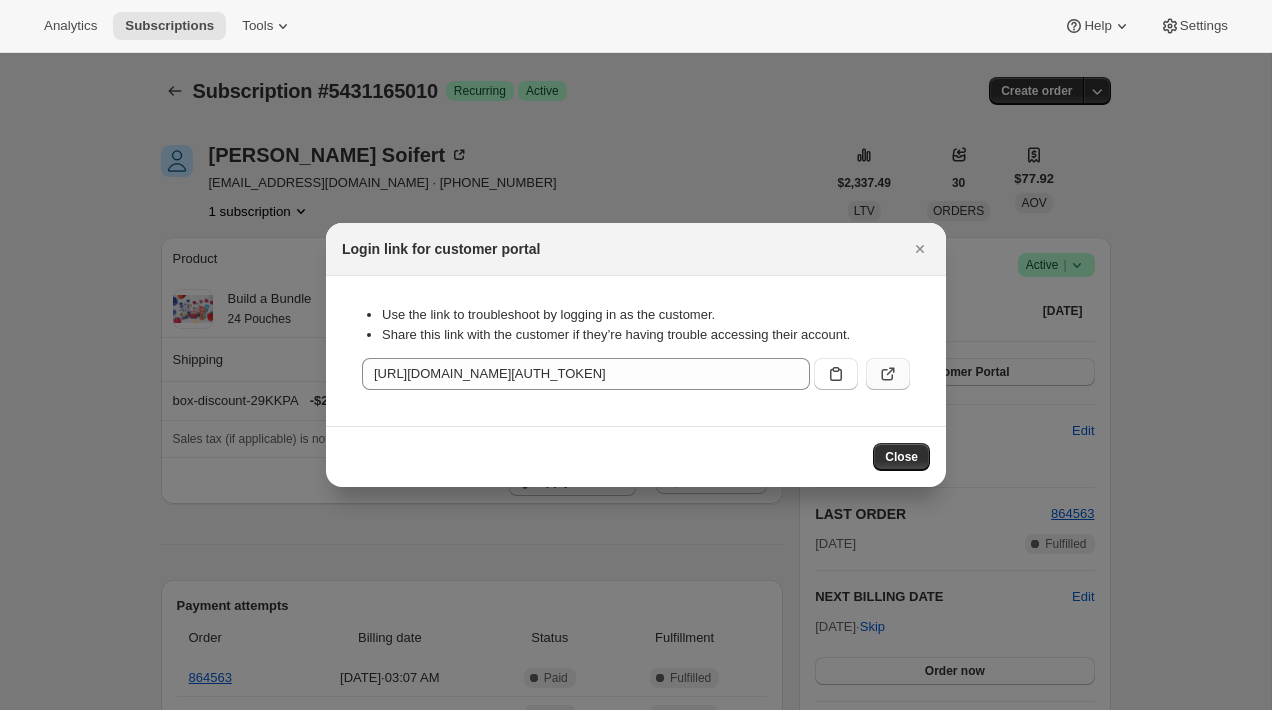 click at bounding box center [888, 374] 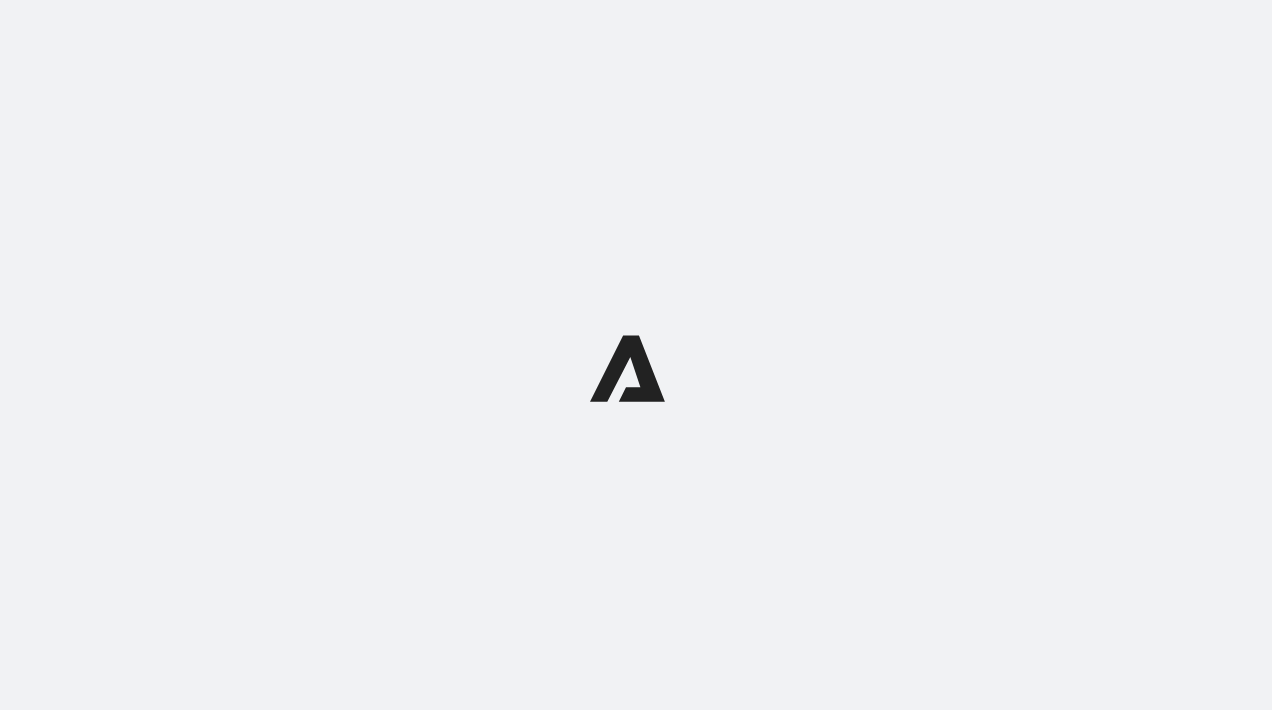 scroll, scrollTop: 0, scrollLeft: 0, axis: both 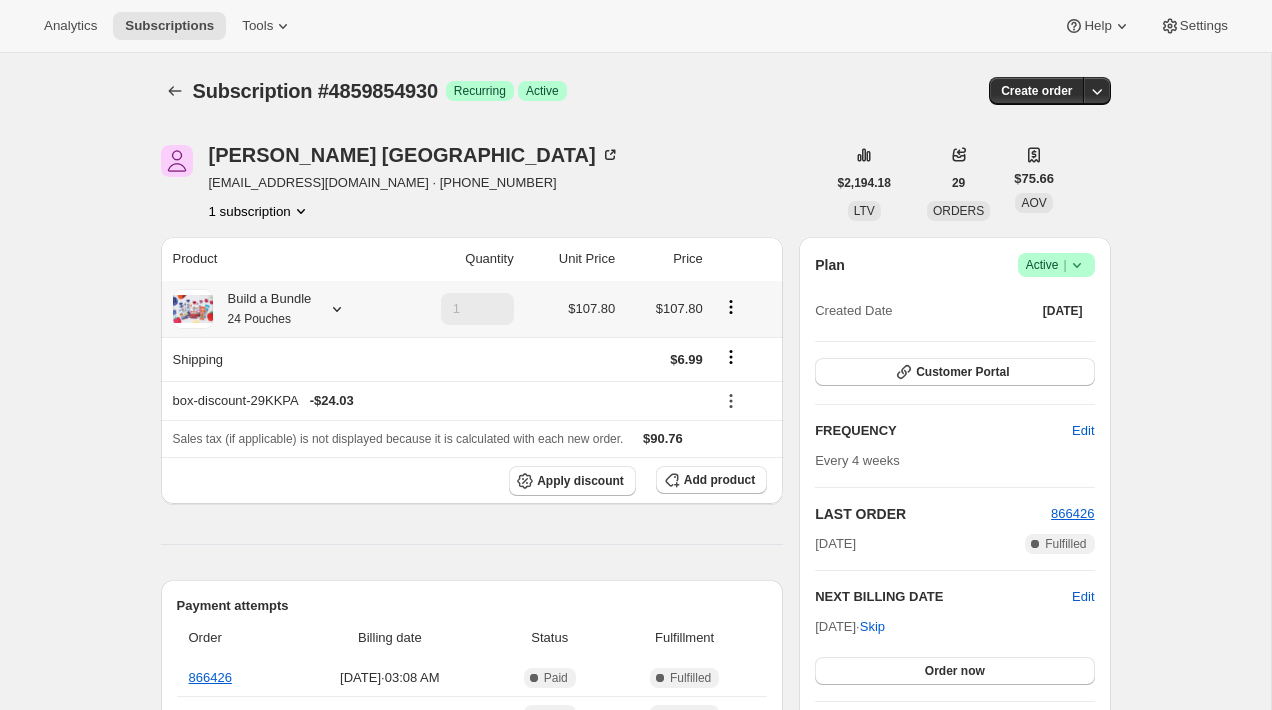 click on "Build a Bundle 24 Pouches" at bounding box center (262, 309) 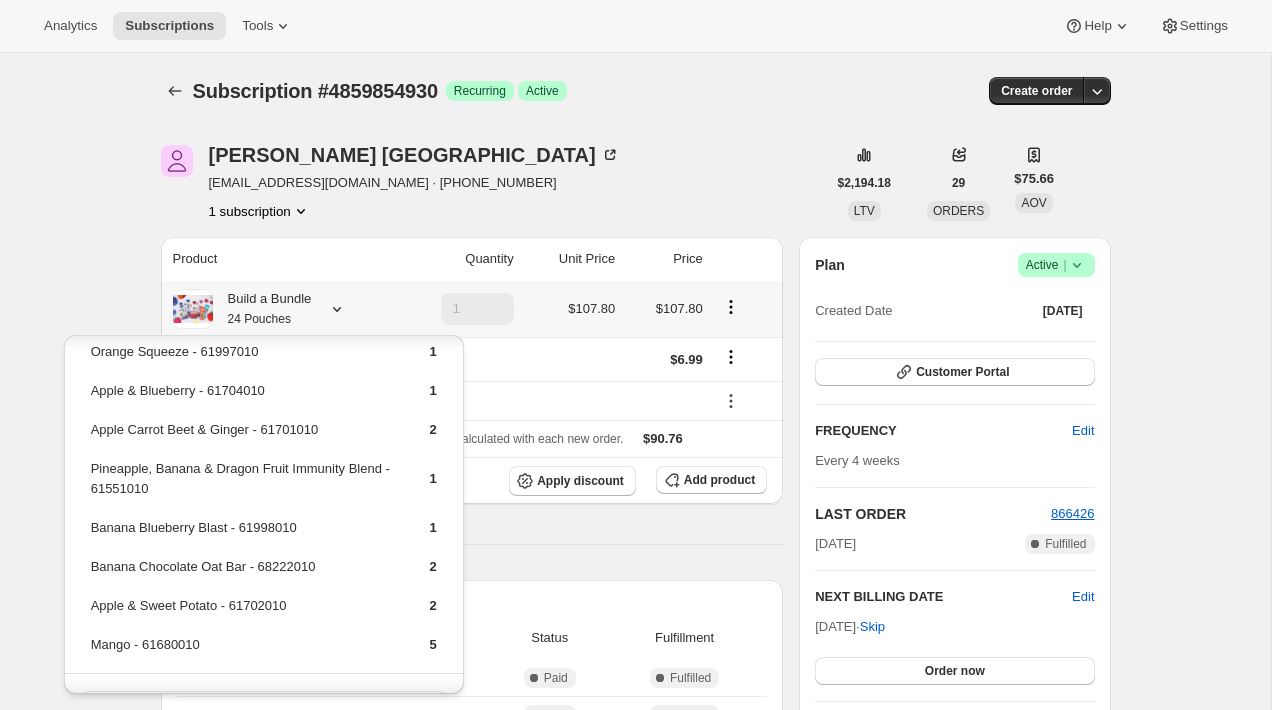 scroll, scrollTop: 394, scrollLeft: 0, axis: vertical 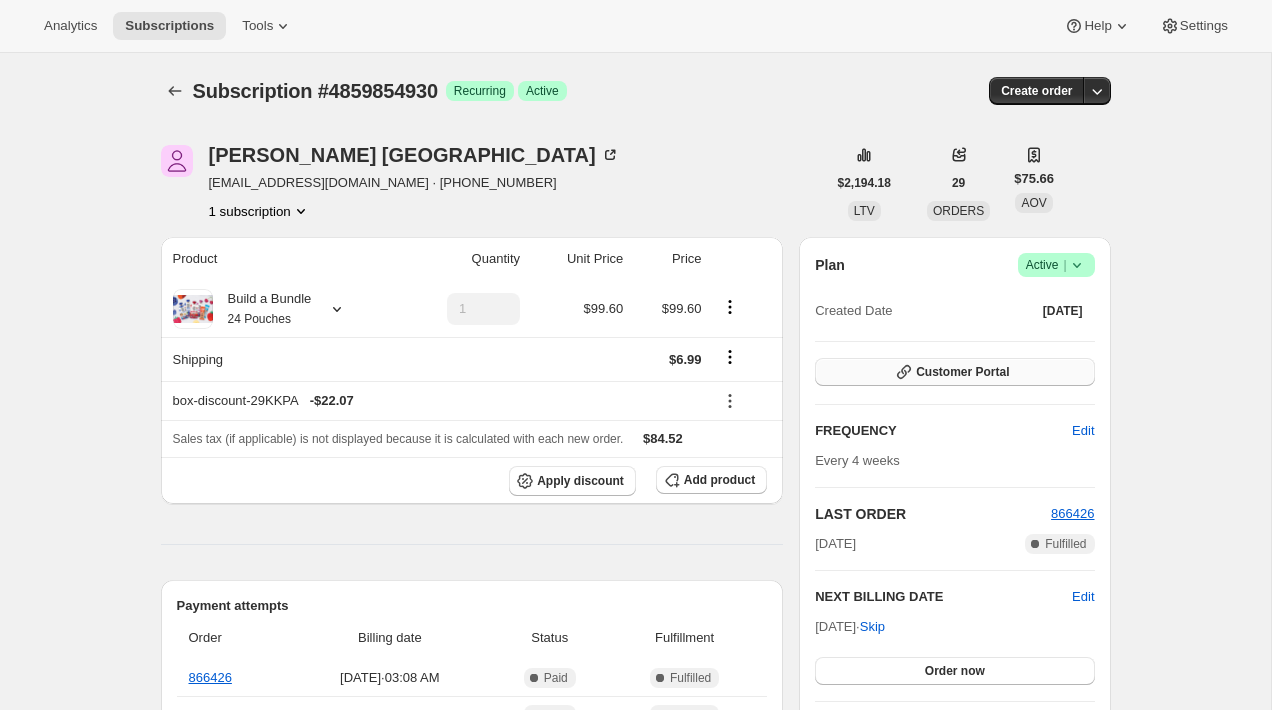 click on "Customer Portal" at bounding box center [954, 372] 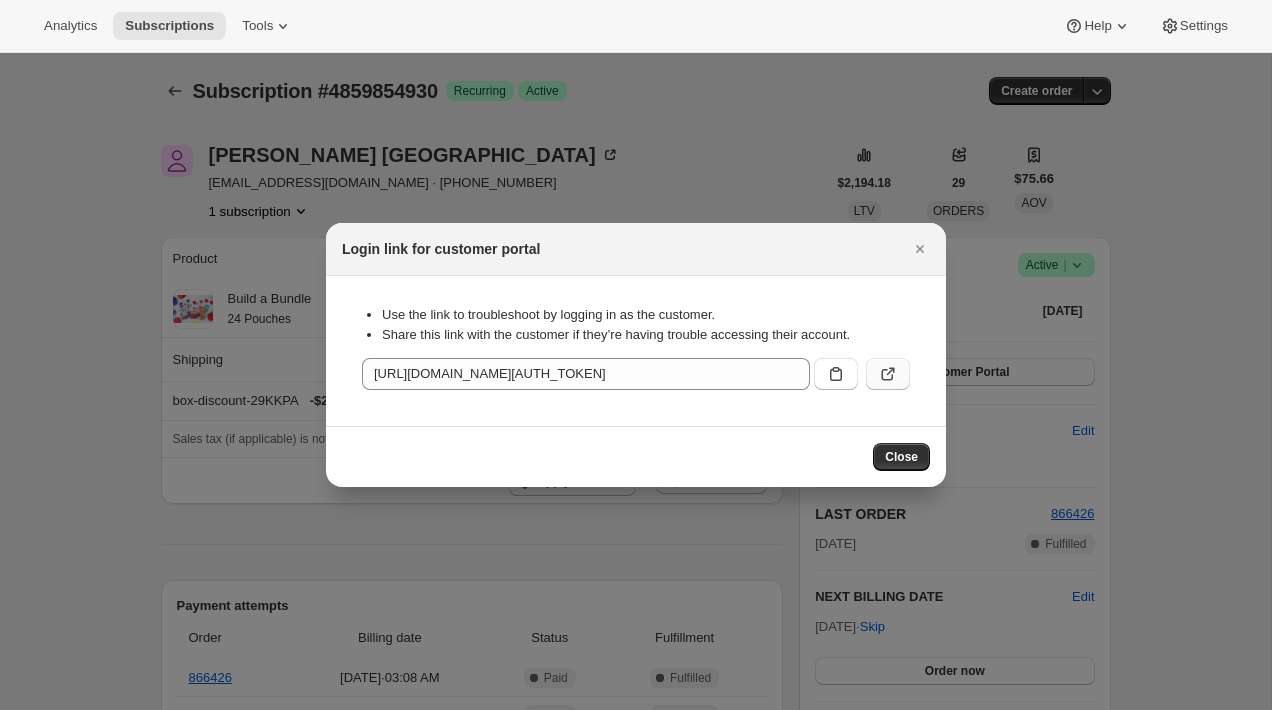 click 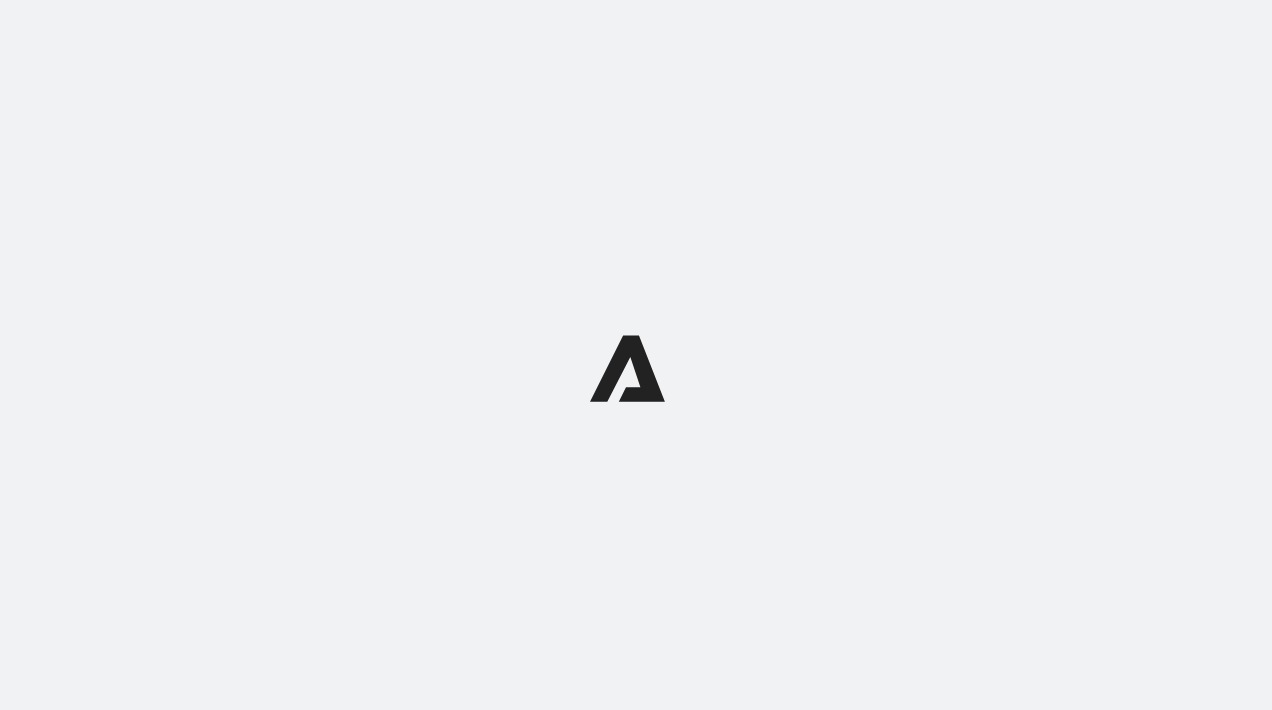 scroll, scrollTop: 0, scrollLeft: 0, axis: both 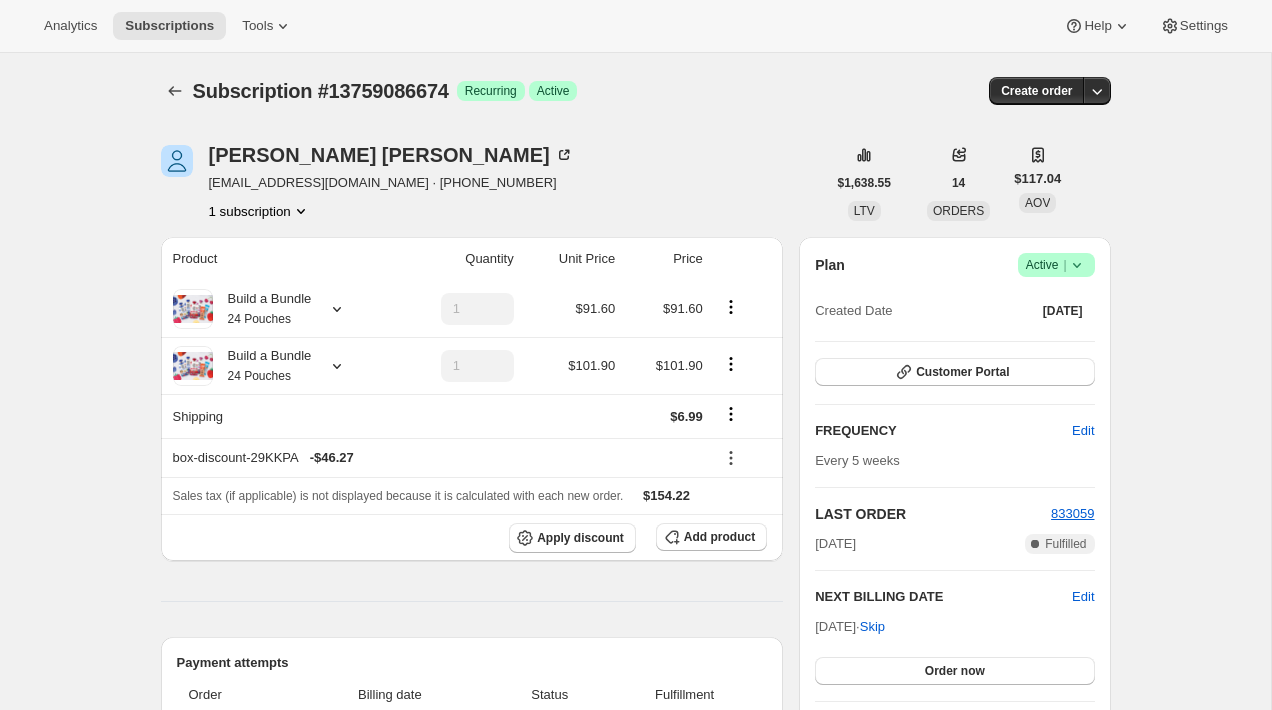 click on "Stacy   Bhagwandeen sbhagwandeen@gmail.com · +19293020692 1 subscription" at bounding box center [493, 183] 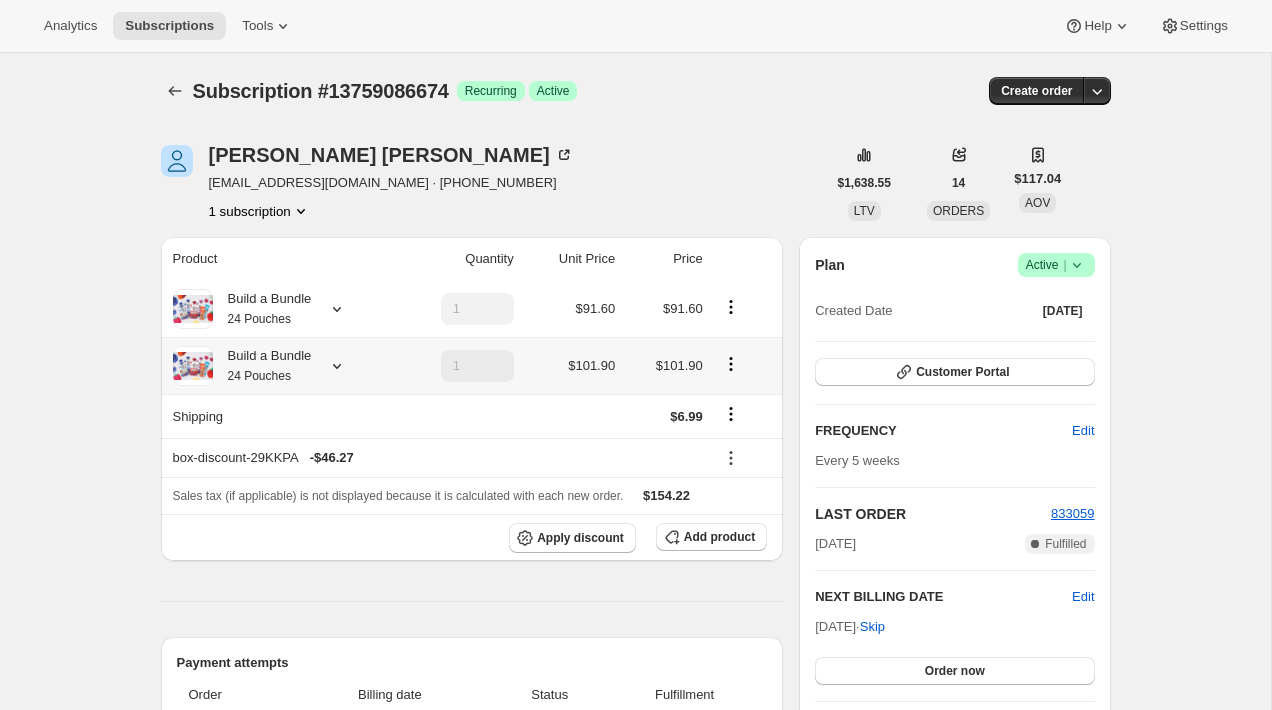 click on "Build a Bundle 24 Pouches" at bounding box center (280, 366) 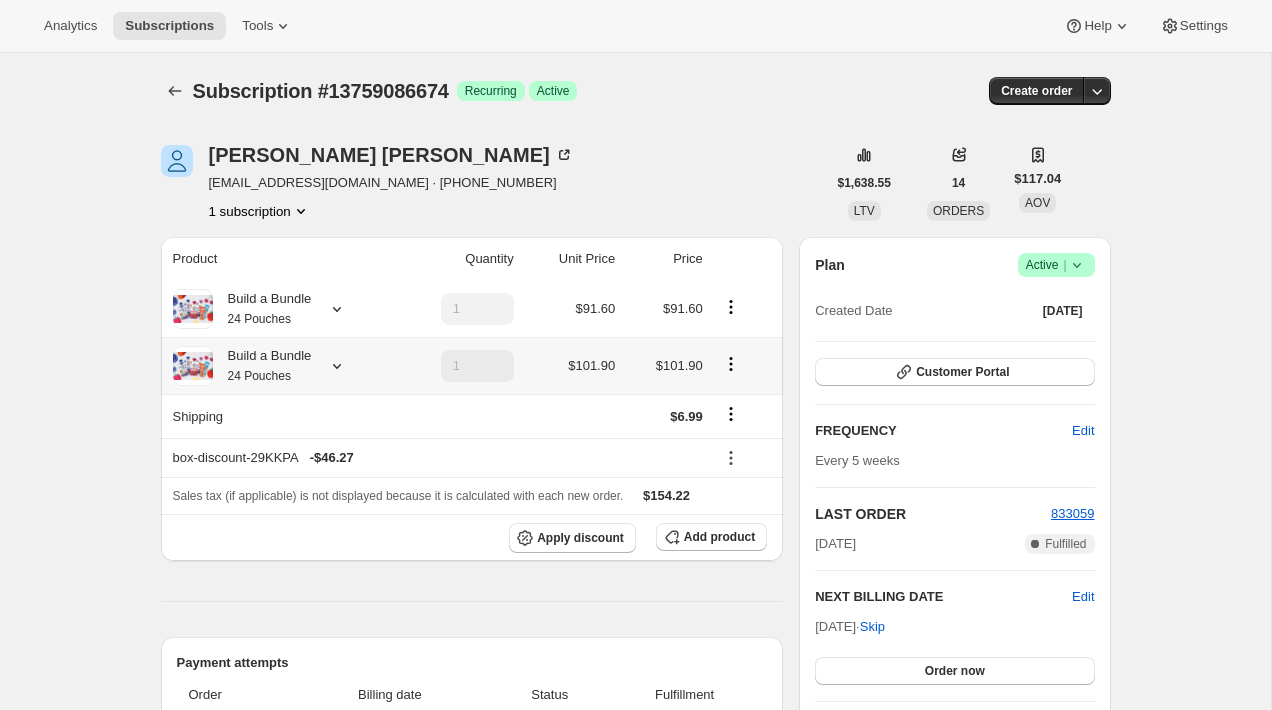 click on "24 Pouches" at bounding box center (259, 376) 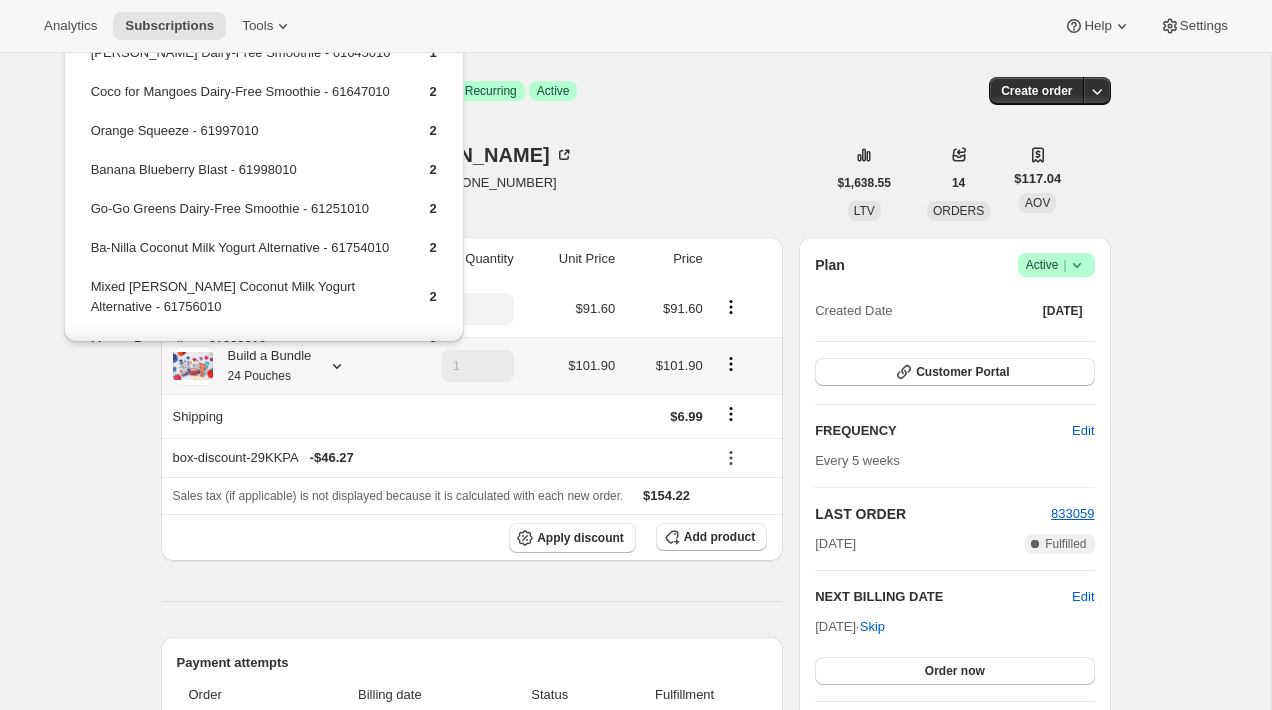 scroll, scrollTop: 312, scrollLeft: 0, axis: vertical 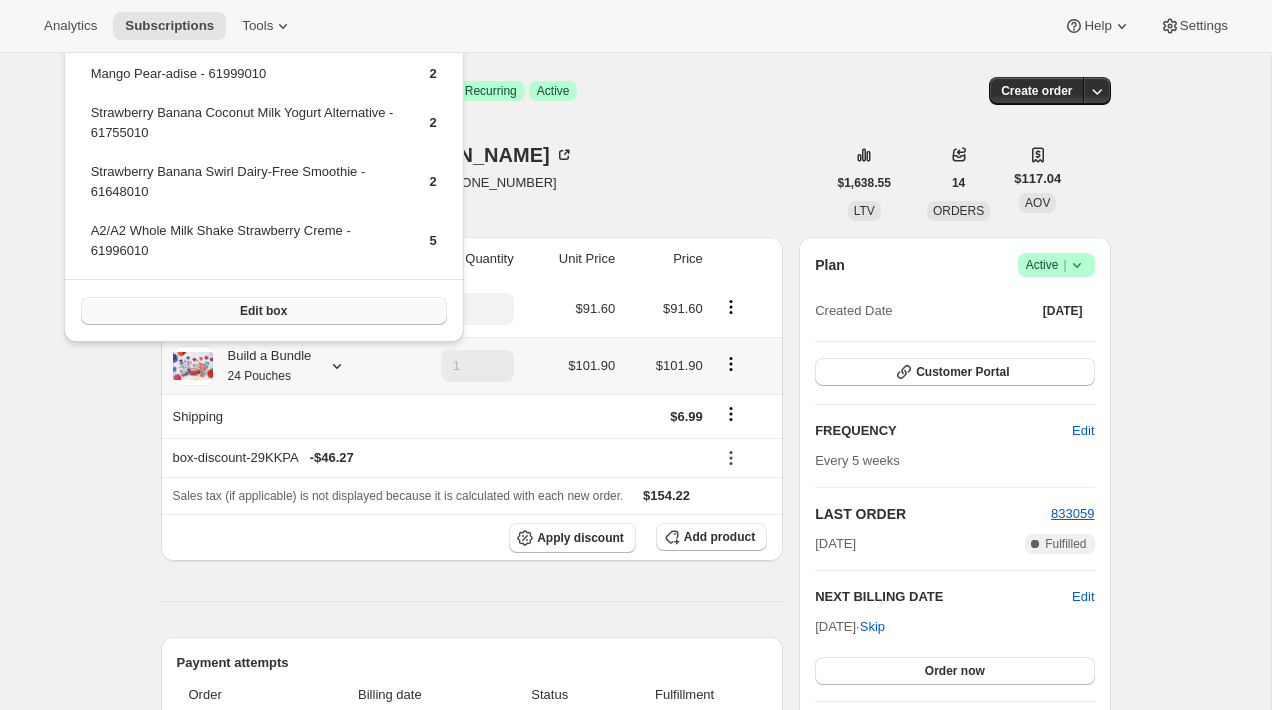 click on "Edit box" at bounding box center (264, 311) 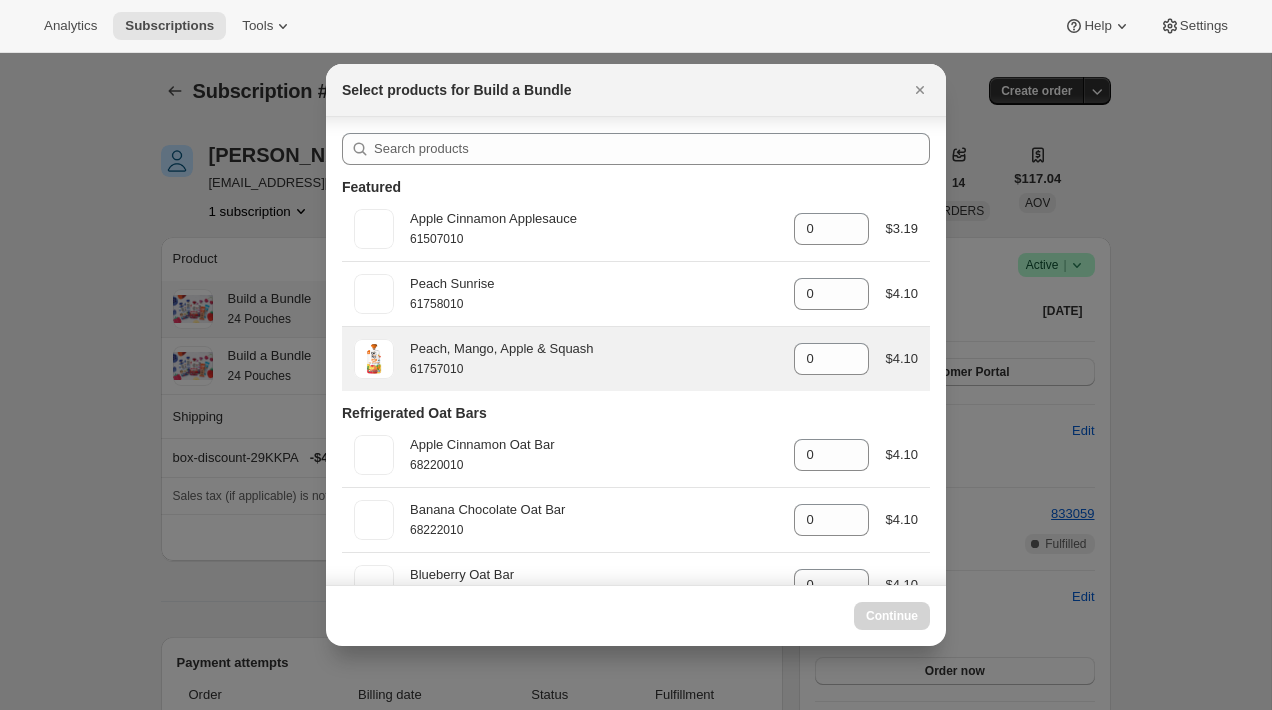 scroll, scrollTop: 9, scrollLeft: 0, axis: vertical 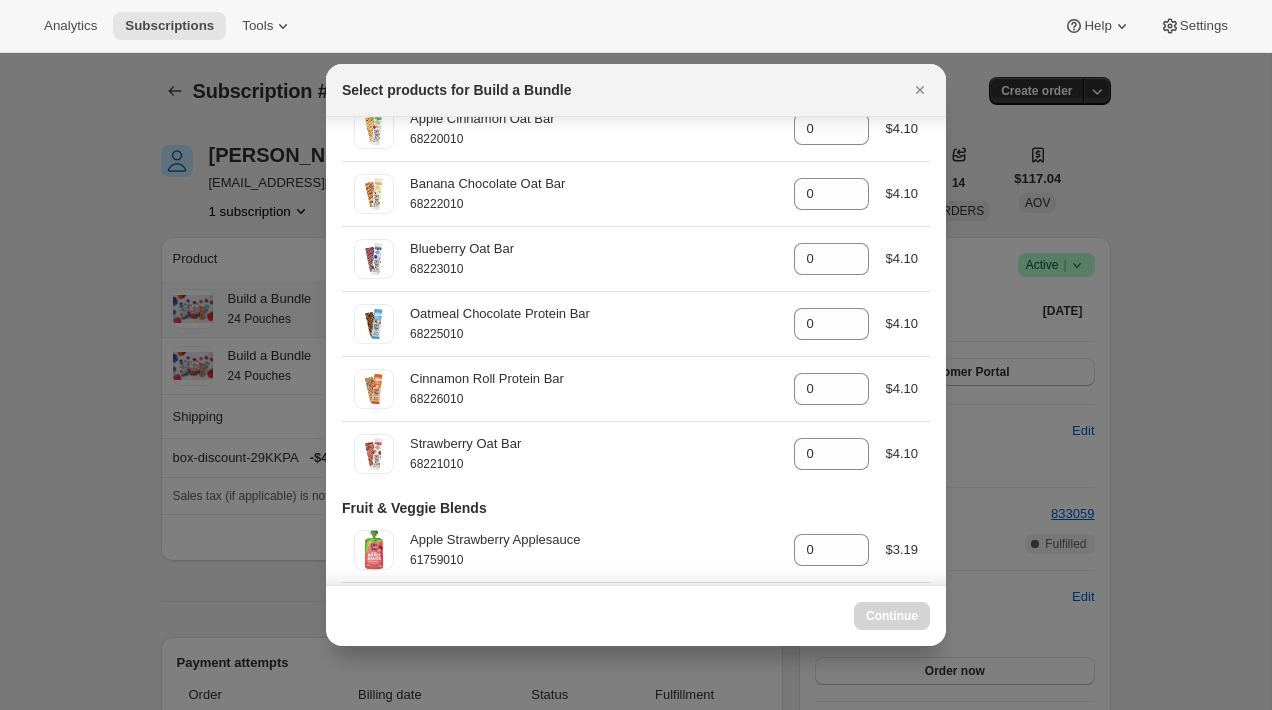 select on "gid://shopify/ProductVariant/42094505427026" 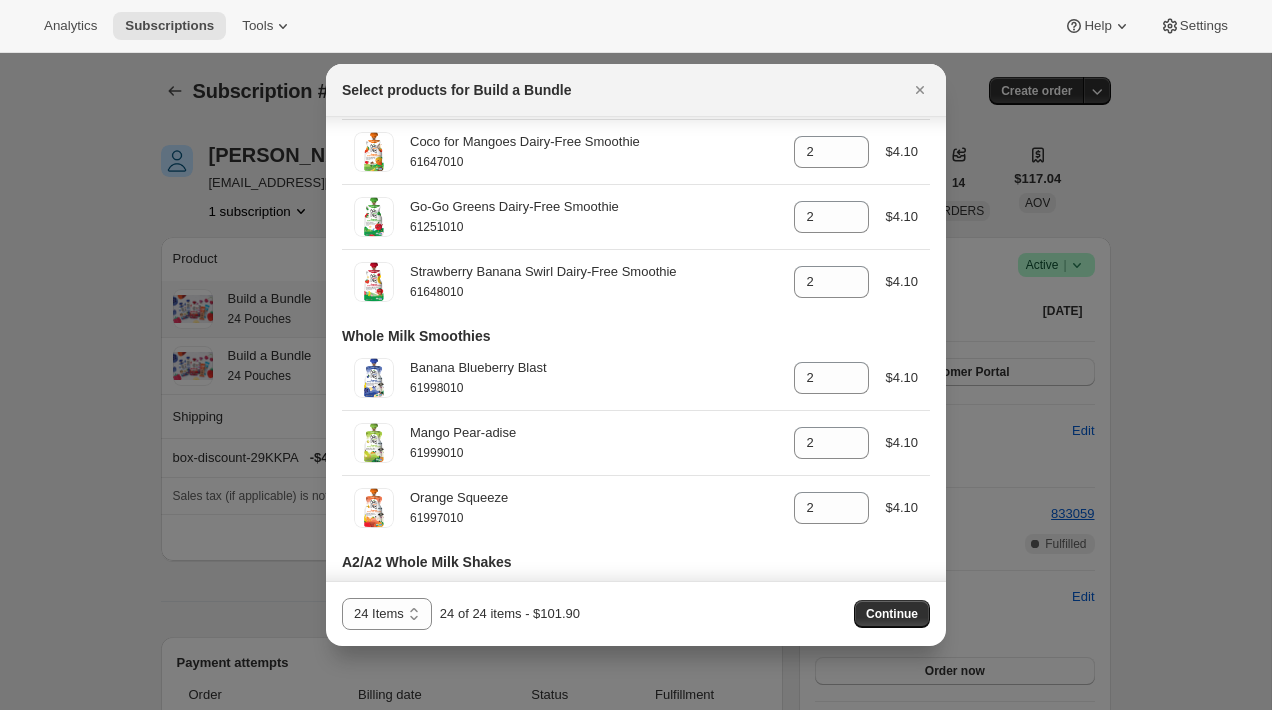 scroll, scrollTop: 3543, scrollLeft: 0, axis: vertical 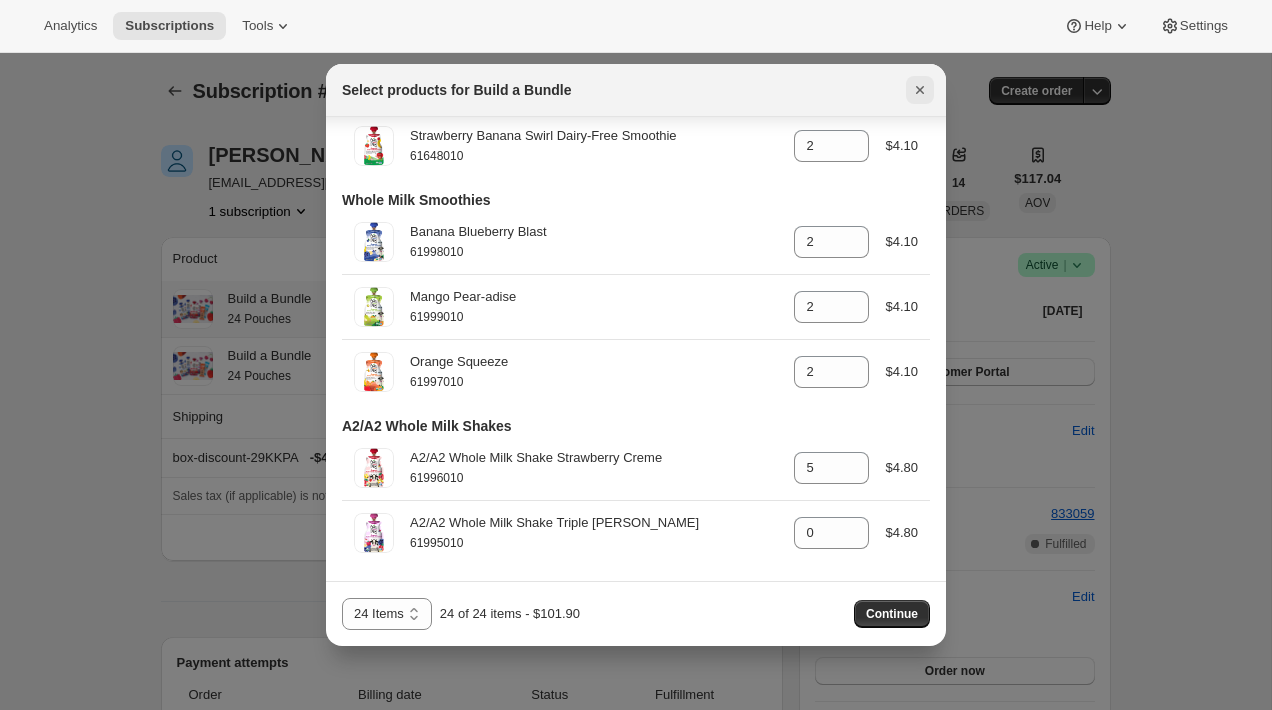 click 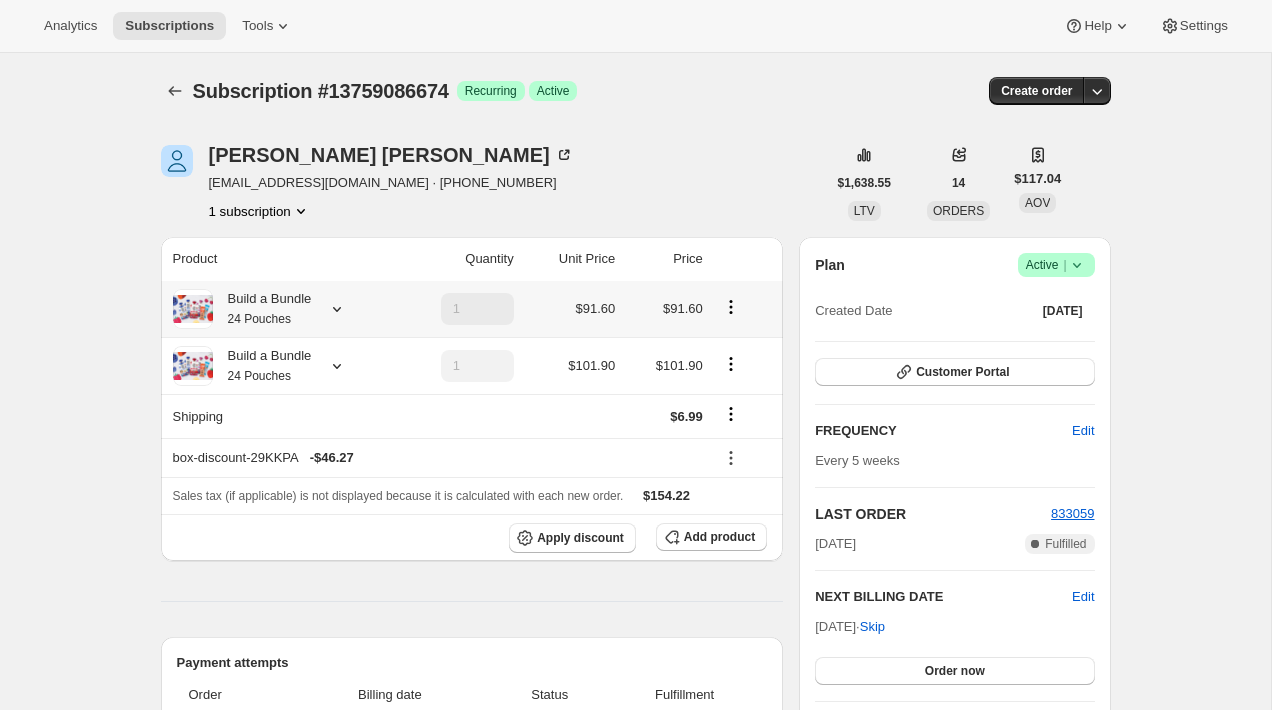click on "Build a Bundle 24 Pouches" at bounding box center [262, 309] 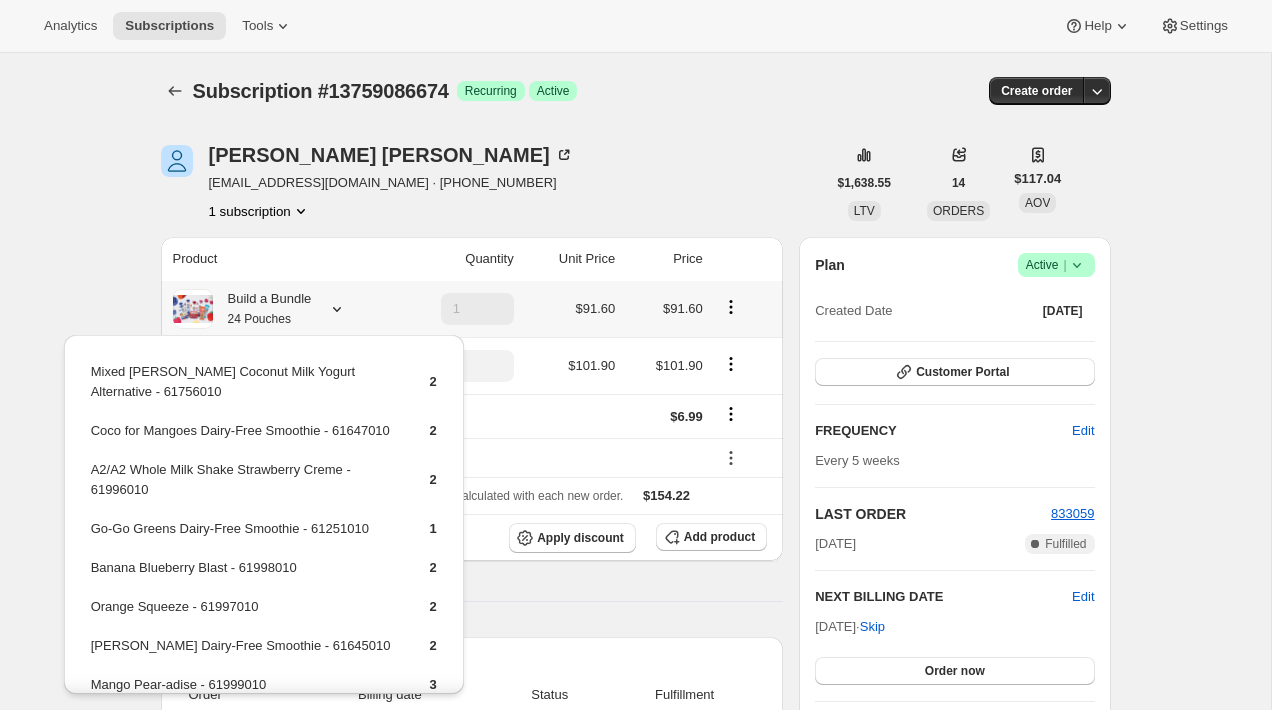 scroll, scrollTop: 278, scrollLeft: 0, axis: vertical 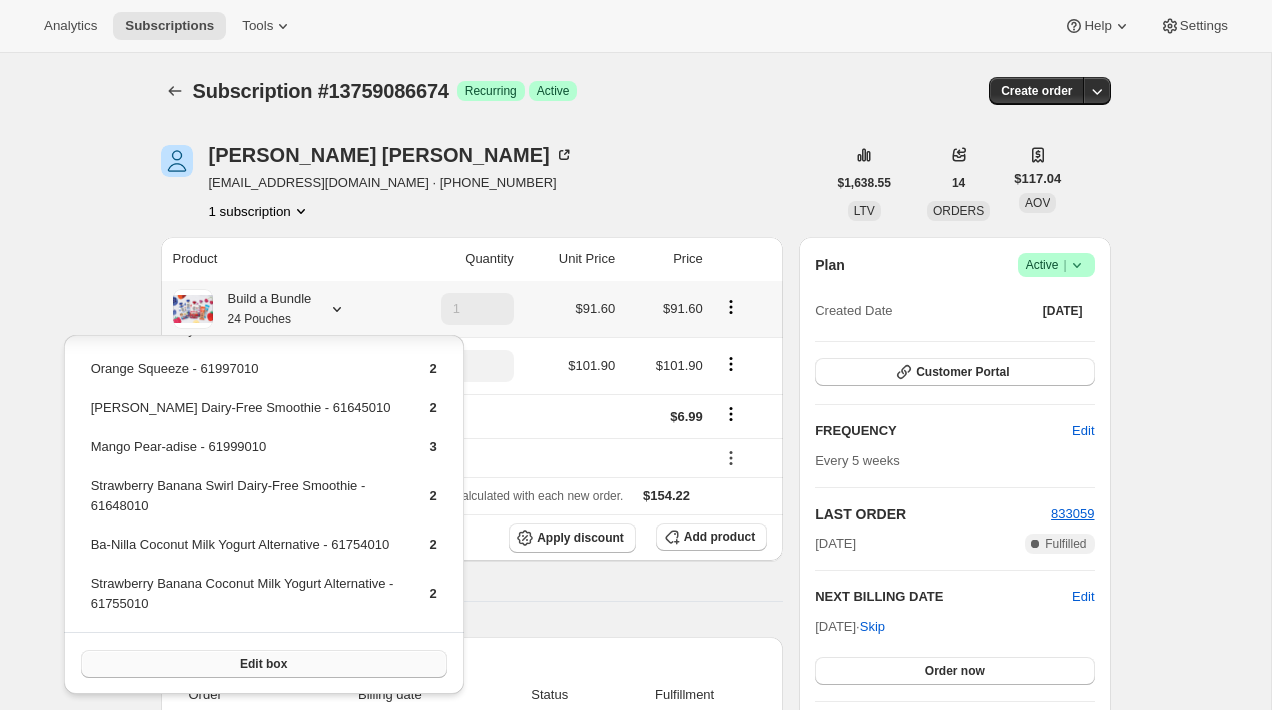 click on "Edit box" at bounding box center [264, 664] 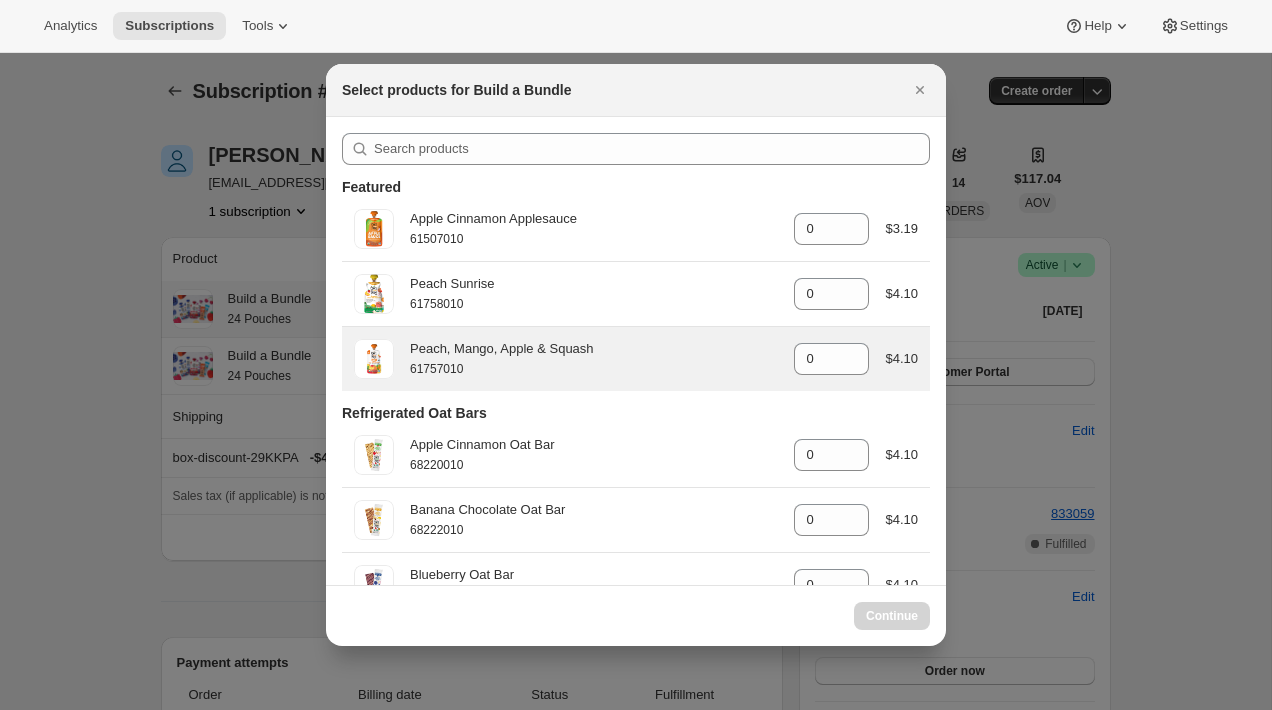 select on "gid://shopify/ProductVariant/42094505427026" 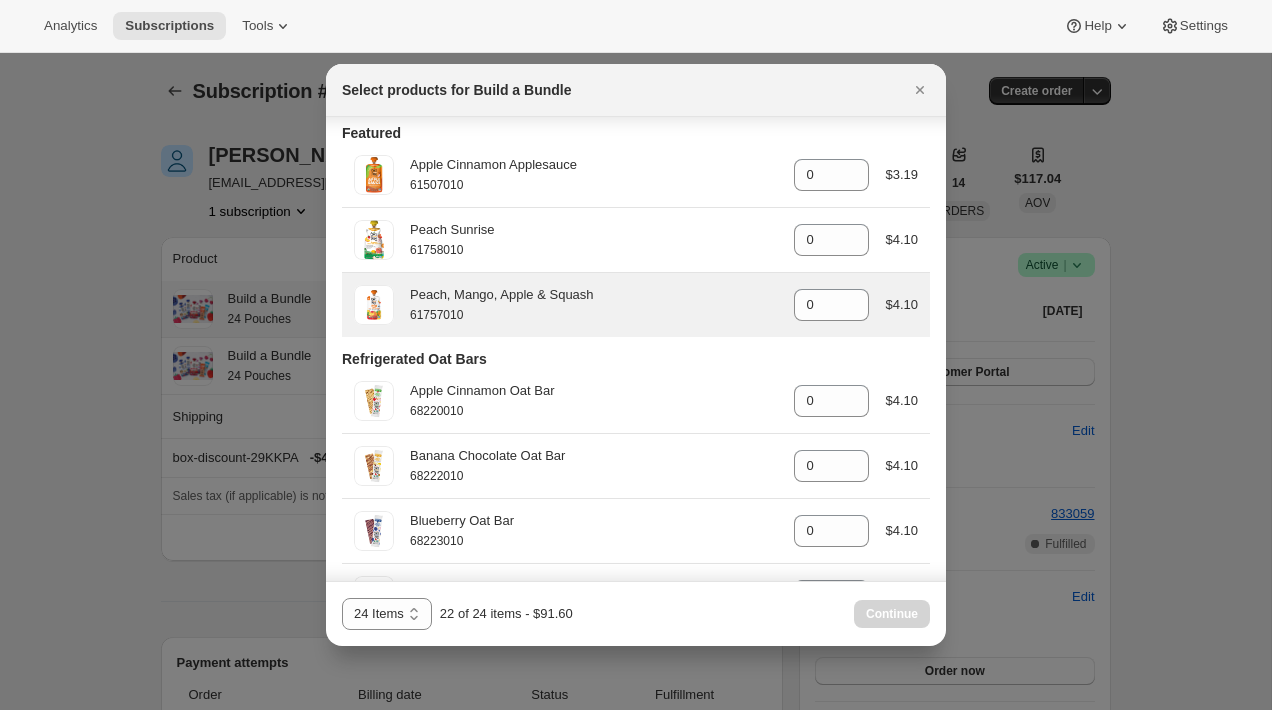scroll, scrollTop: 57, scrollLeft: 0, axis: vertical 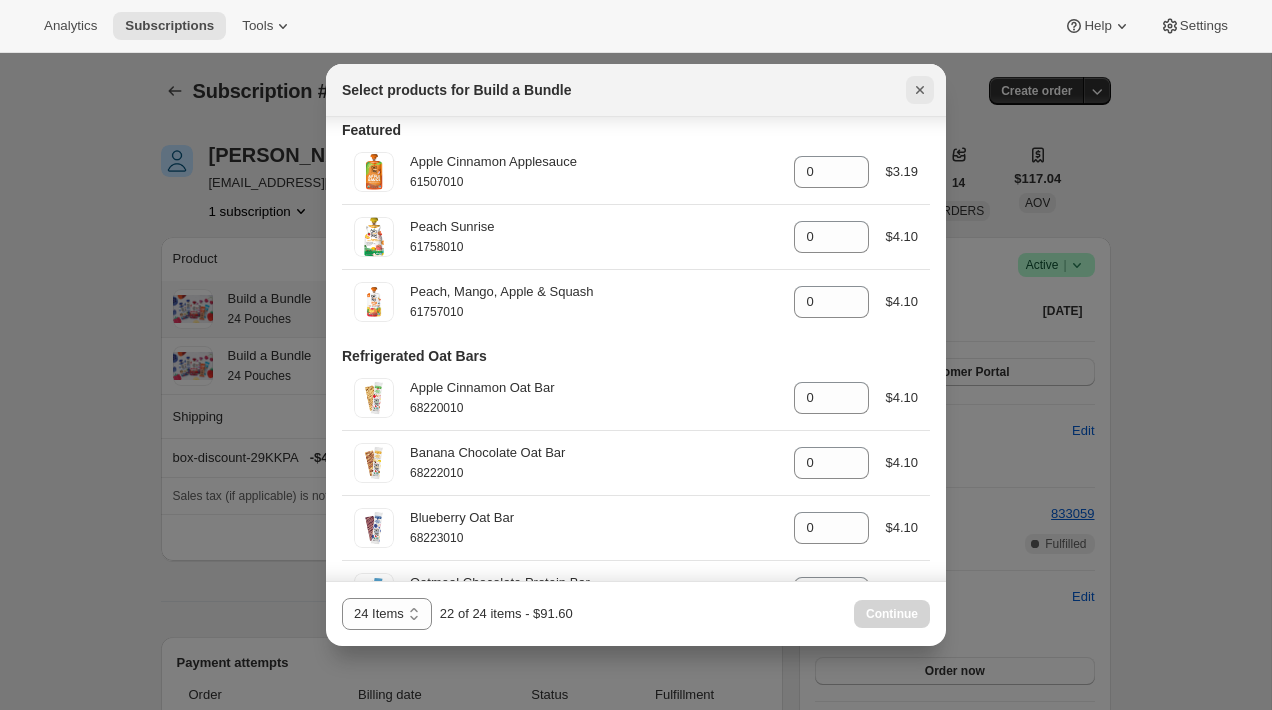 click 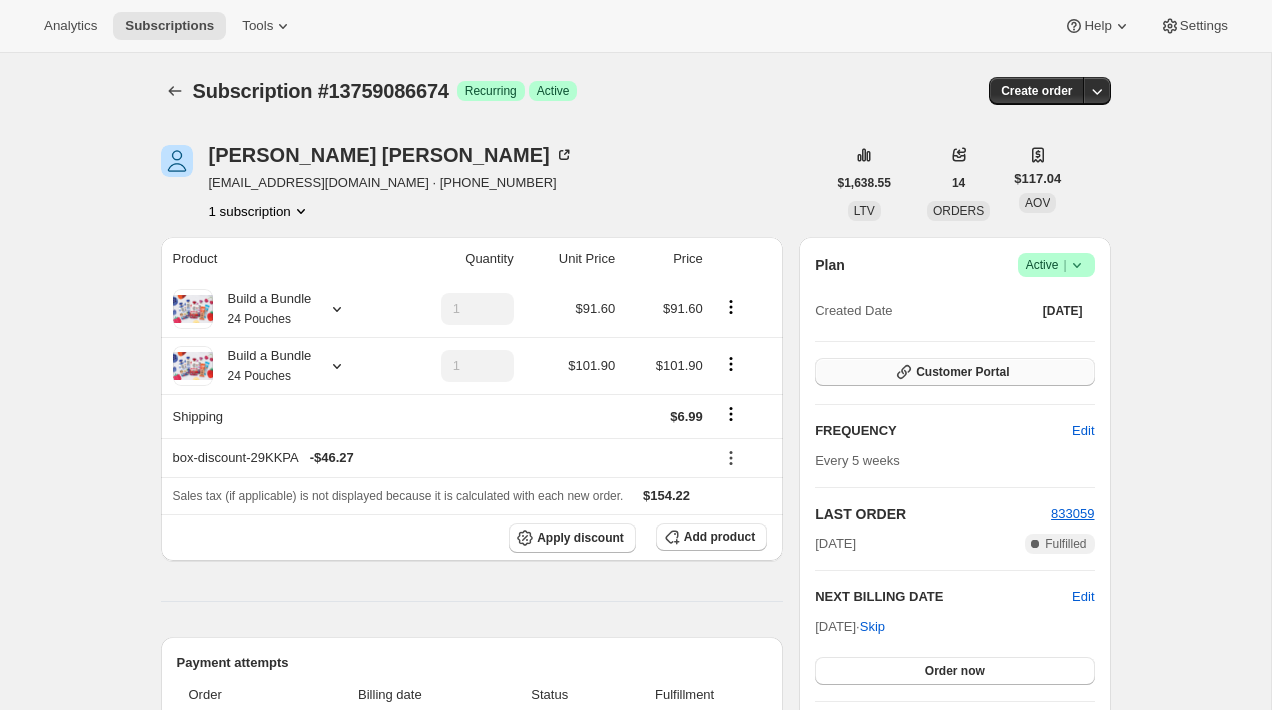 click on "Customer Portal" at bounding box center [954, 372] 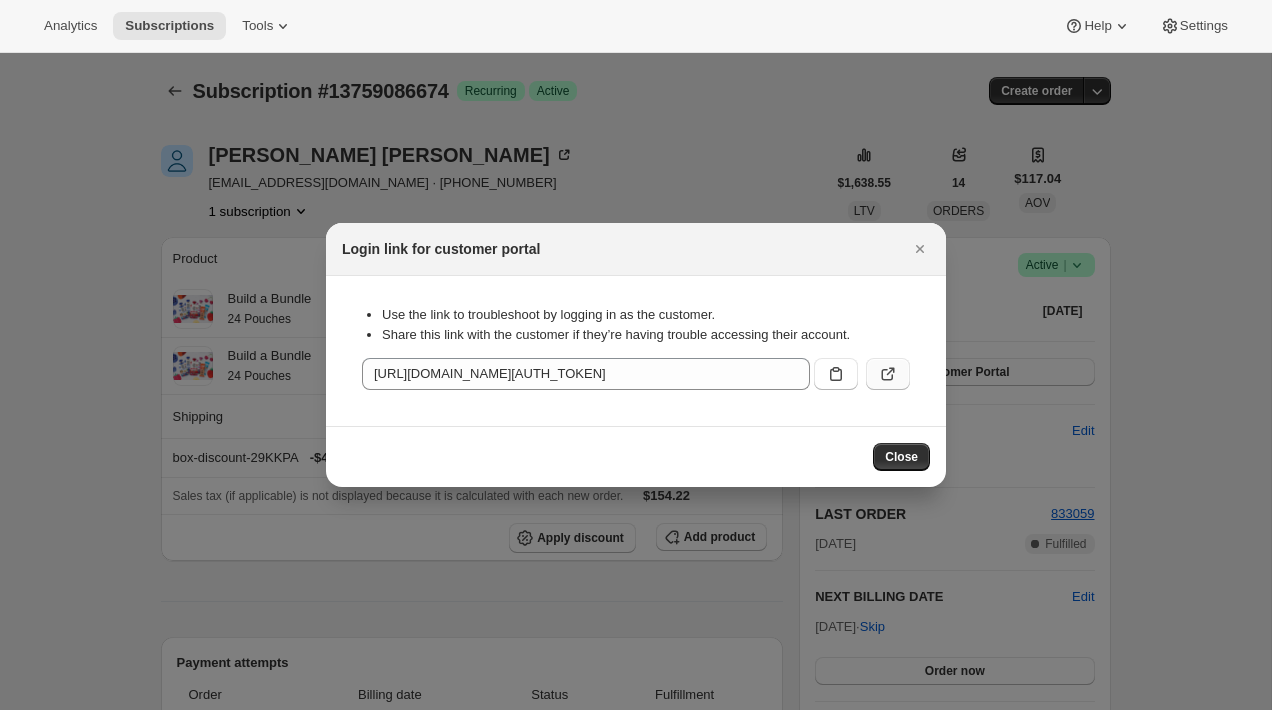 click 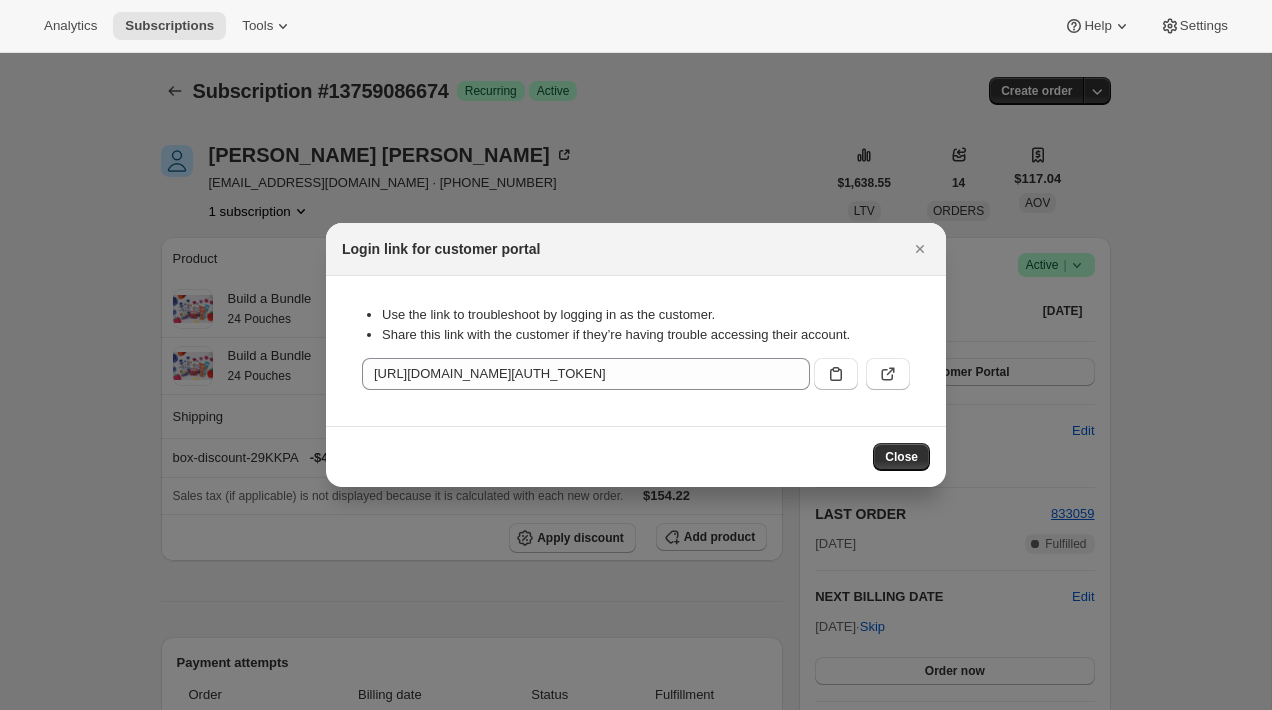 click on "Login link for customer portal" at bounding box center [636, 249] 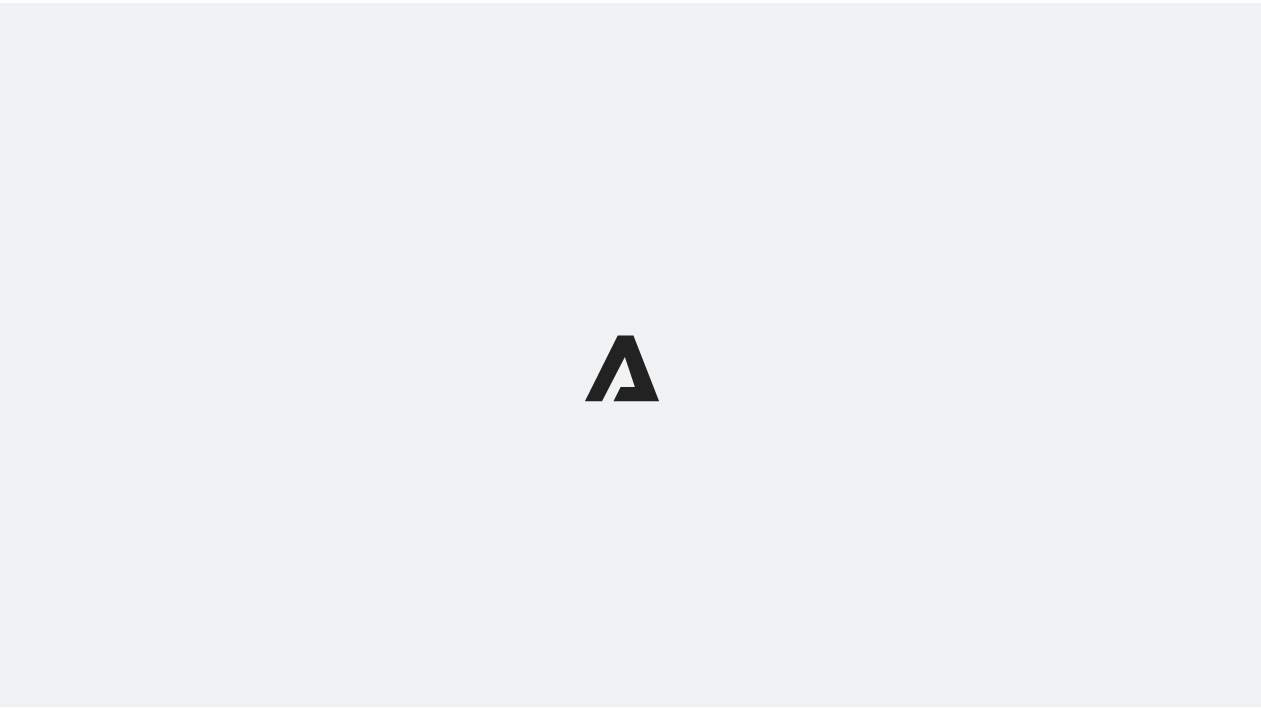 scroll, scrollTop: 0, scrollLeft: 0, axis: both 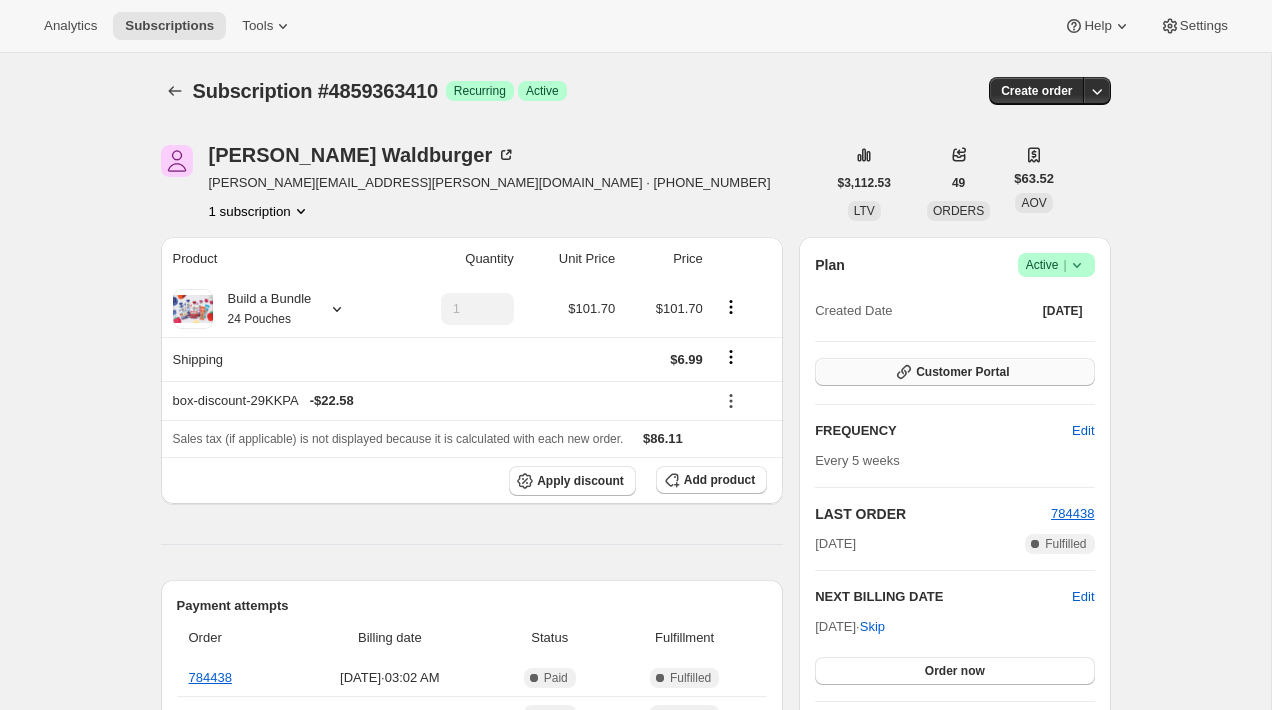 click on "Customer Portal" at bounding box center (962, 372) 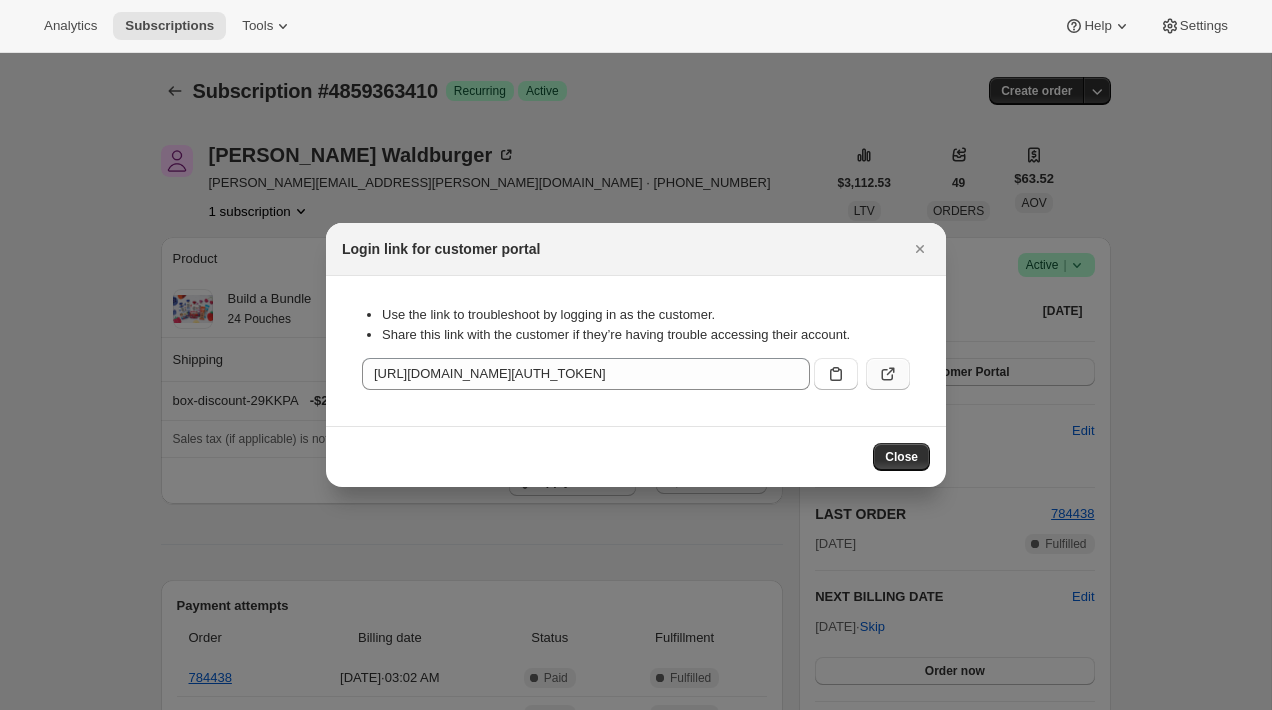 type 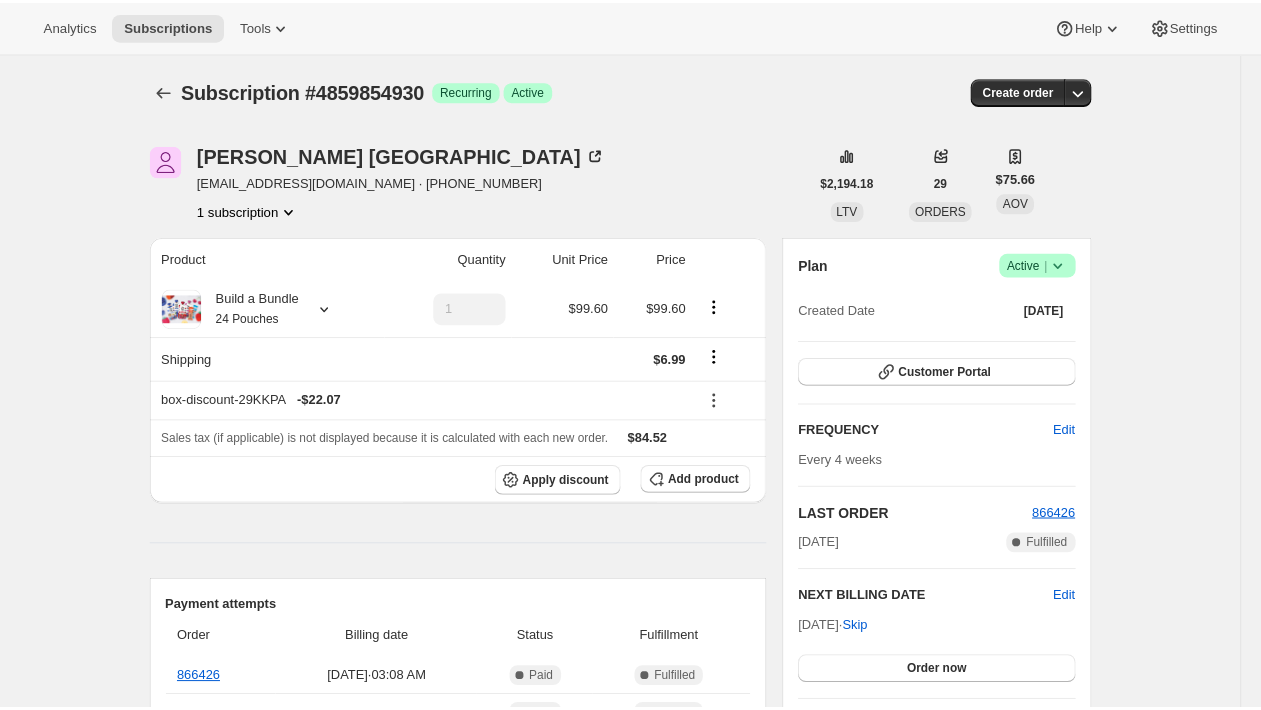 scroll, scrollTop: 0, scrollLeft: 0, axis: both 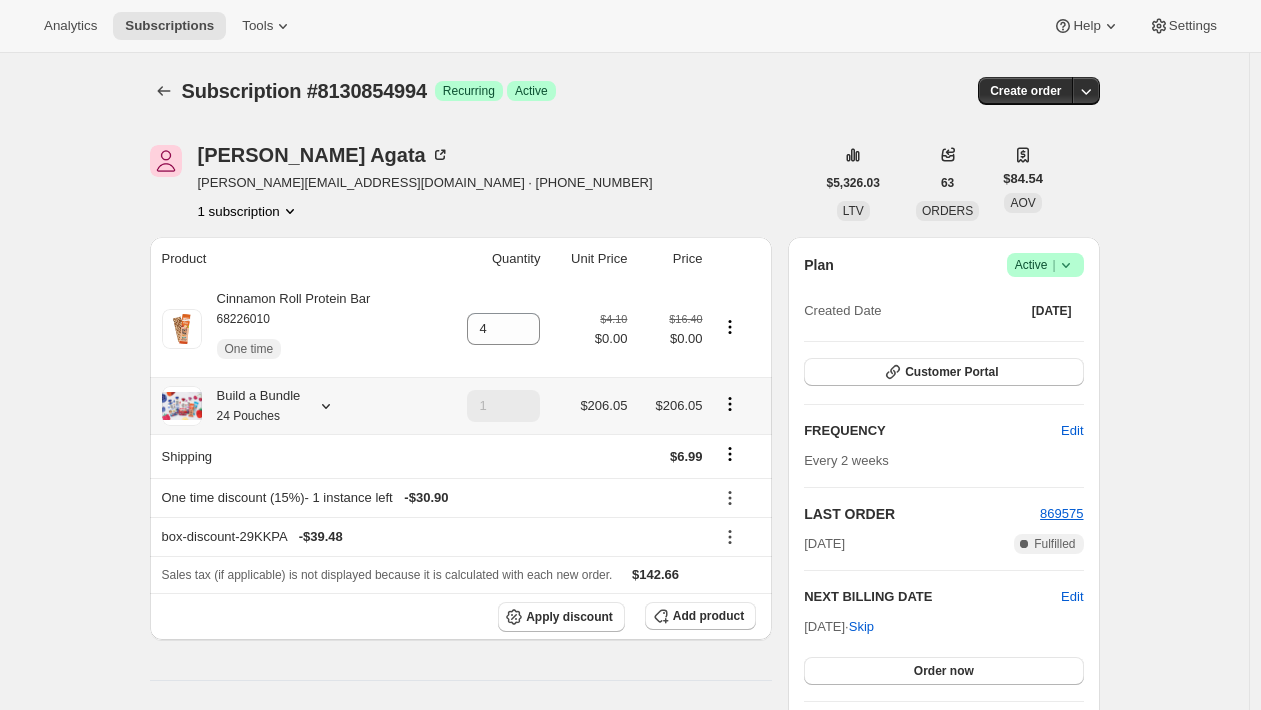 click on "24 Pouches" at bounding box center [248, 416] 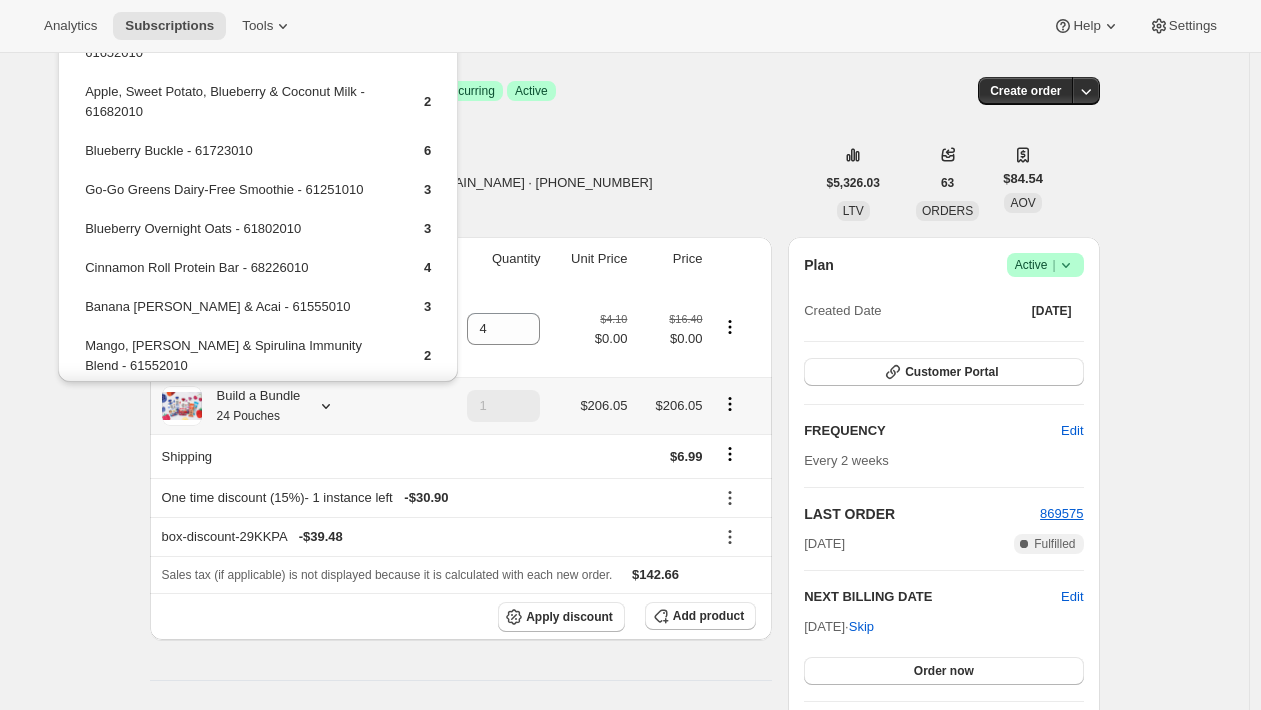 scroll, scrollTop: 586, scrollLeft: 0, axis: vertical 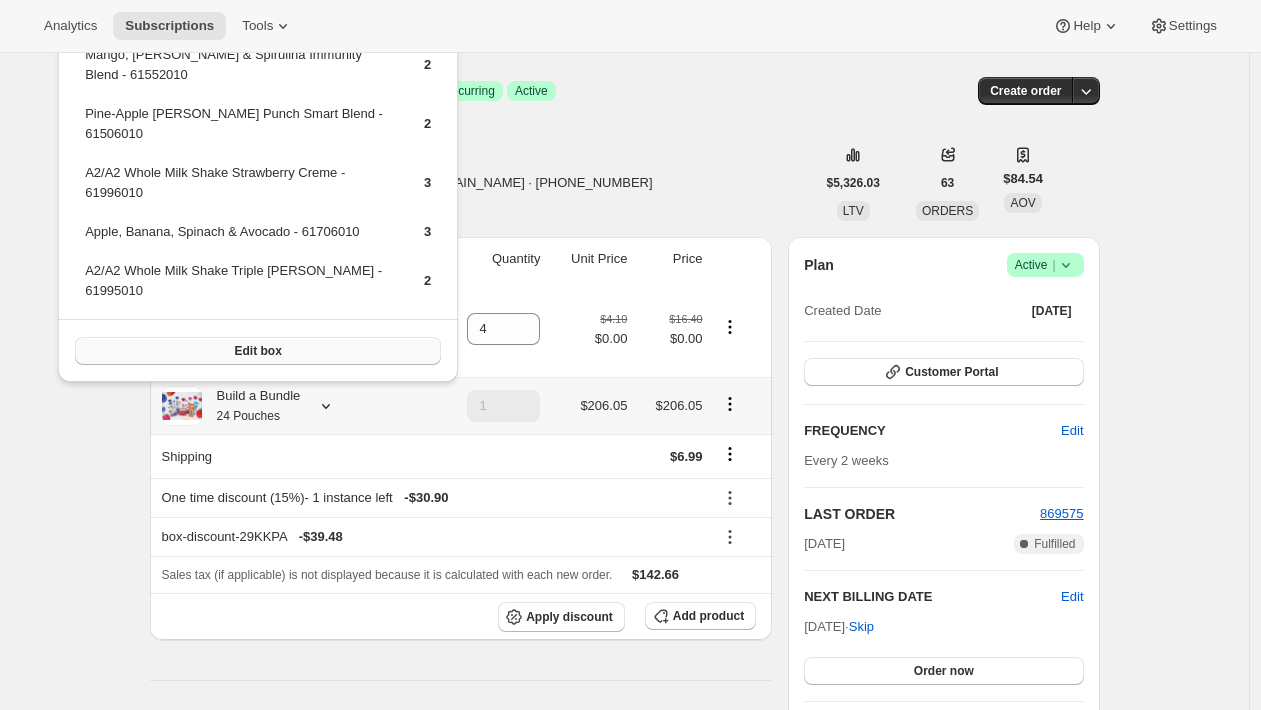 click on "Edit box" at bounding box center (258, 351) 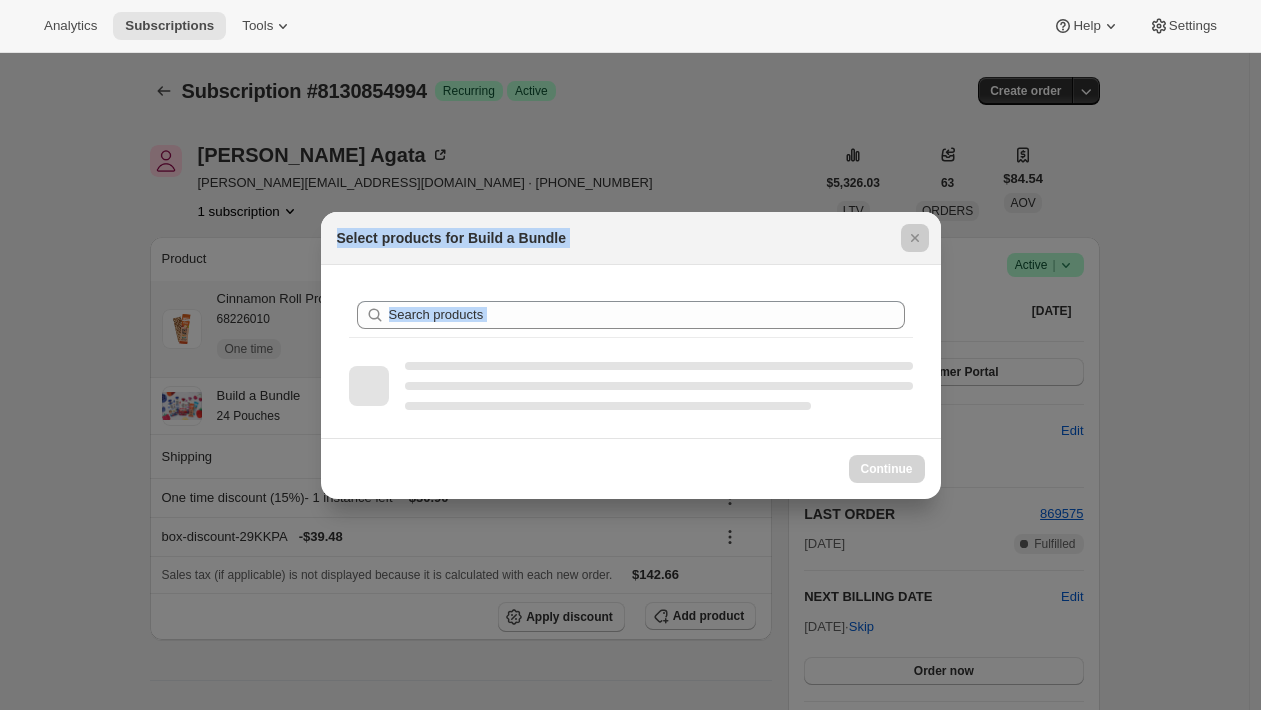 click at bounding box center [630, 355] 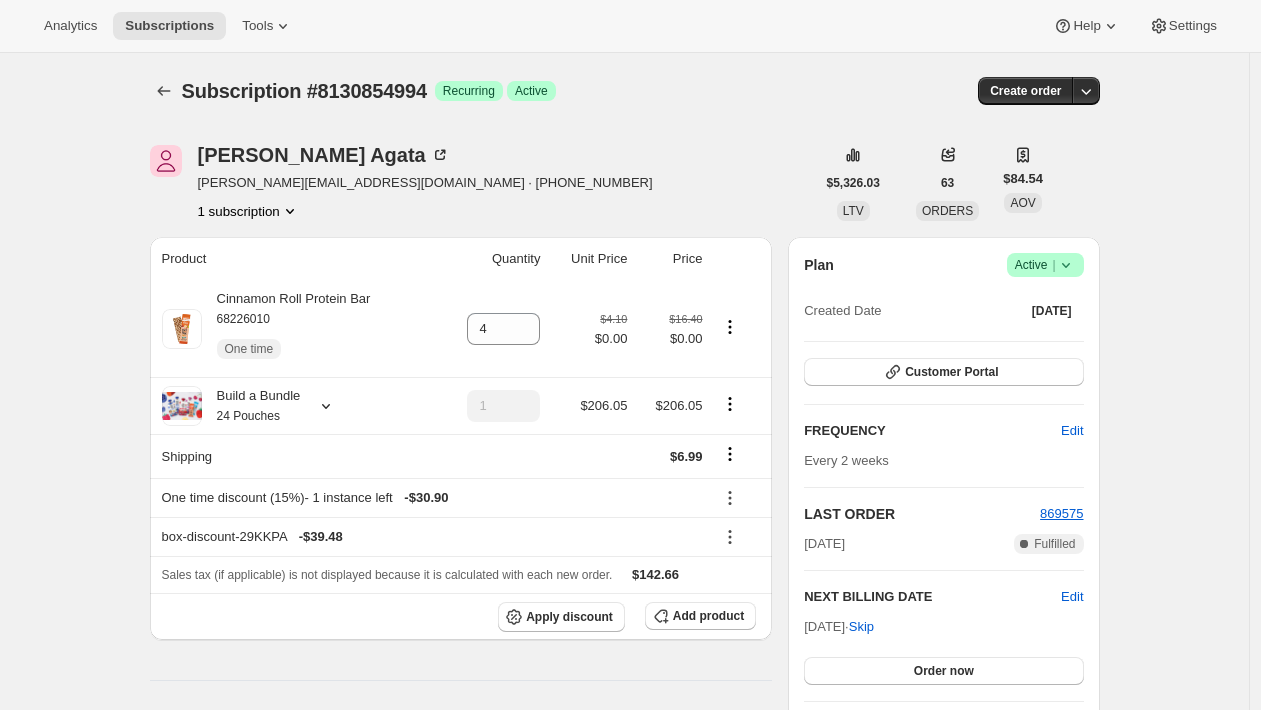 click on "Subscription #8130854994. This page is ready Subscription #8130854994 Success Recurring Success Active Create order" at bounding box center [625, 91] 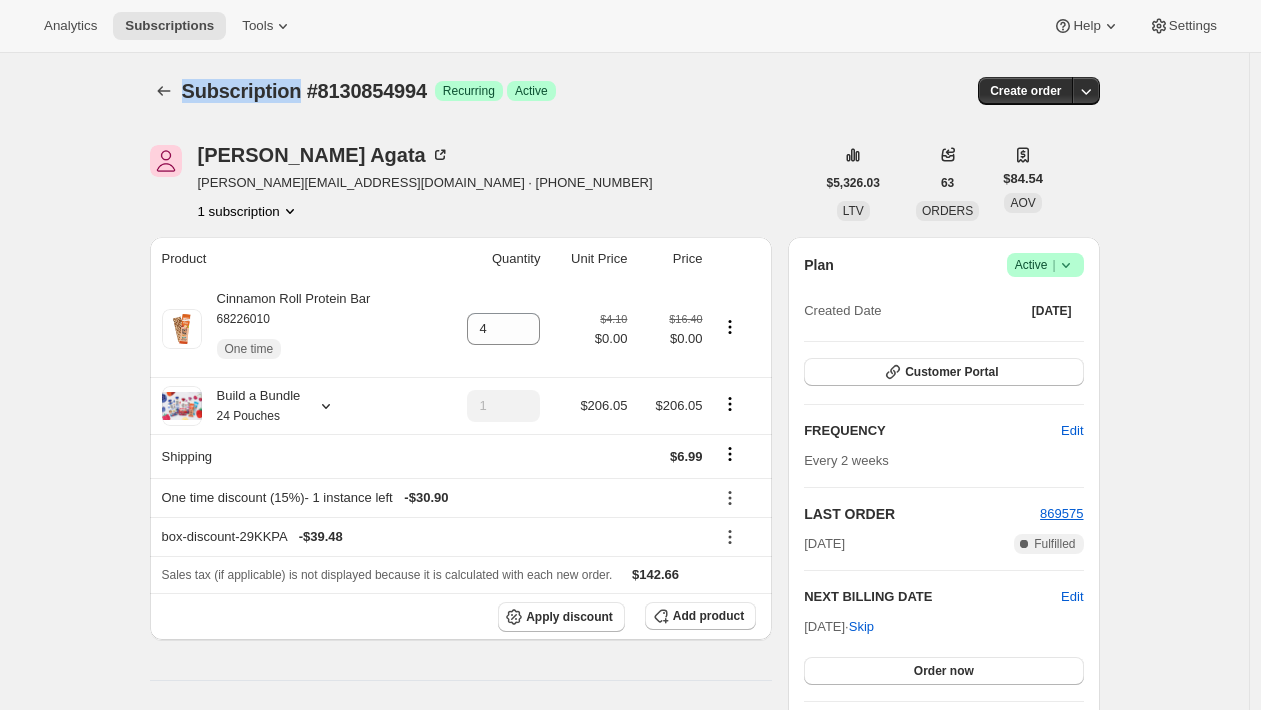 click on "Subscription #8130854994. This page is ready Subscription #8130854994 Success Recurring Success Active Create order" at bounding box center (625, 91) 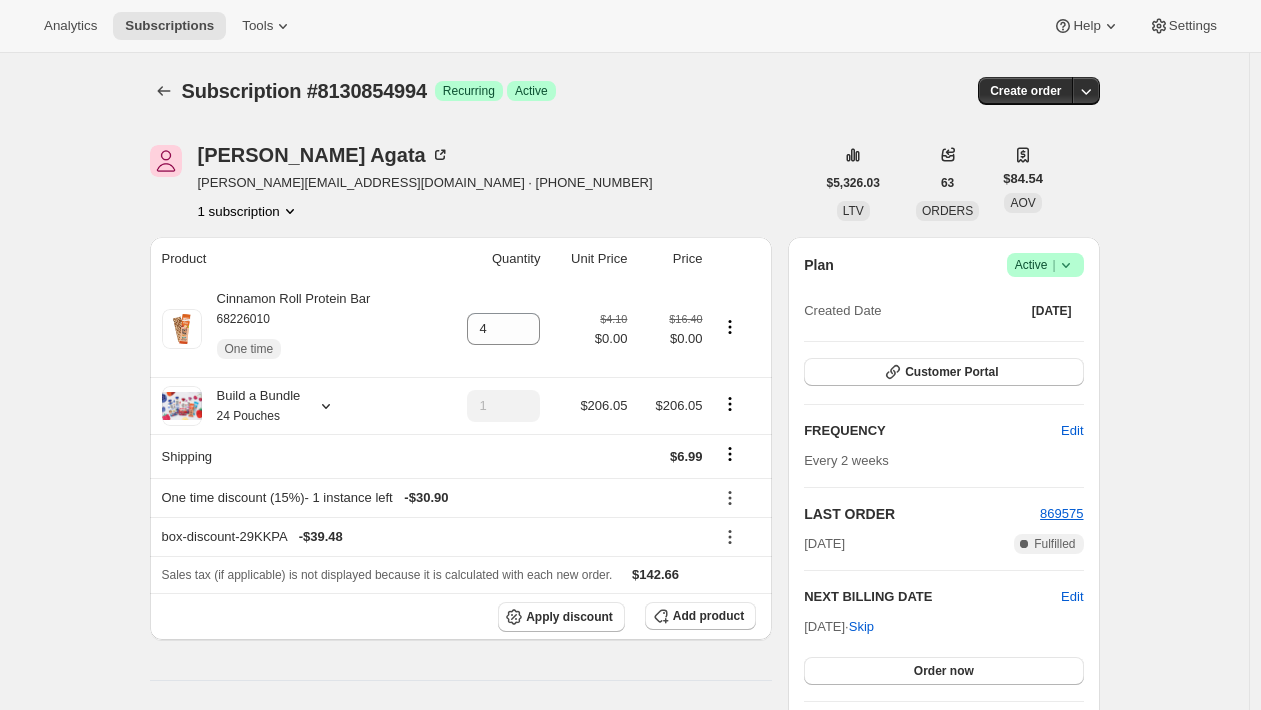 click on "Subscription #8130854994" at bounding box center (304, 91) 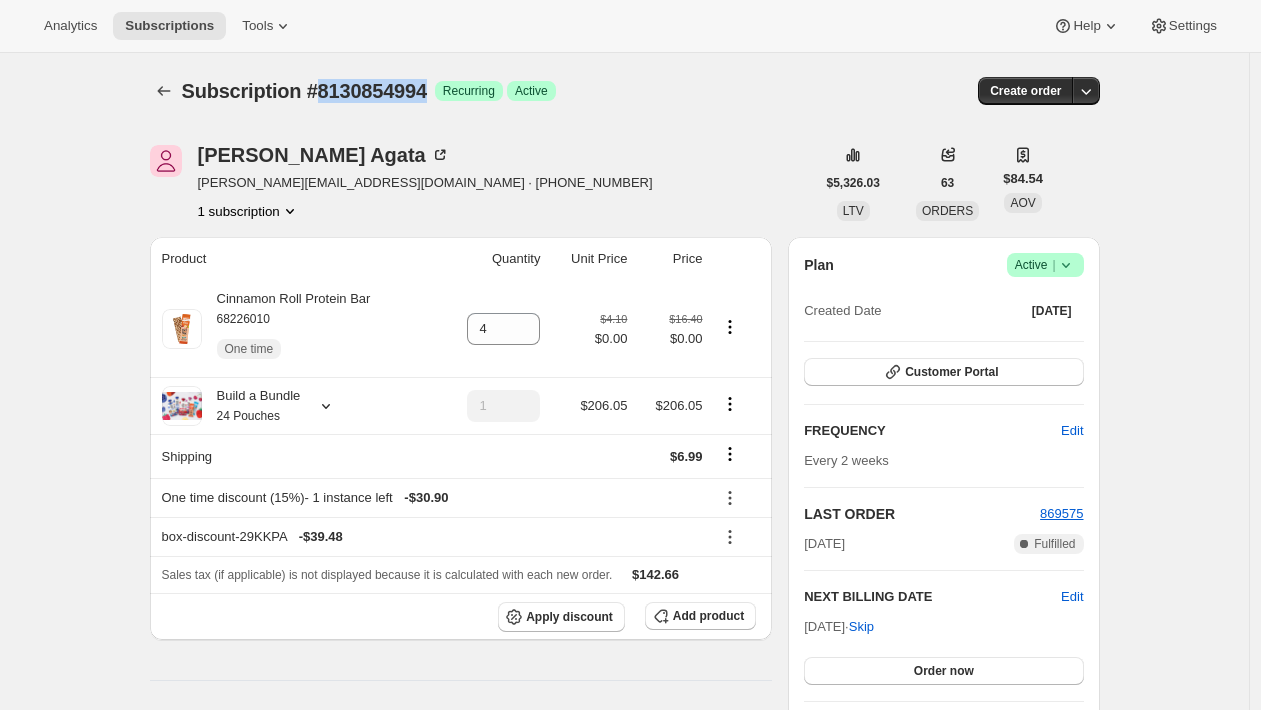 click on "Subscription #8130854994" at bounding box center (304, 91) 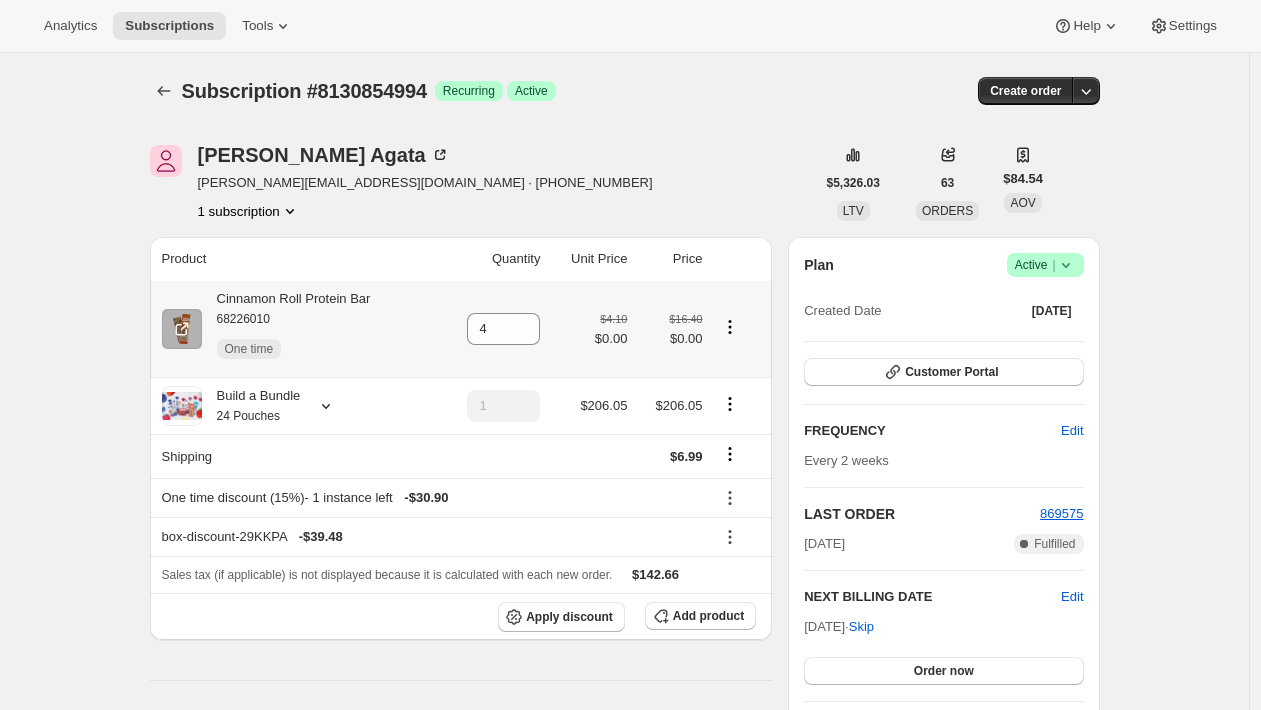 click on "Cinnamon Roll Protein Bar 68226010 One time" at bounding box center (297, 329) 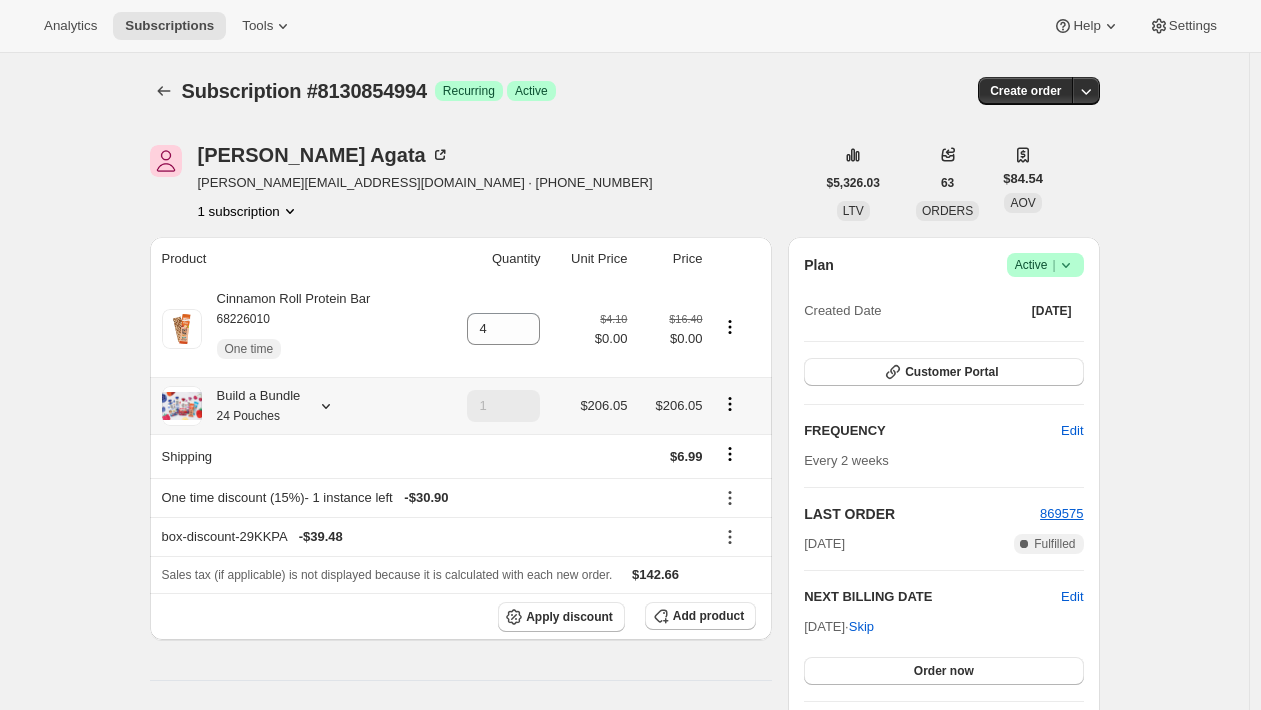 click at bounding box center (322, 406) 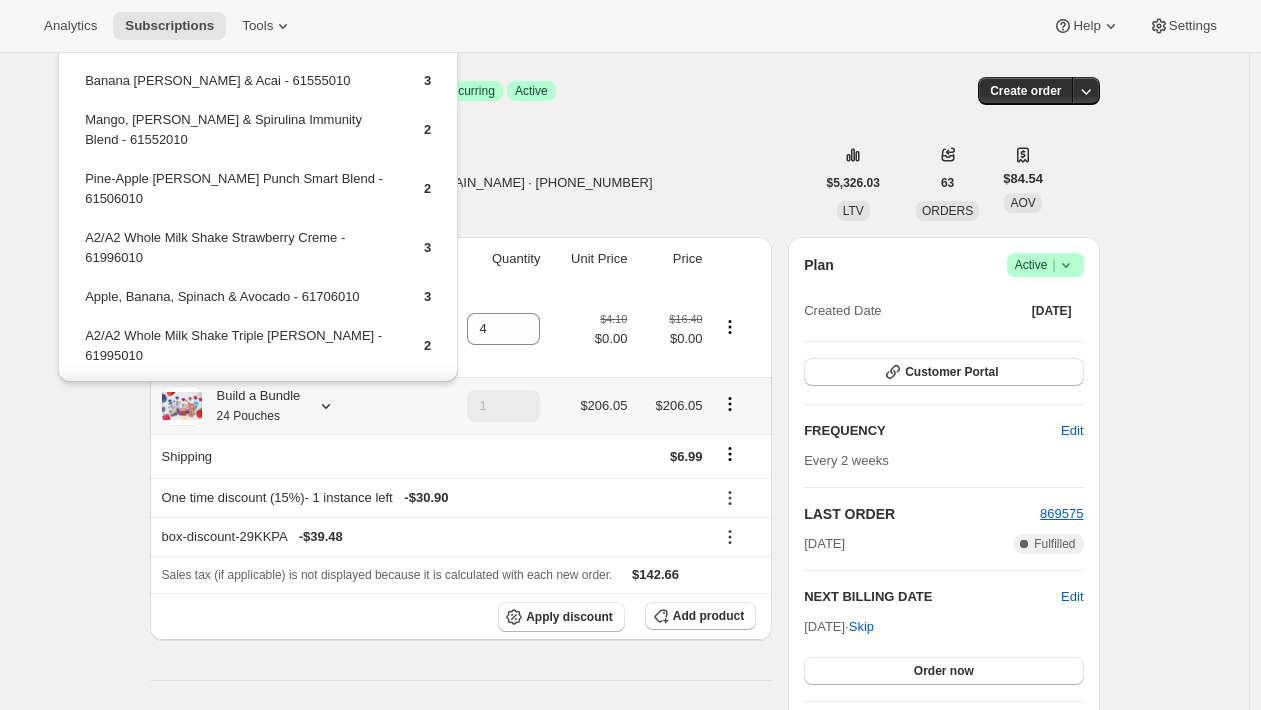 scroll, scrollTop: 586, scrollLeft: 0, axis: vertical 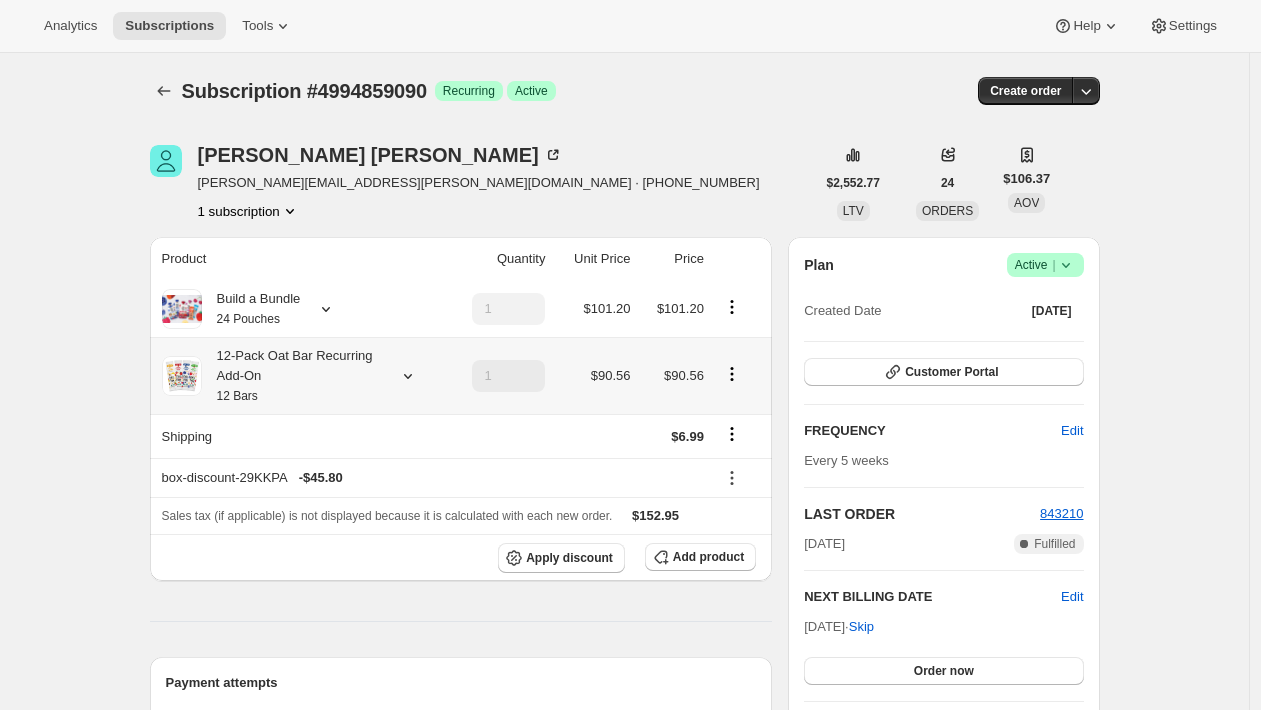click on "12-Pack Oat Bar Recurring Add-On 12 Bars" at bounding box center [292, 376] 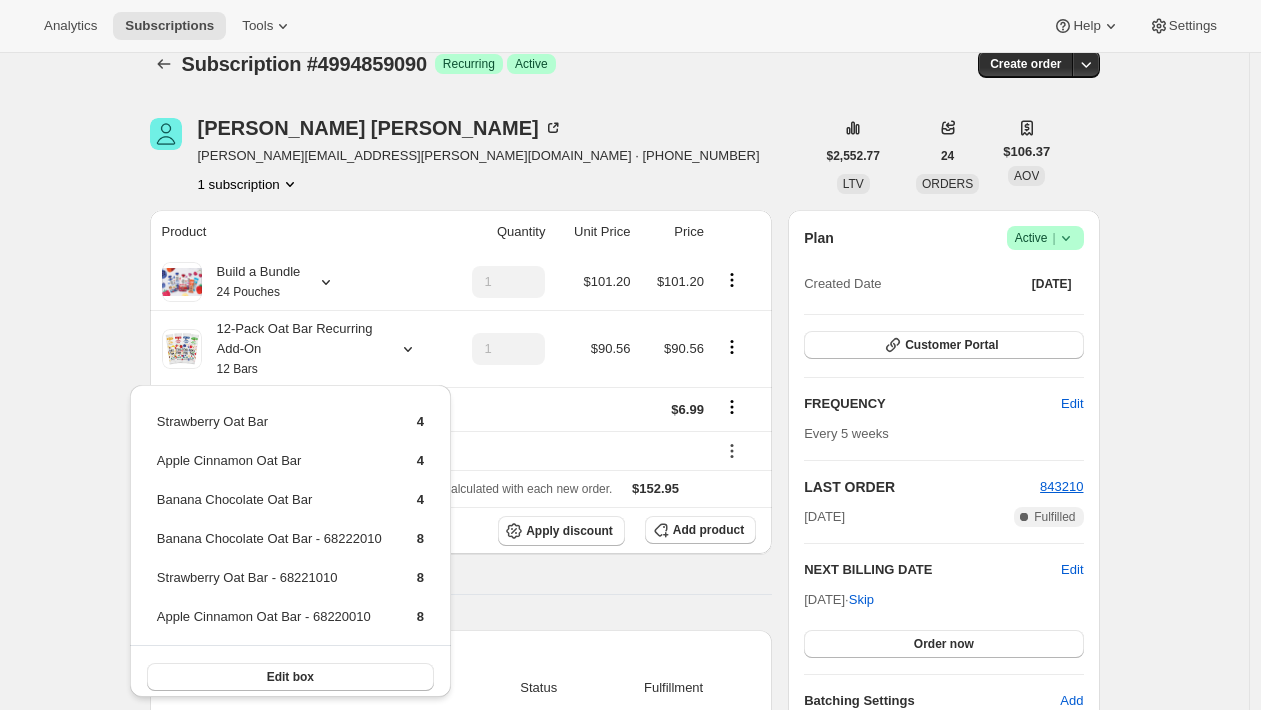 scroll, scrollTop: 31, scrollLeft: 0, axis: vertical 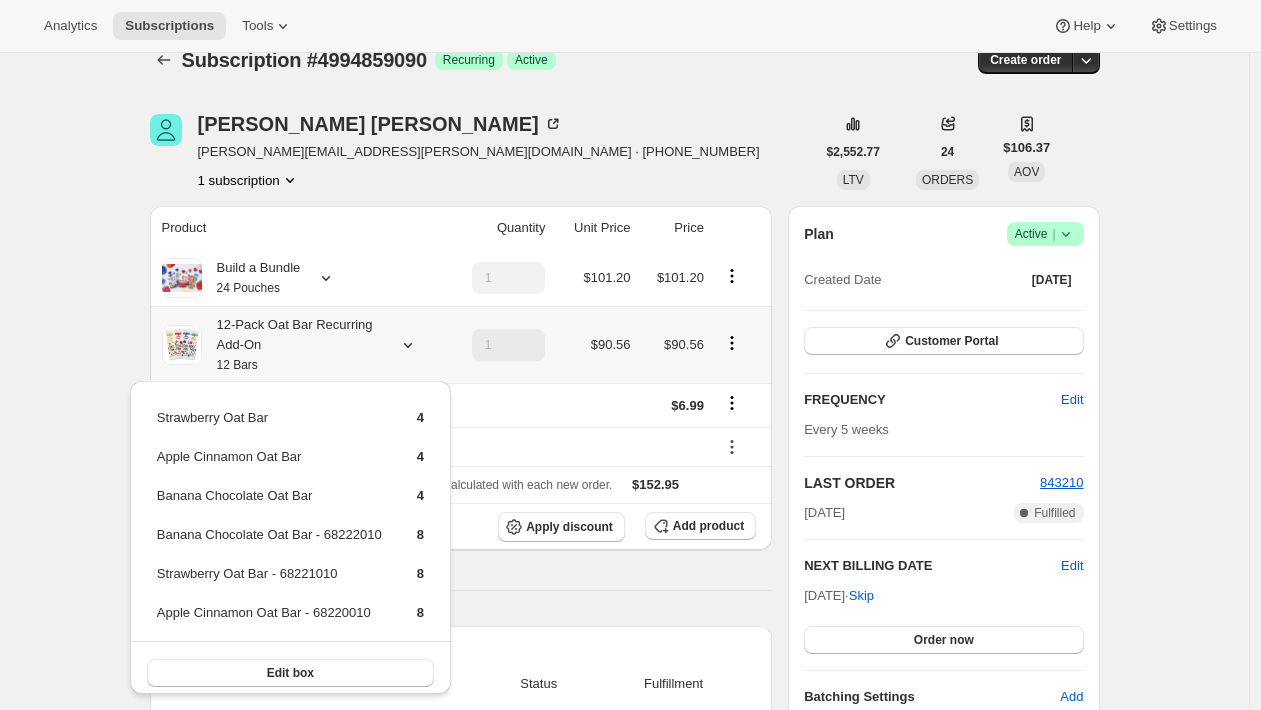 click on "12-Pack Oat Bar Recurring Add-On 12 Bars" at bounding box center [292, 345] 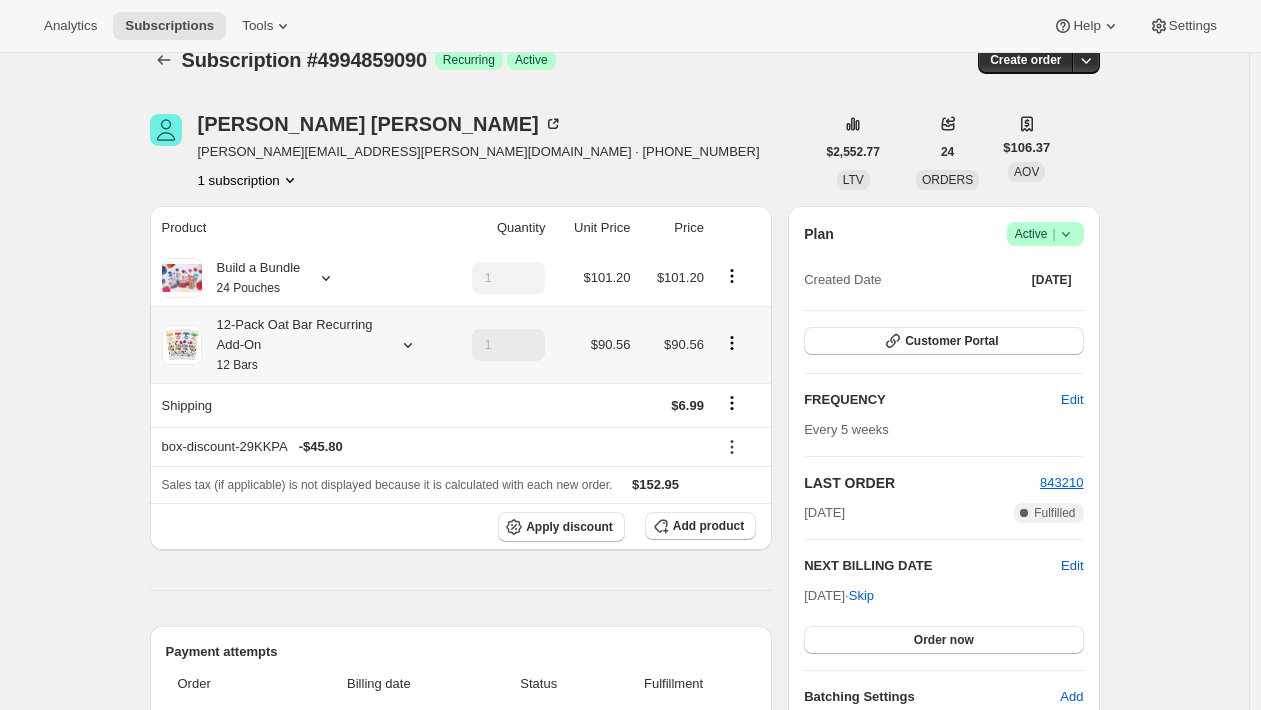 click on "12-Pack Oat Bar Recurring Add-On 12 Bars" at bounding box center (292, 345) 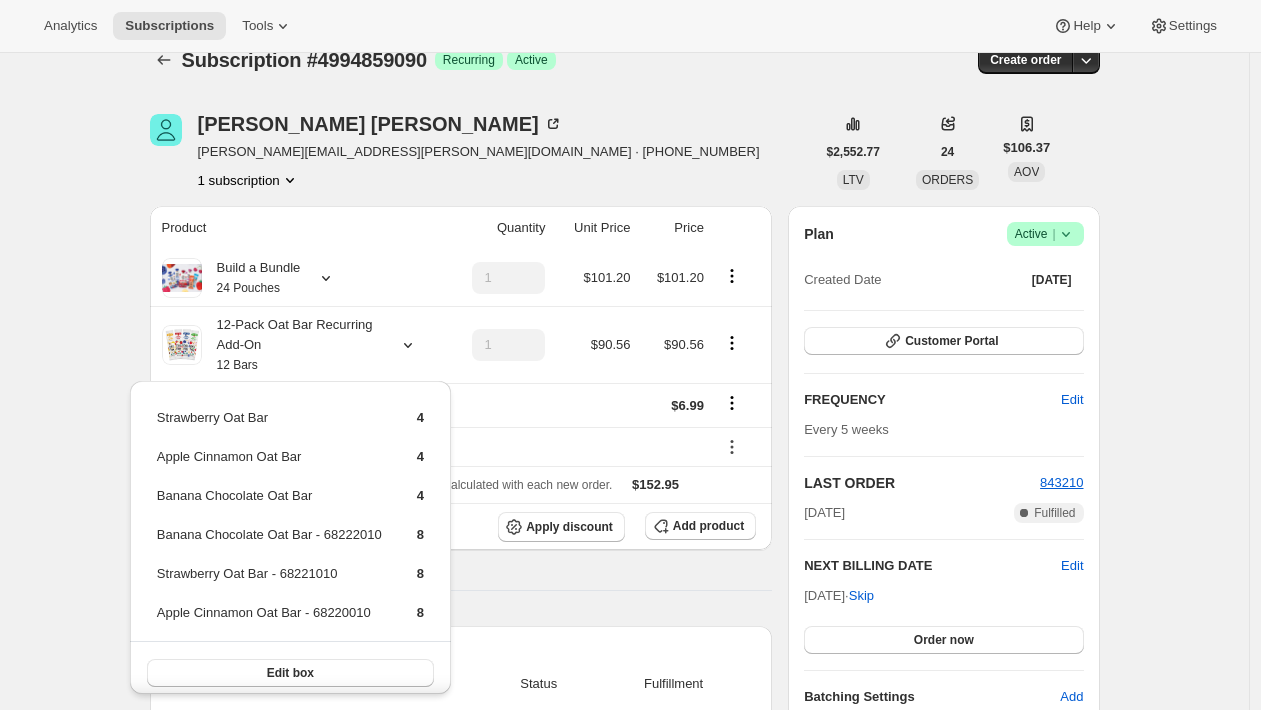 click on "Casey   Killian casey.ingraham@gmail.com · +14082044373 1 subscription" at bounding box center [482, 152] 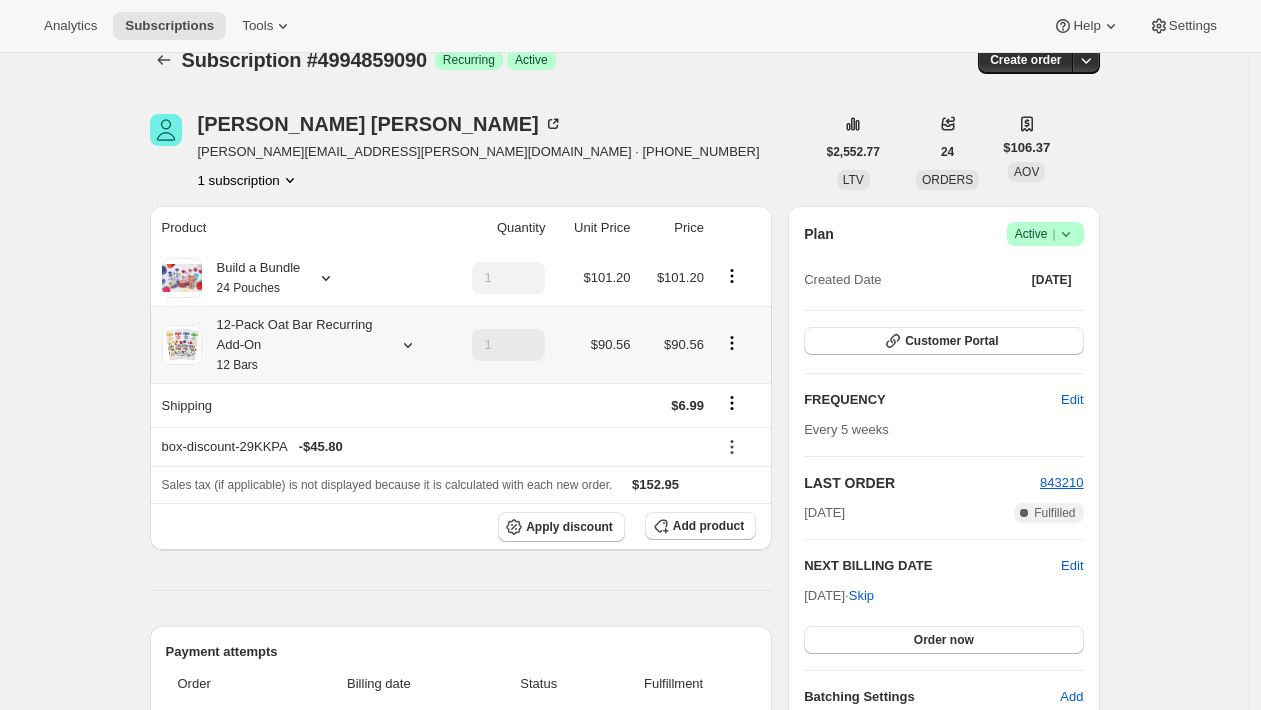 click on "12-Pack Oat Bar Recurring Add-On 12 Bars" at bounding box center (292, 345) 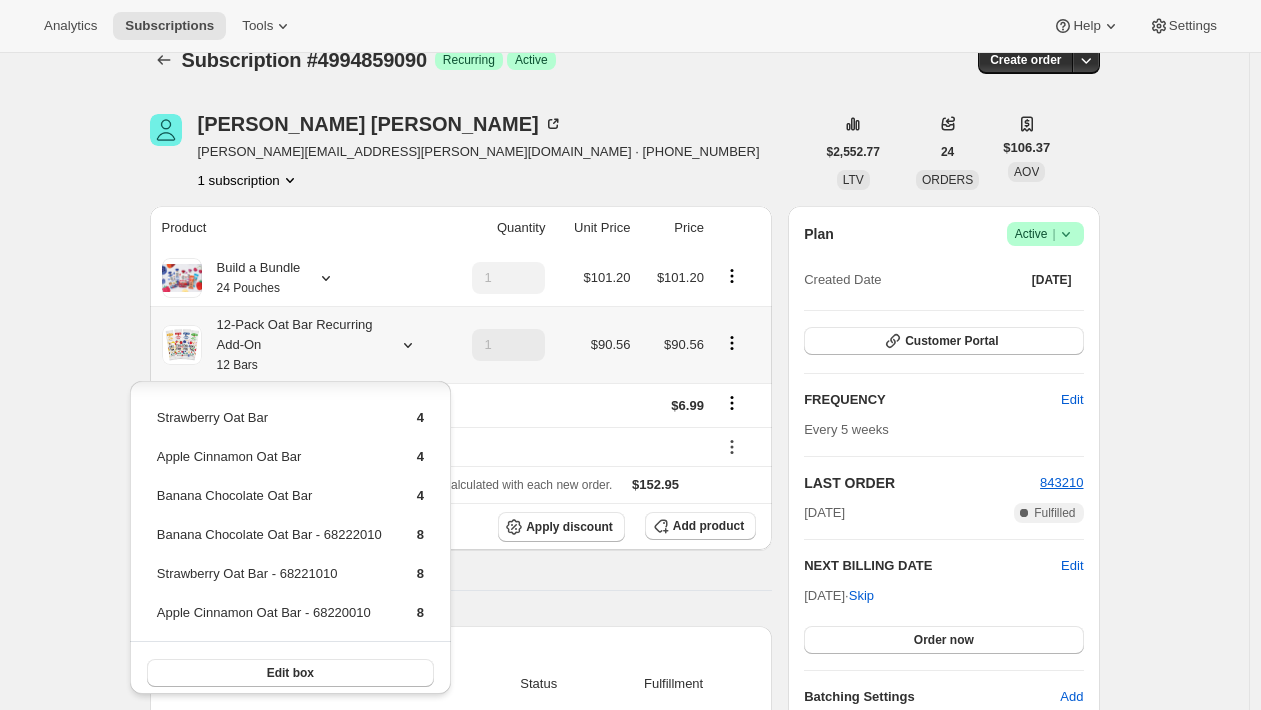 scroll, scrollTop: 10, scrollLeft: 0, axis: vertical 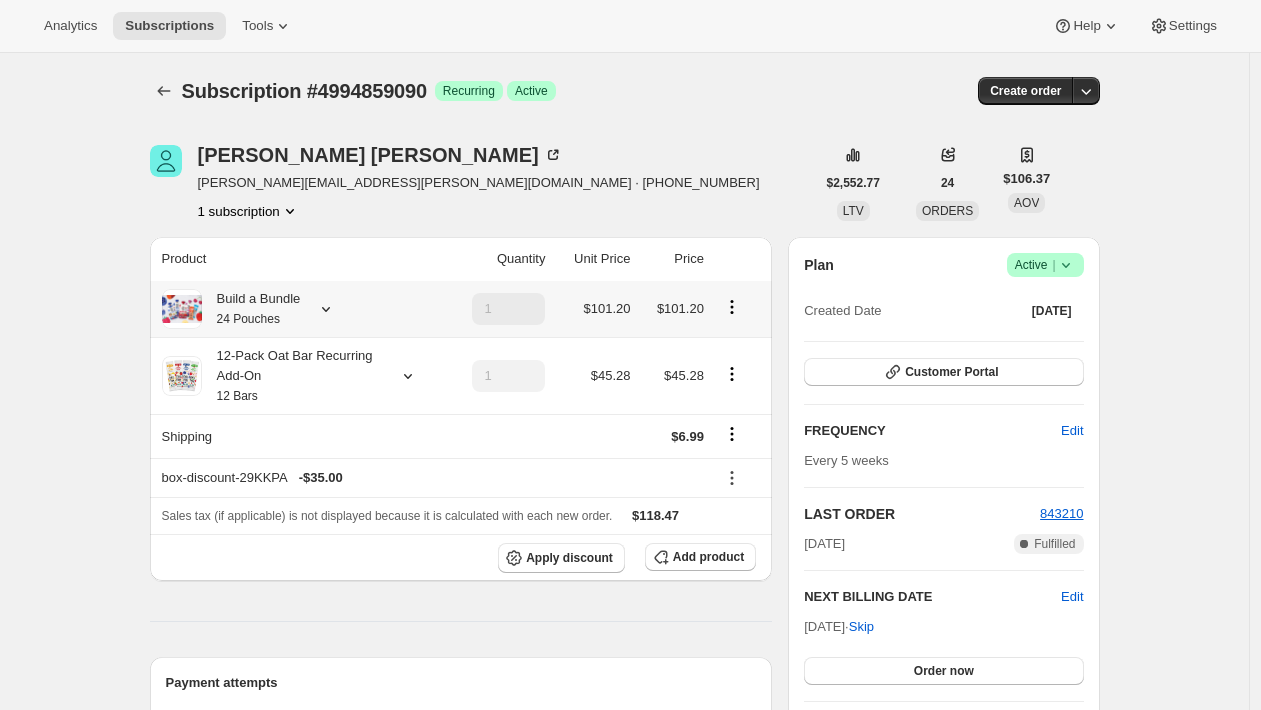 click on "Build a Bundle 24 Pouches" at bounding box center (298, 309) 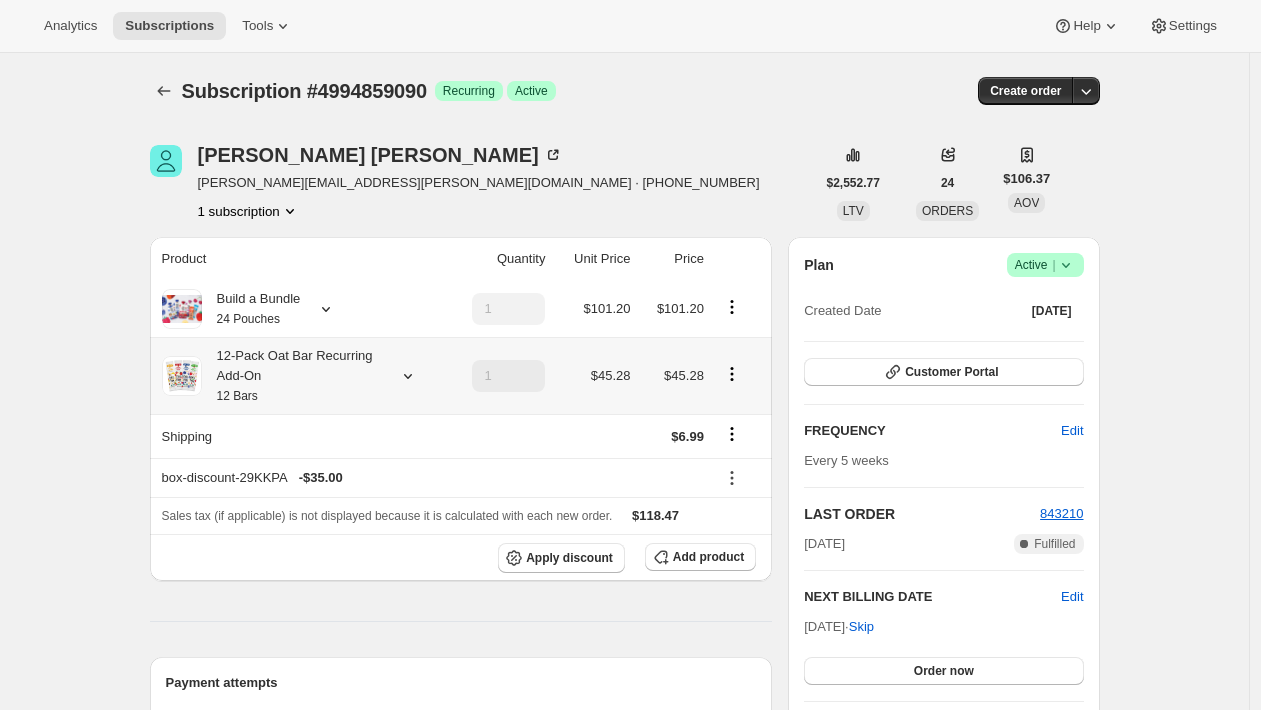 click on "12-Pack Oat Bar Recurring Add-On 12 Bars" at bounding box center [292, 376] 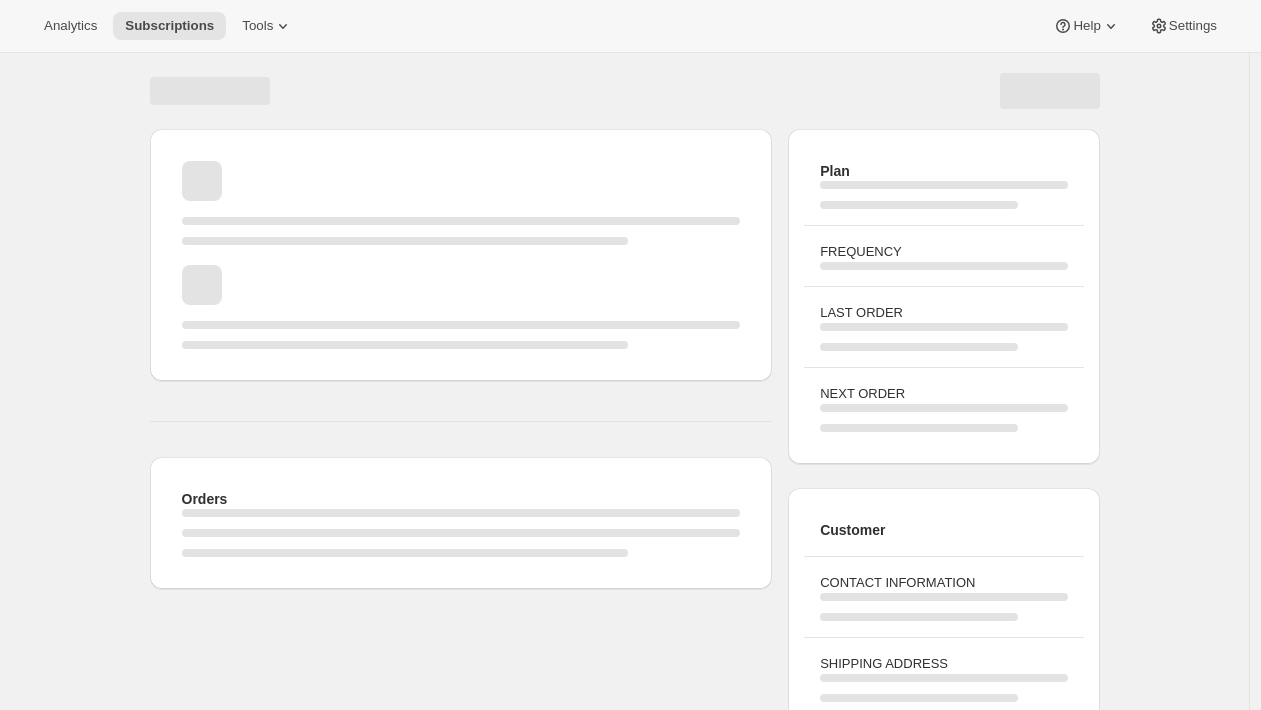 scroll, scrollTop: 0, scrollLeft: 0, axis: both 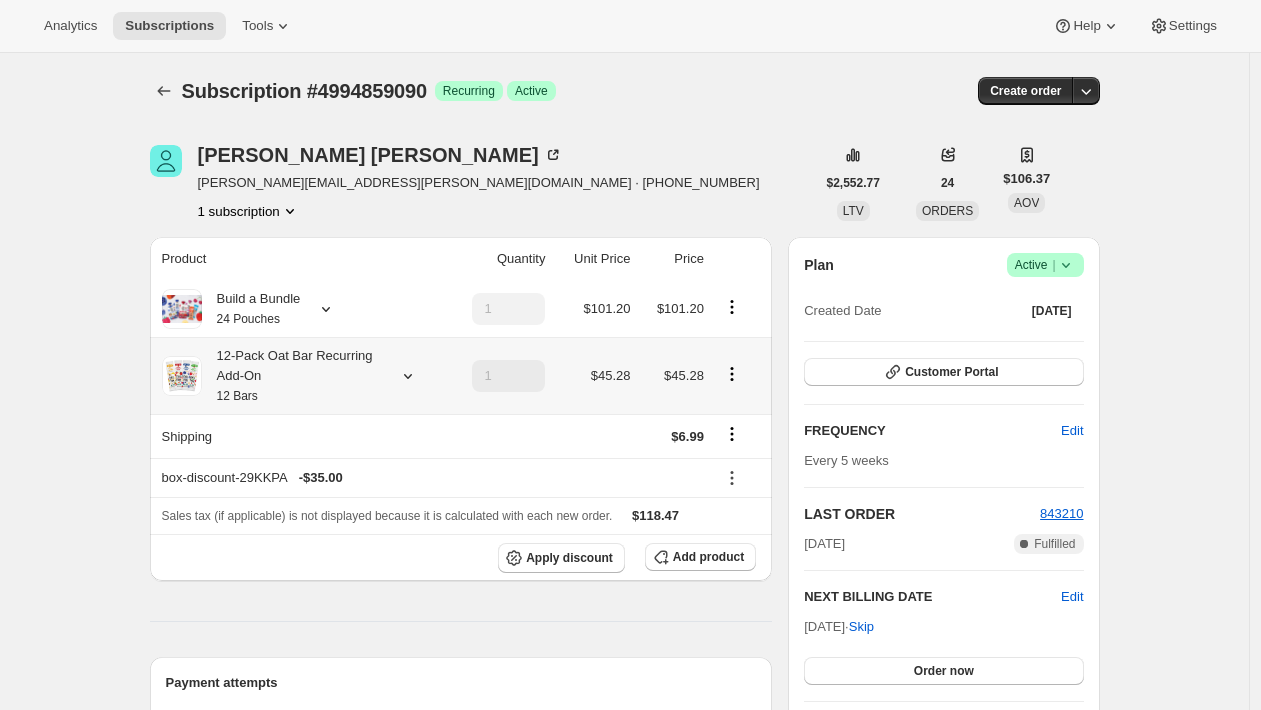 click on "12-Pack Oat Bar Recurring Add-On 12 Bars" at bounding box center (292, 376) 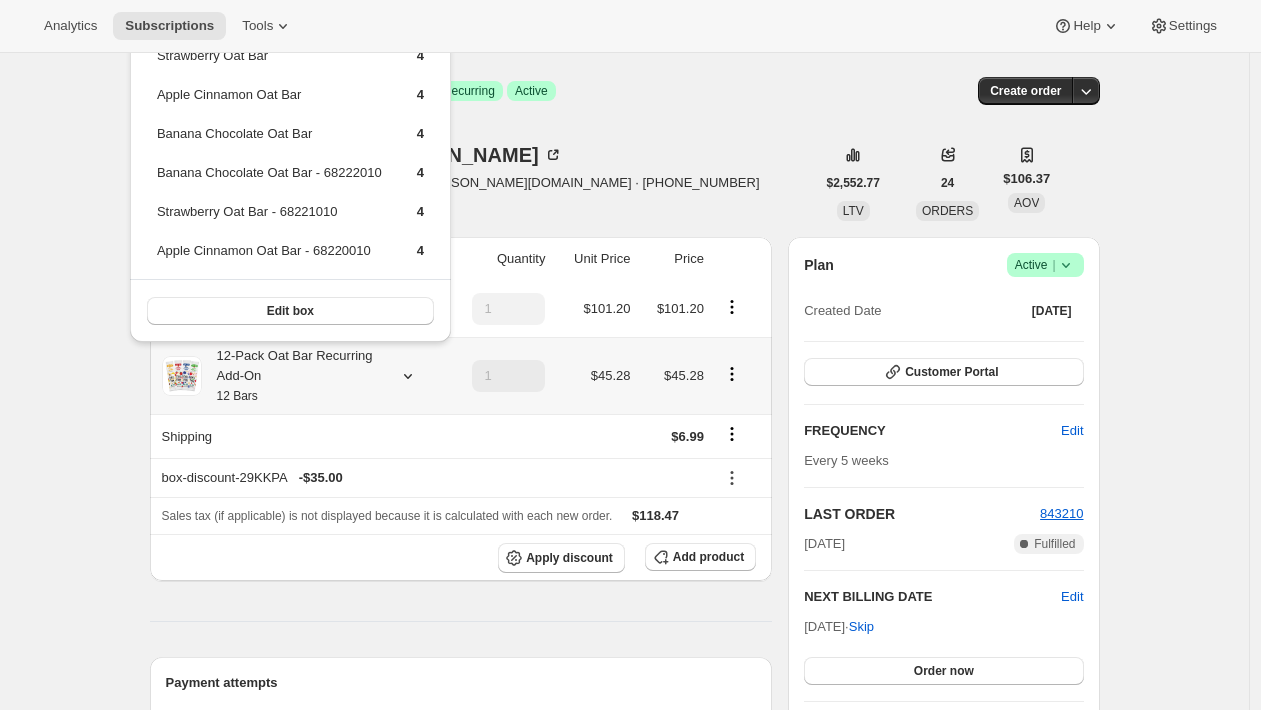 click on "Edit box" at bounding box center (290, 310) 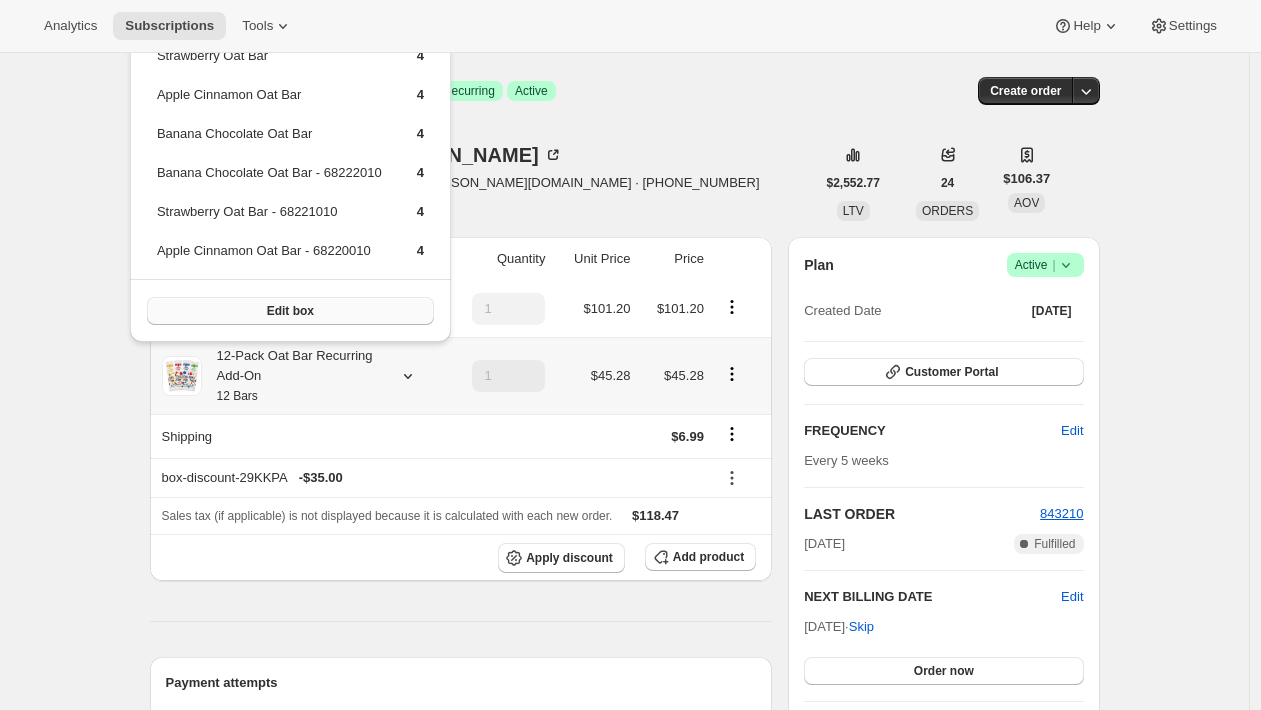 click on "Edit box" at bounding box center [290, 311] 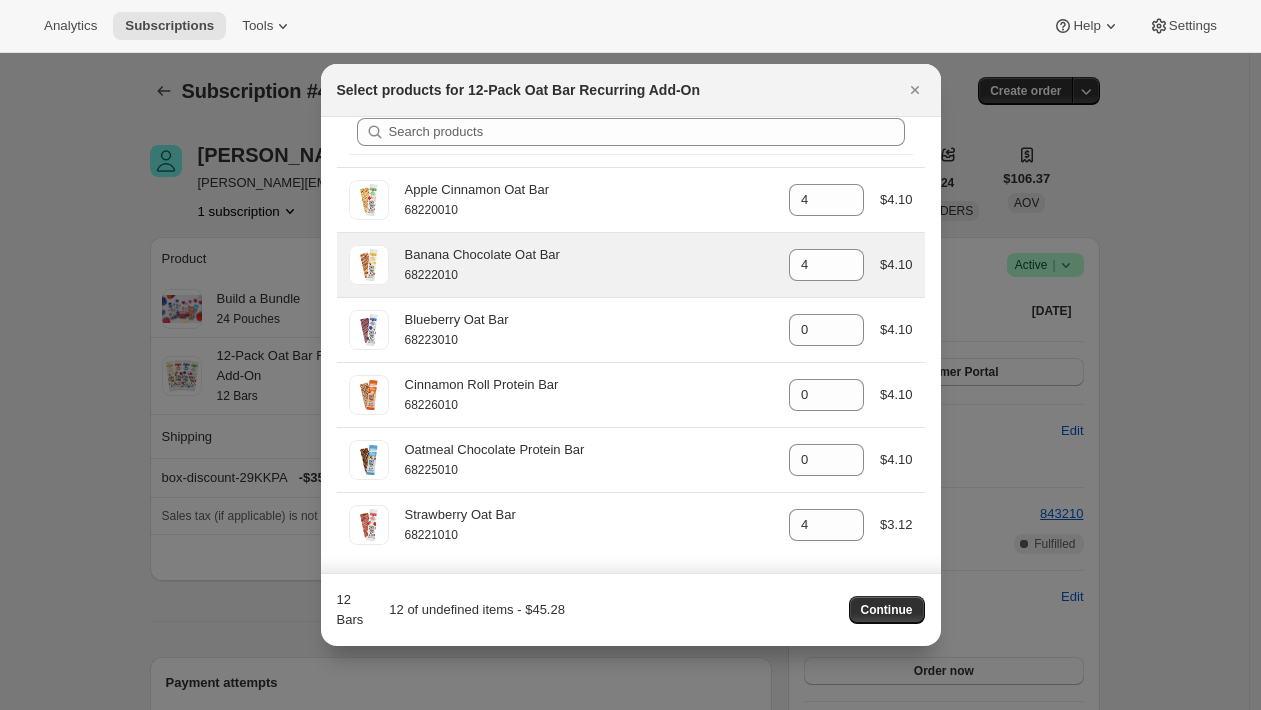 scroll, scrollTop: 0, scrollLeft: 0, axis: both 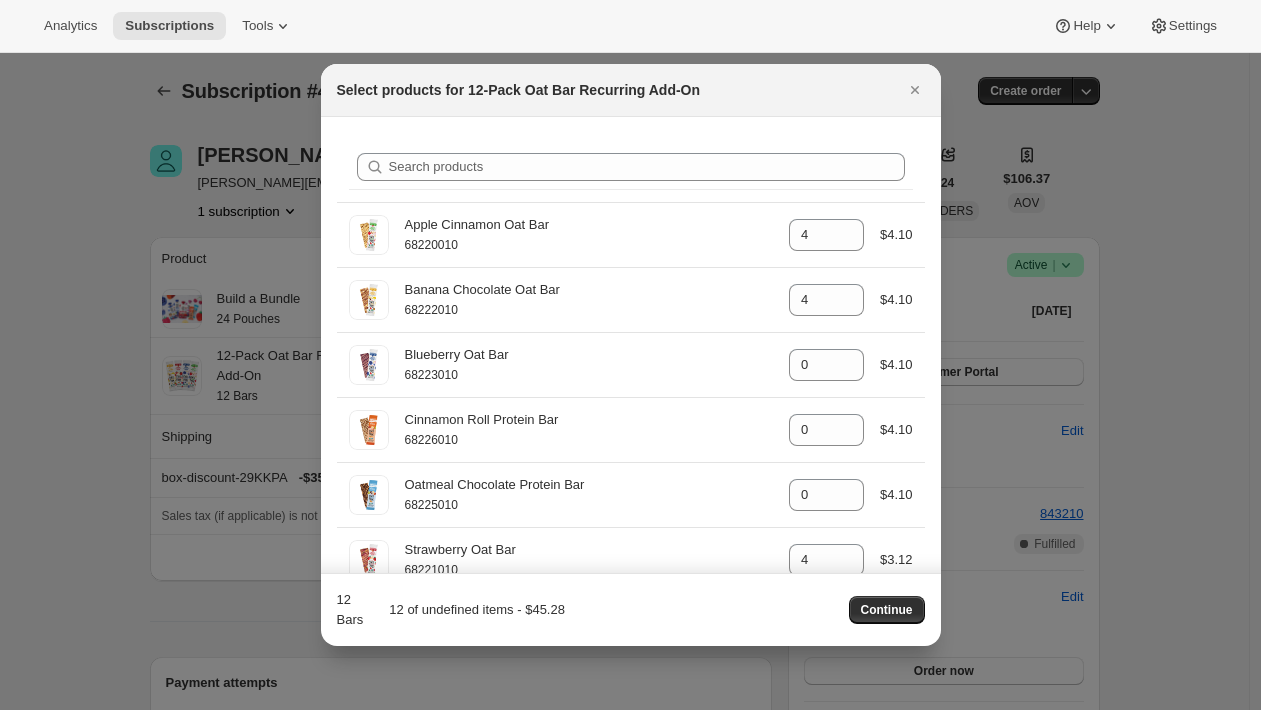 click at bounding box center (630, 355) 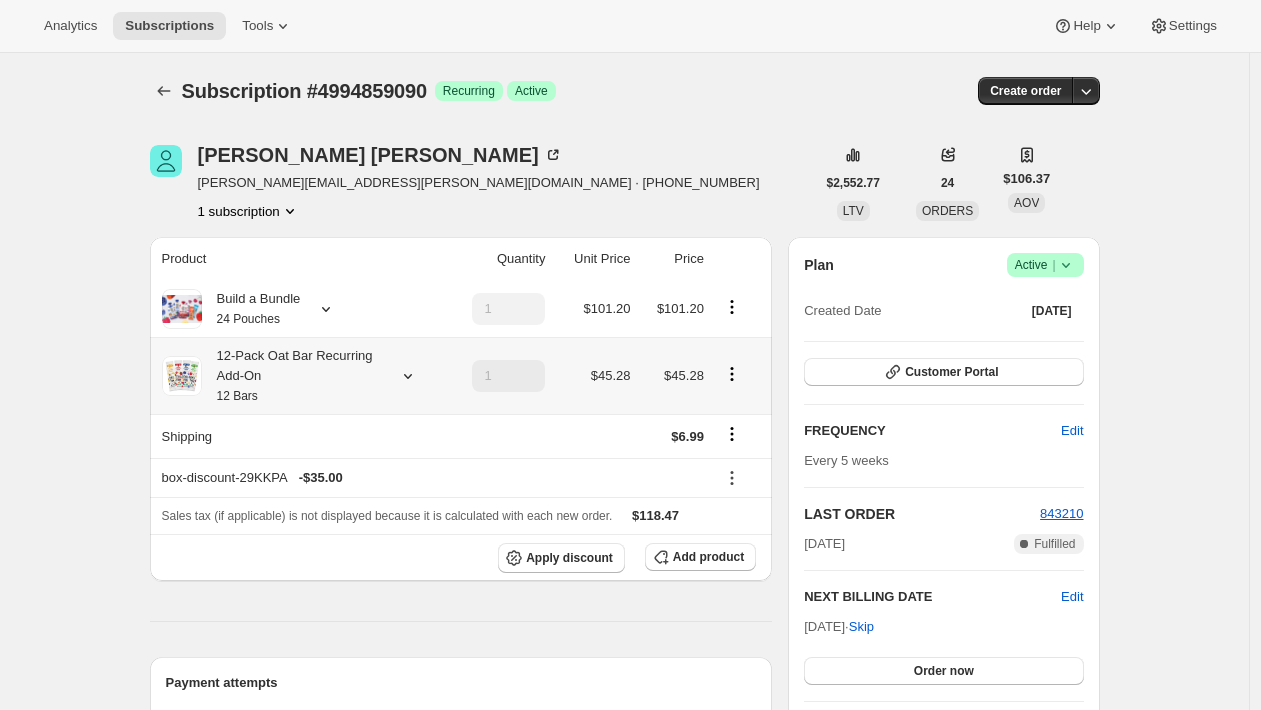 click on "12-Pack Oat Bar Recurring Add-On 12 Bars" at bounding box center (292, 376) 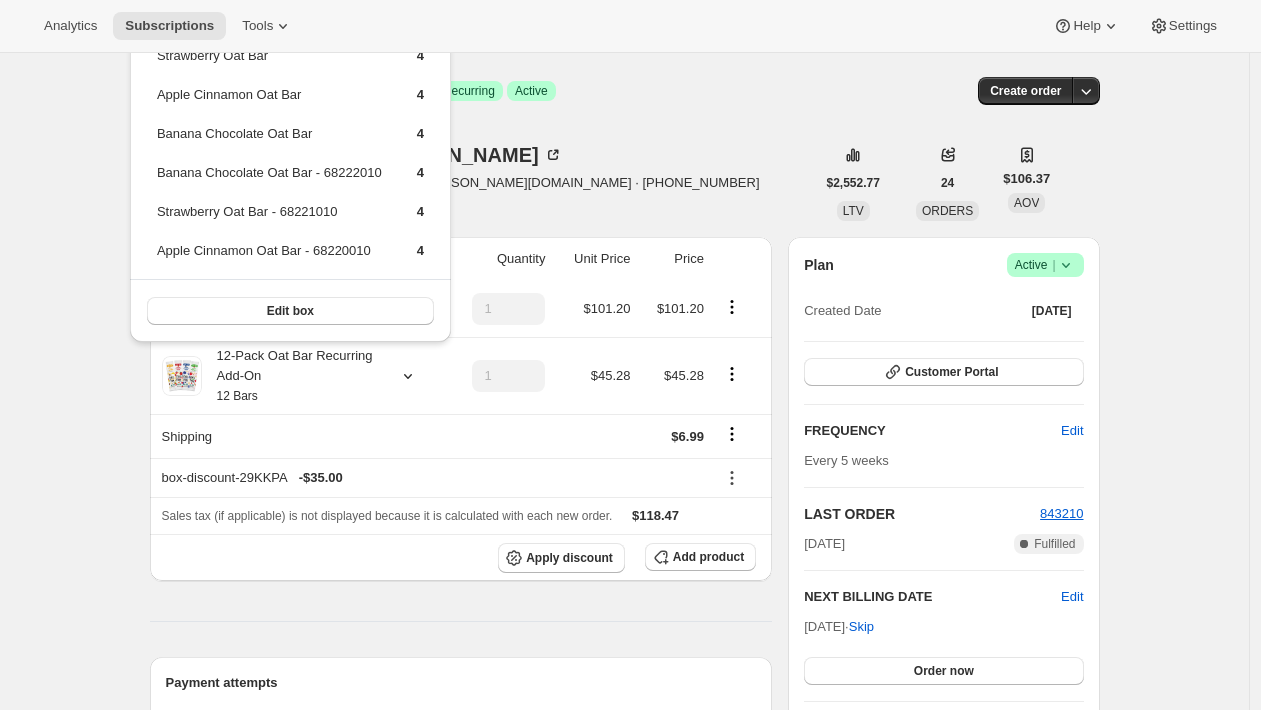 click on "Casey   Killian casey.ingraham@gmail.com · +14082044373 1 subscription" at bounding box center (482, 183) 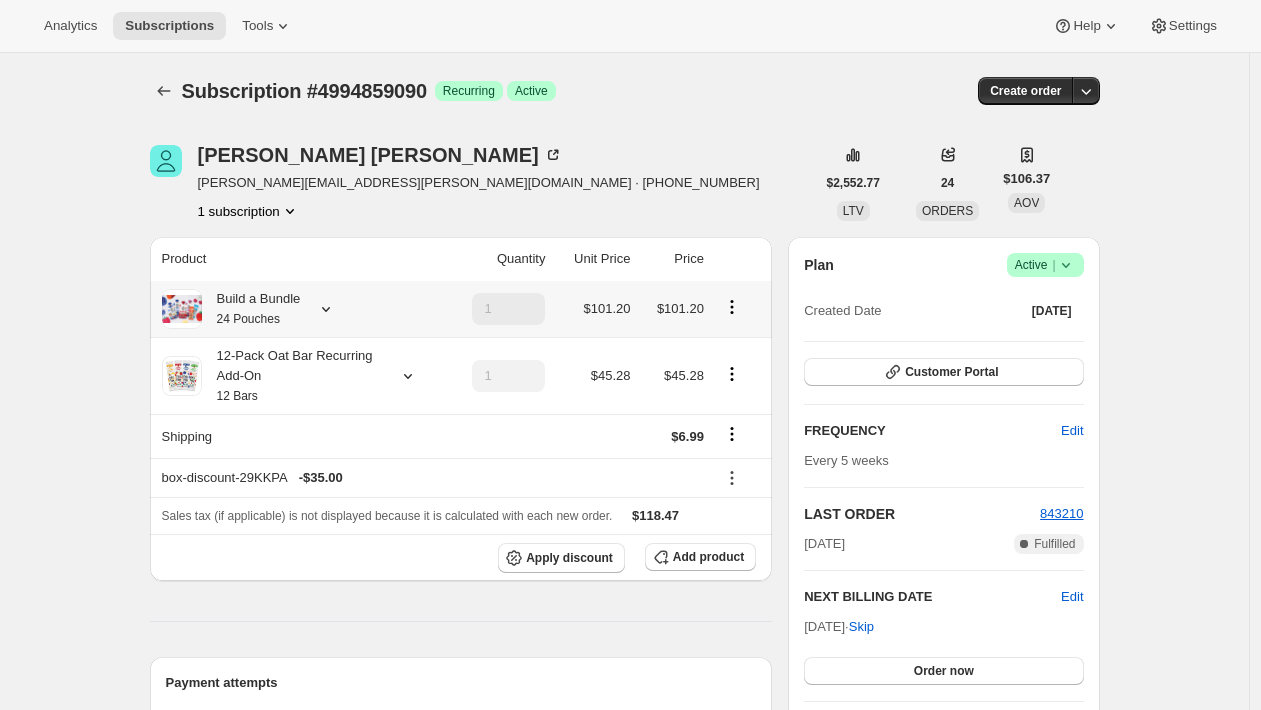 click on "Build a Bundle 24 Pouches" at bounding box center [251, 309] 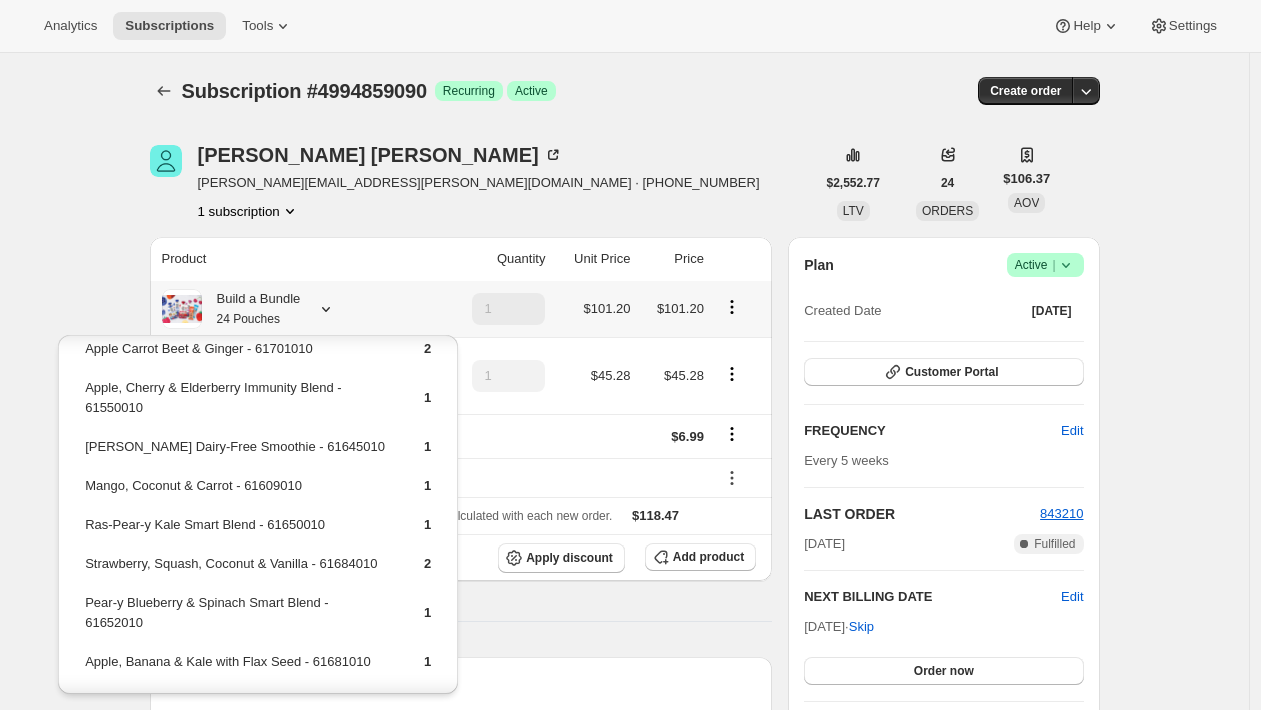 scroll, scrollTop: 342, scrollLeft: 0, axis: vertical 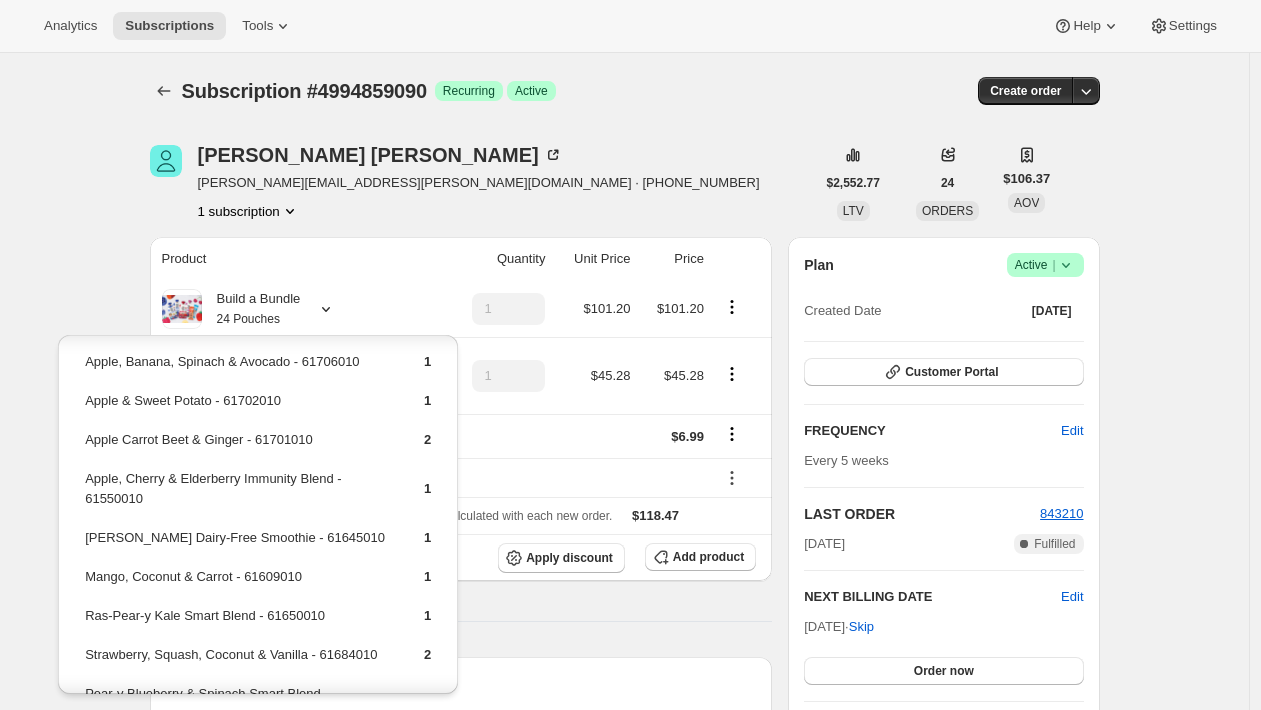 click on "Casey   Killian casey.ingraham@gmail.com · +14082044373 1 subscription" at bounding box center [482, 183] 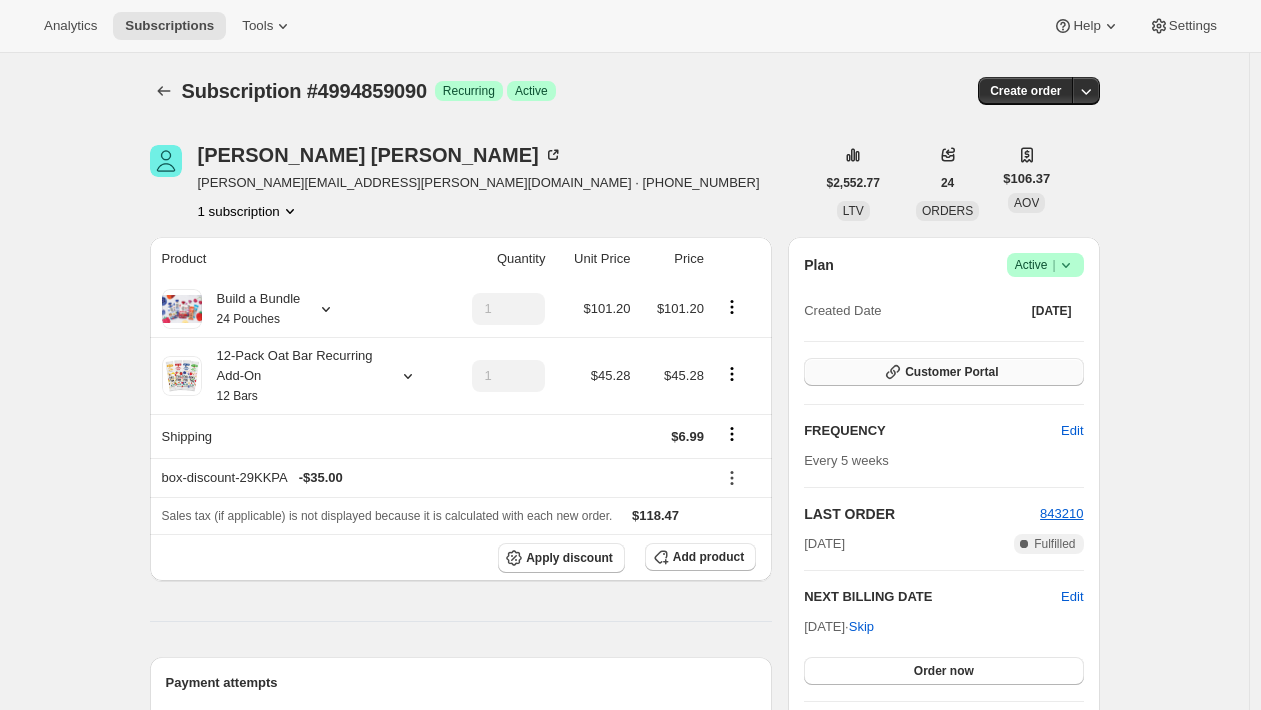 click 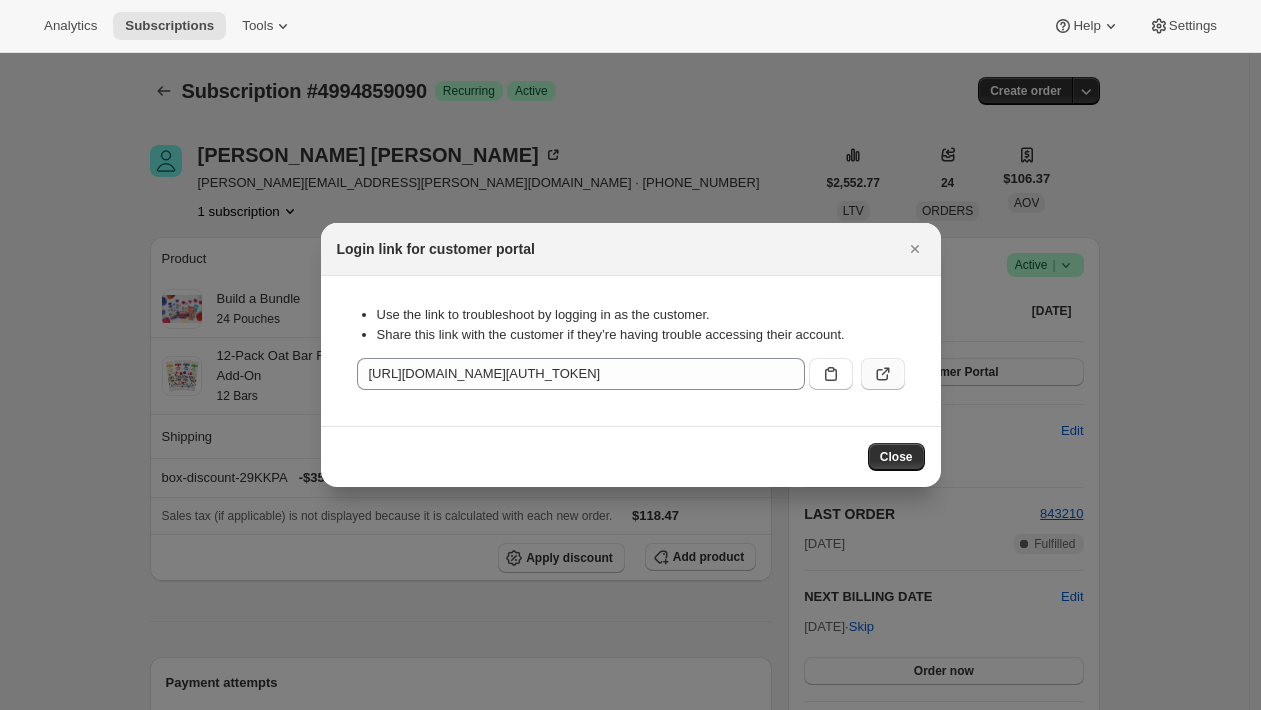 click at bounding box center [883, 374] 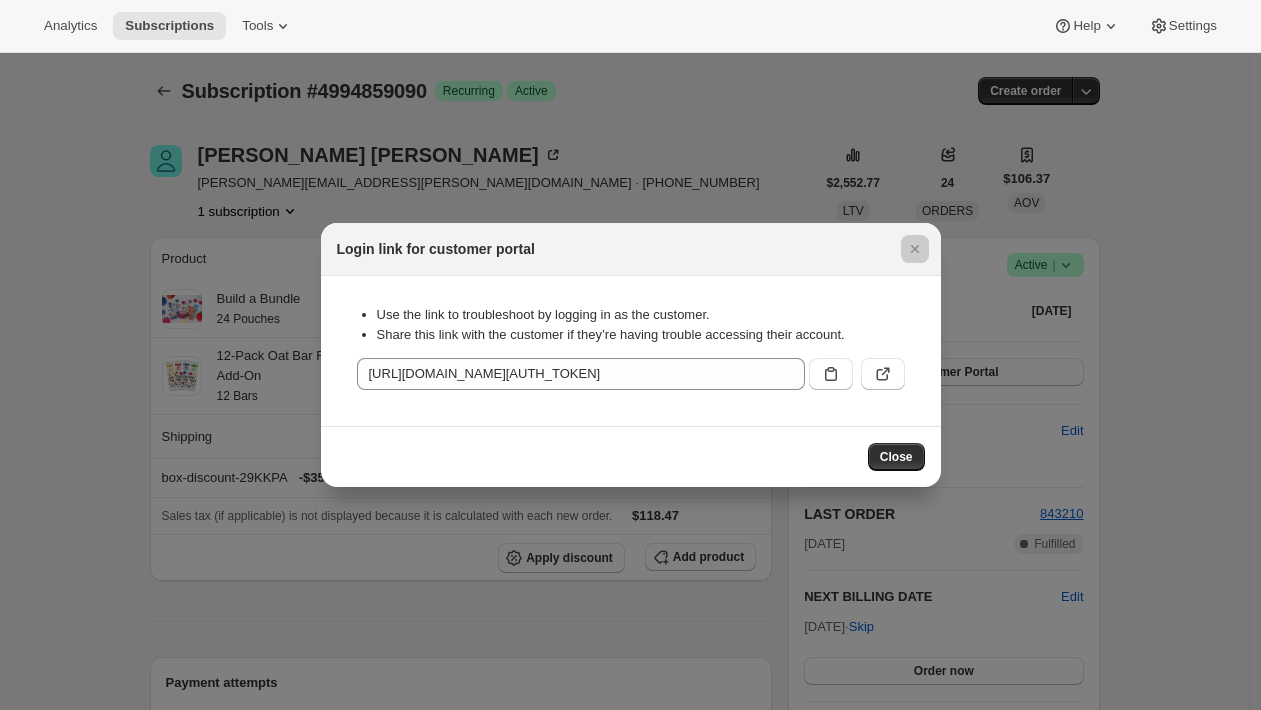 click at bounding box center (630, 355) 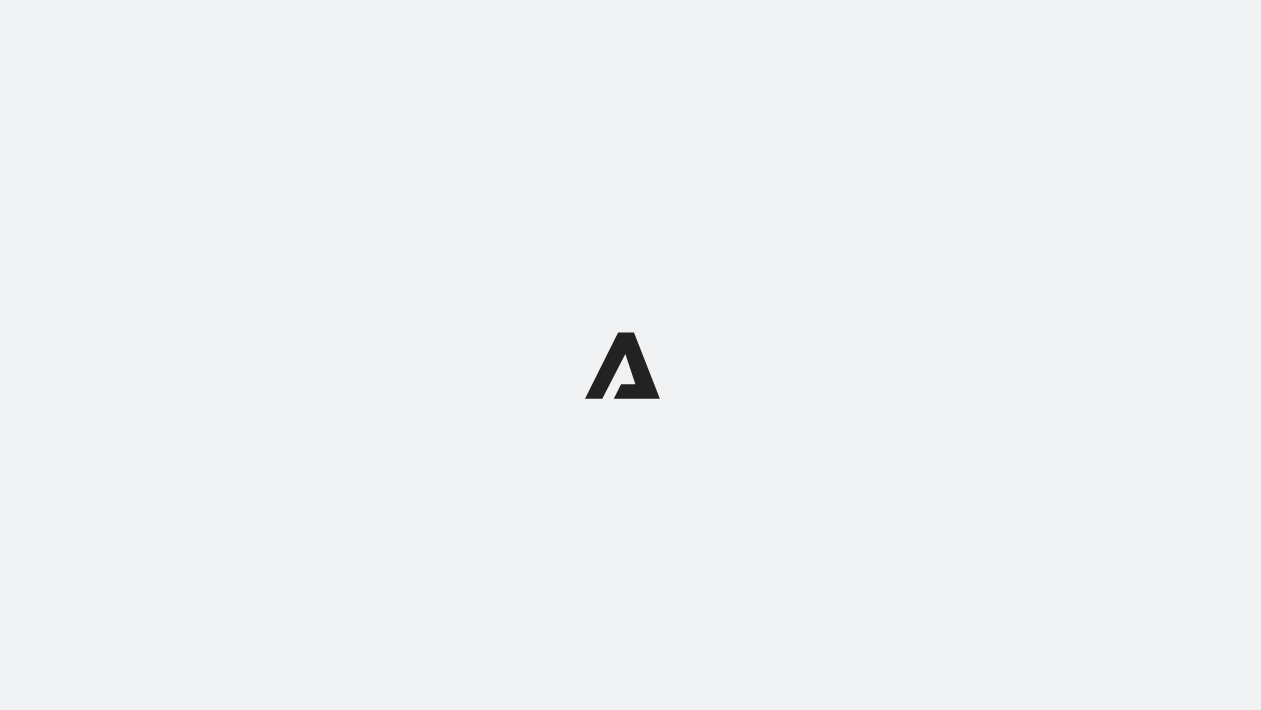 scroll, scrollTop: 0, scrollLeft: 0, axis: both 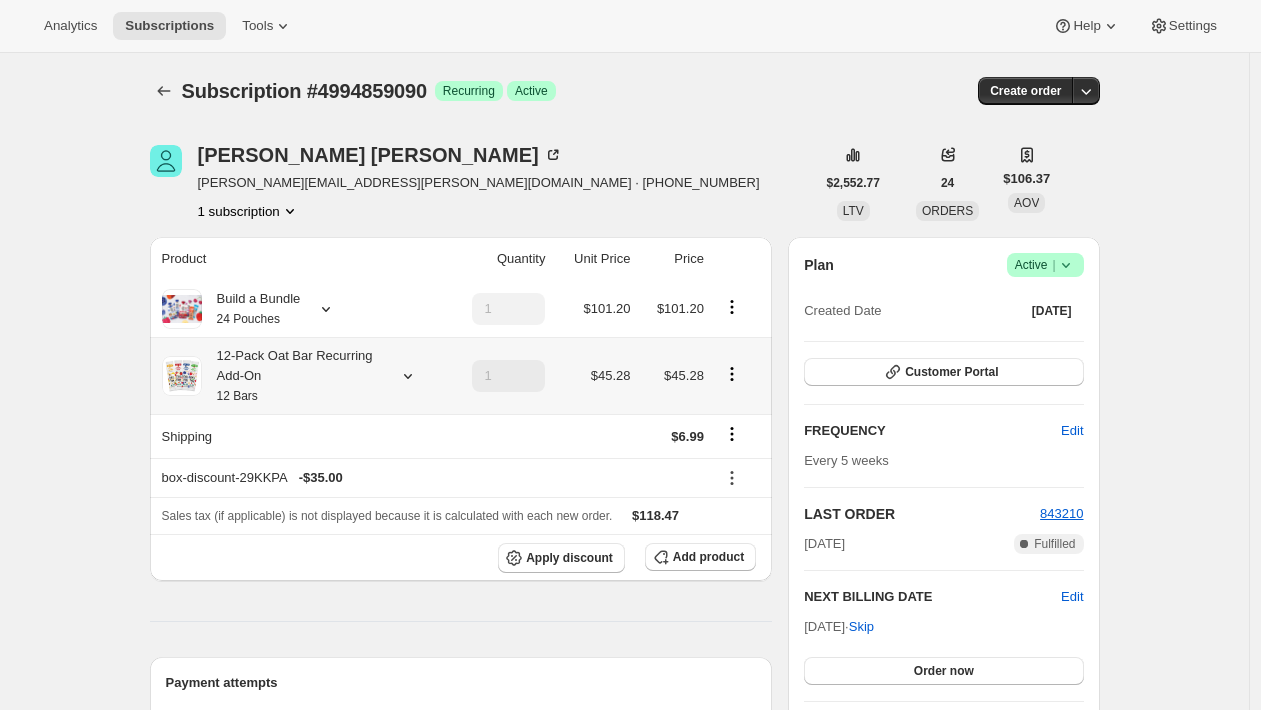 click on "12-Pack Oat Bar Recurring Add-On 12 Bars" at bounding box center [292, 376] 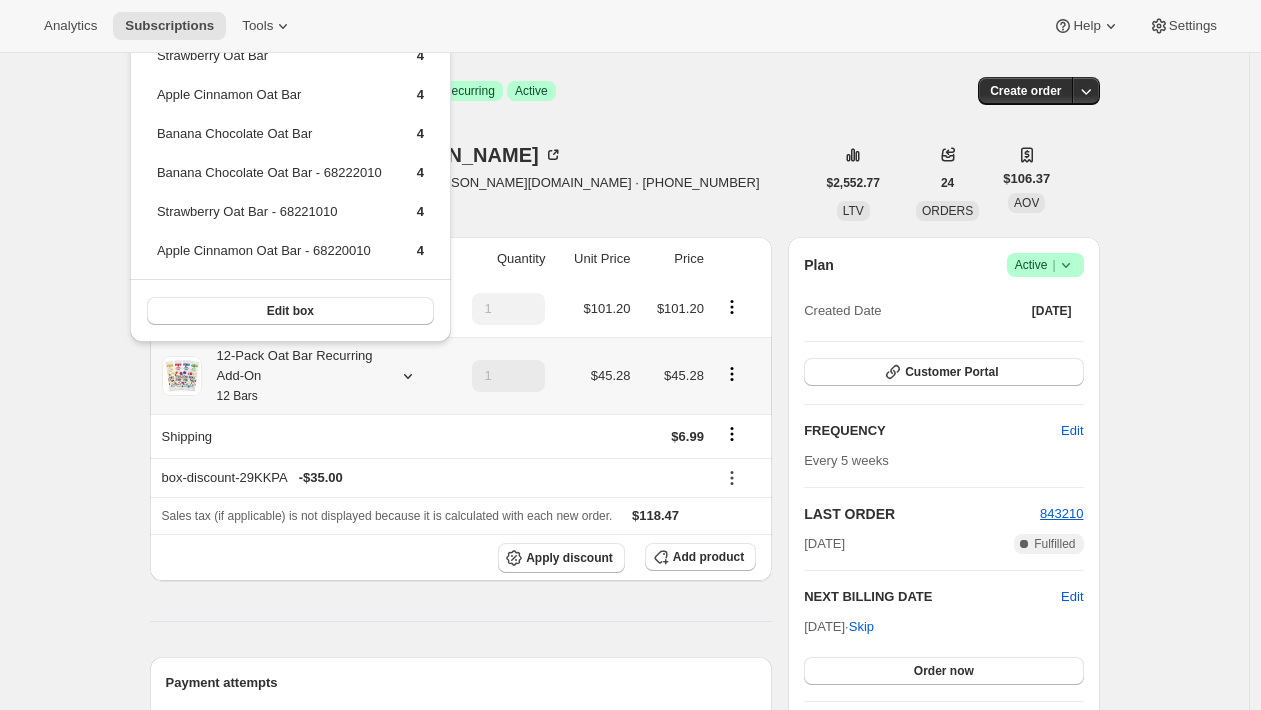click on "12-Pack Oat Bar Recurring Add-On 12 Bars" at bounding box center [292, 376] 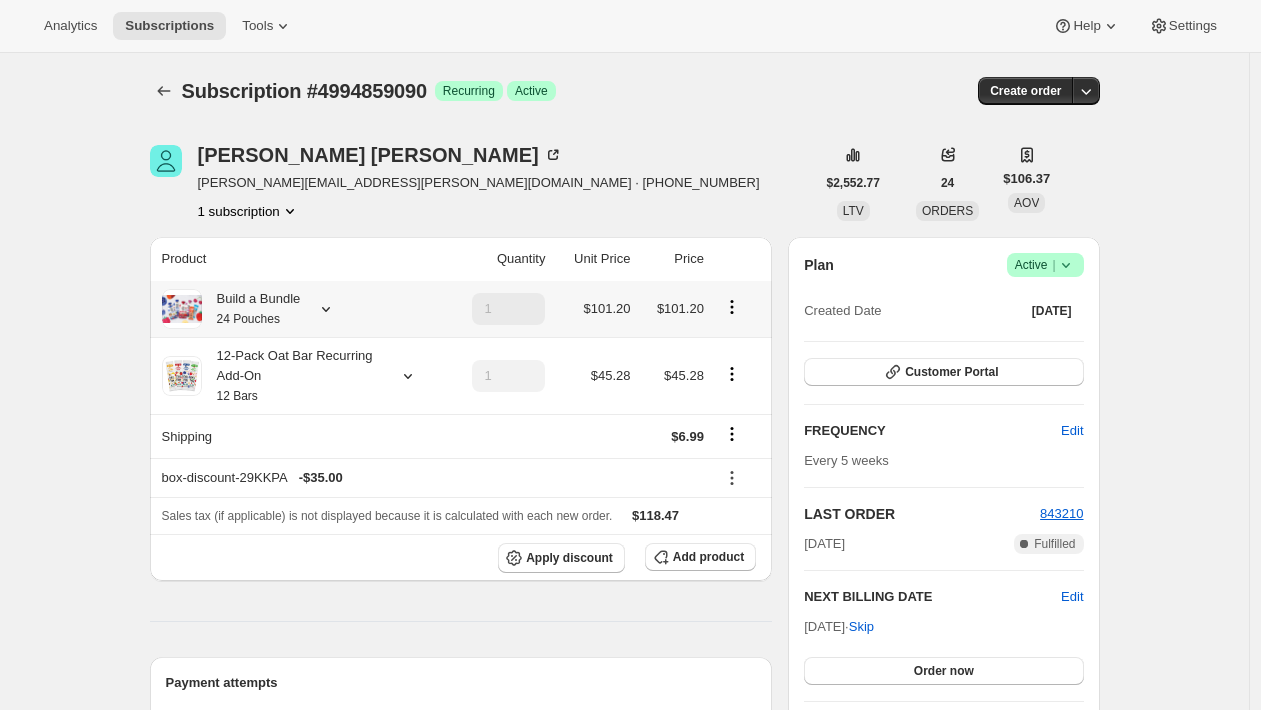 click on "Build a Bundle 24 Pouches" at bounding box center [251, 309] 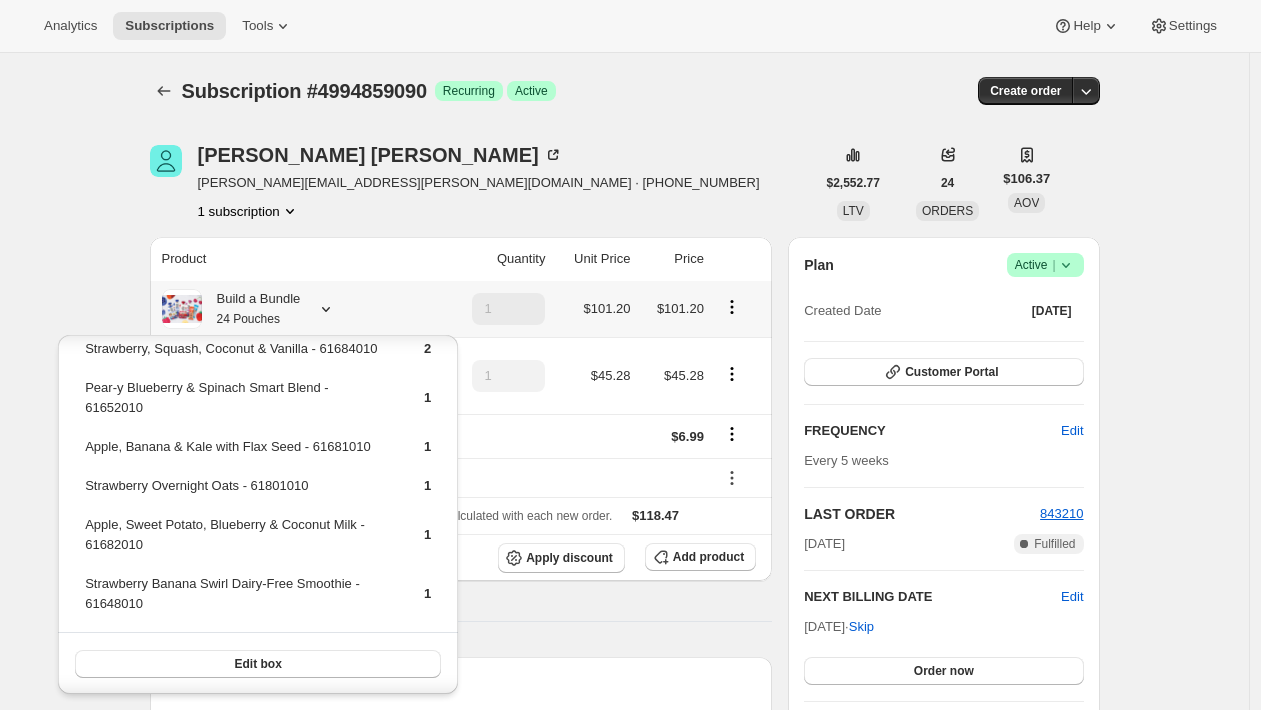 scroll, scrollTop: 708, scrollLeft: 0, axis: vertical 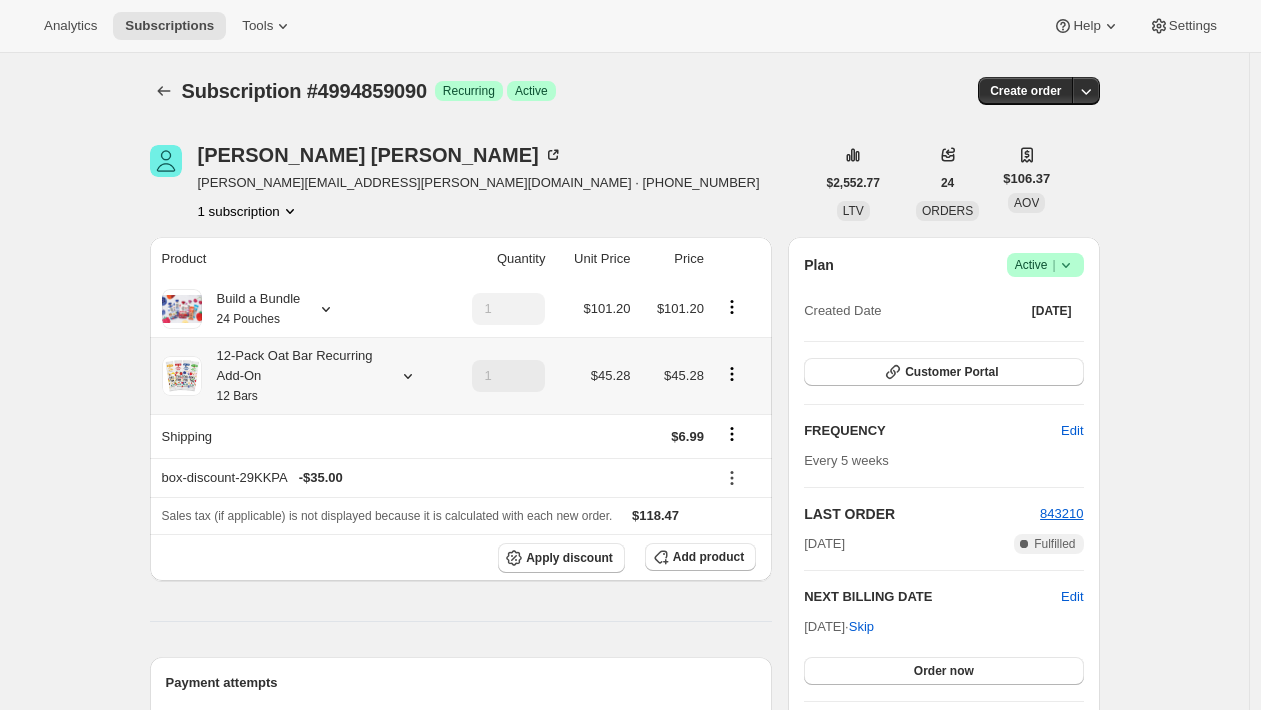 click on "12-Pack Oat Bar Recurring Add-On 12 Bars" at bounding box center [292, 376] 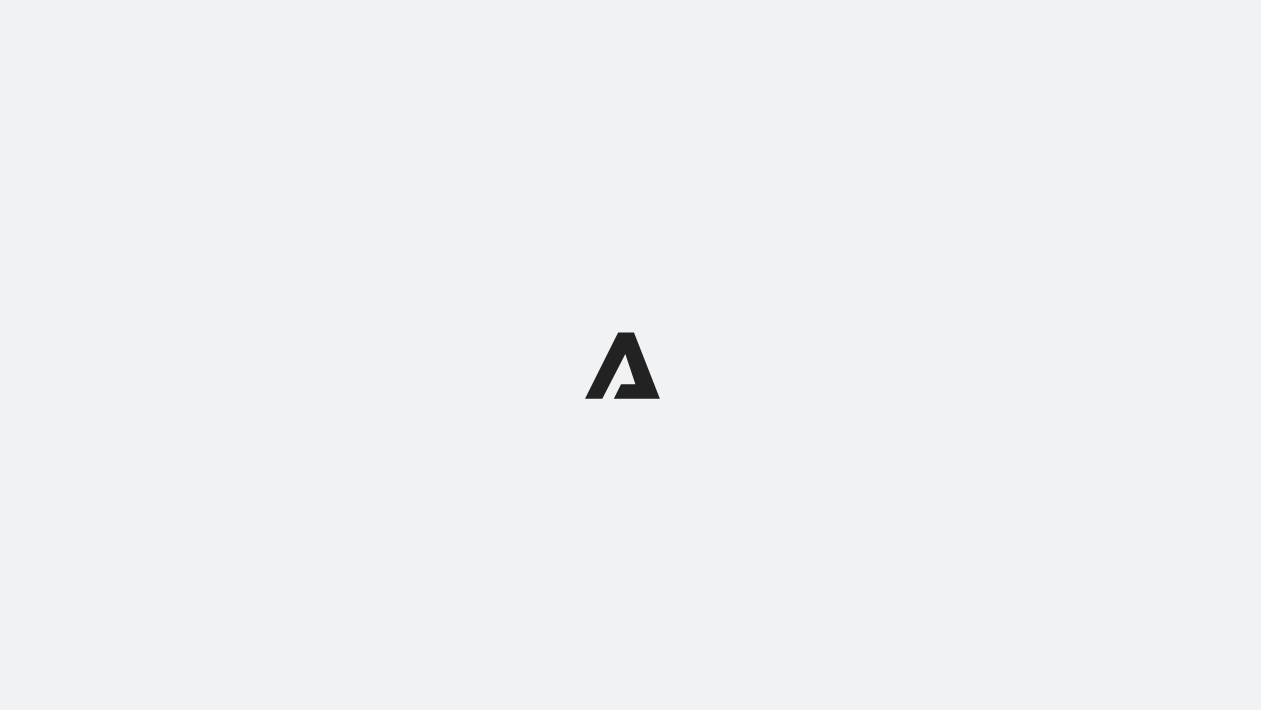 scroll, scrollTop: 0, scrollLeft: 0, axis: both 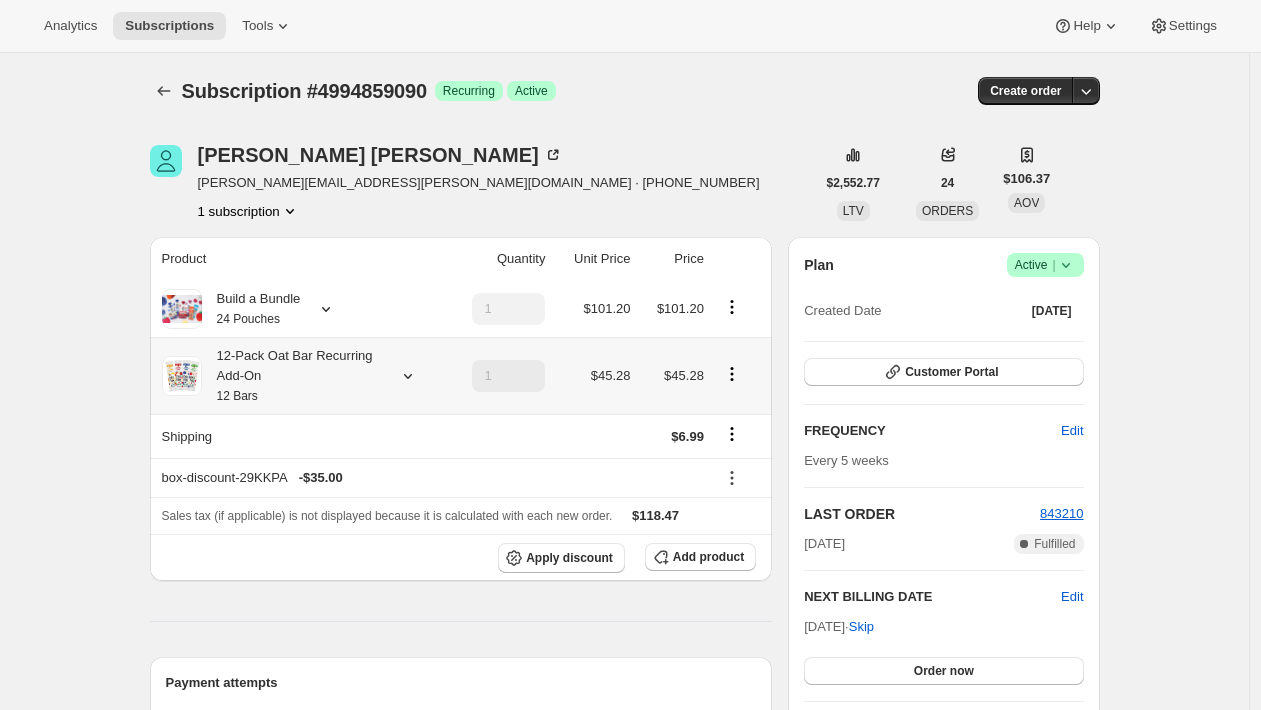 click on "12-Pack Oat Bar Recurring Add-On 12 Bars" at bounding box center (292, 376) 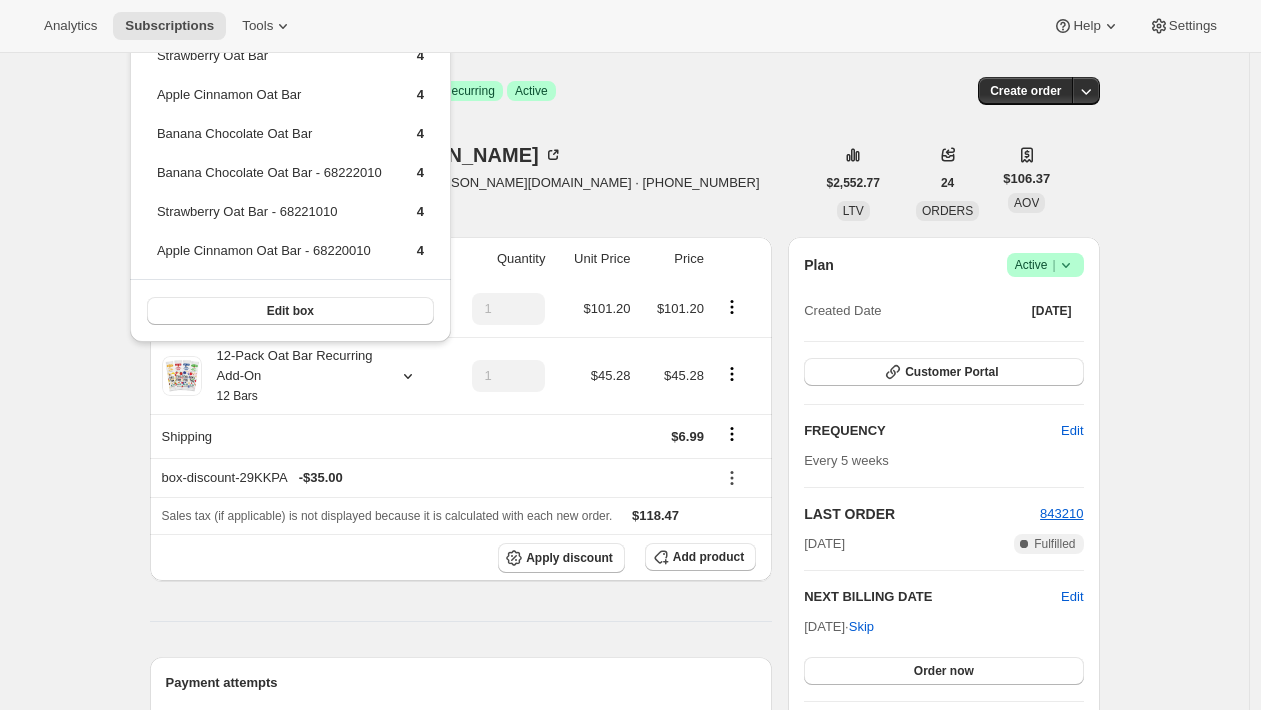 click on "Casey   Killian [EMAIL_ADDRESS][PERSON_NAME][DOMAIN_NAME] · [PHONE_NUMBER] 1 subscription" at bounding box center (482, 183) 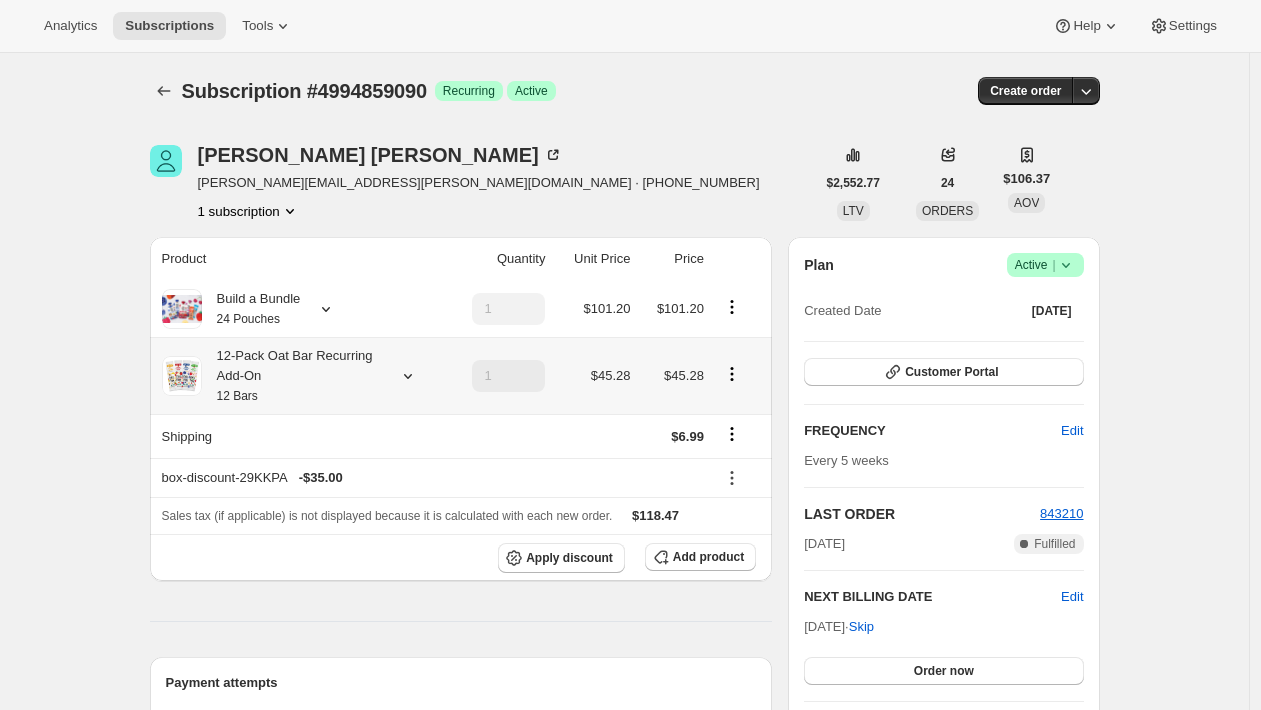 click on "12-Pack Oat Bar Recurring Add-On 12 Bars" at bounding box center [292, 376] 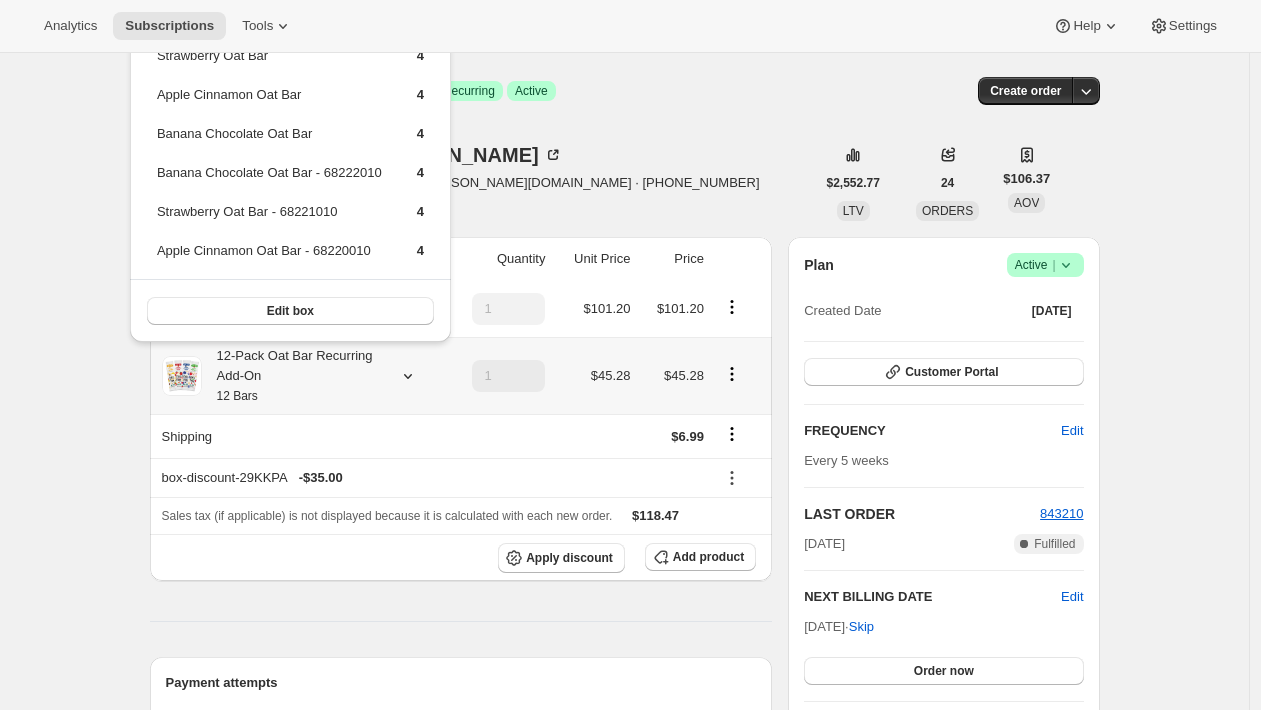 drag, startPoint x: 358, startPoint y: 326, endPoint x: 349, endPoint y: 421, distance: 95.42536 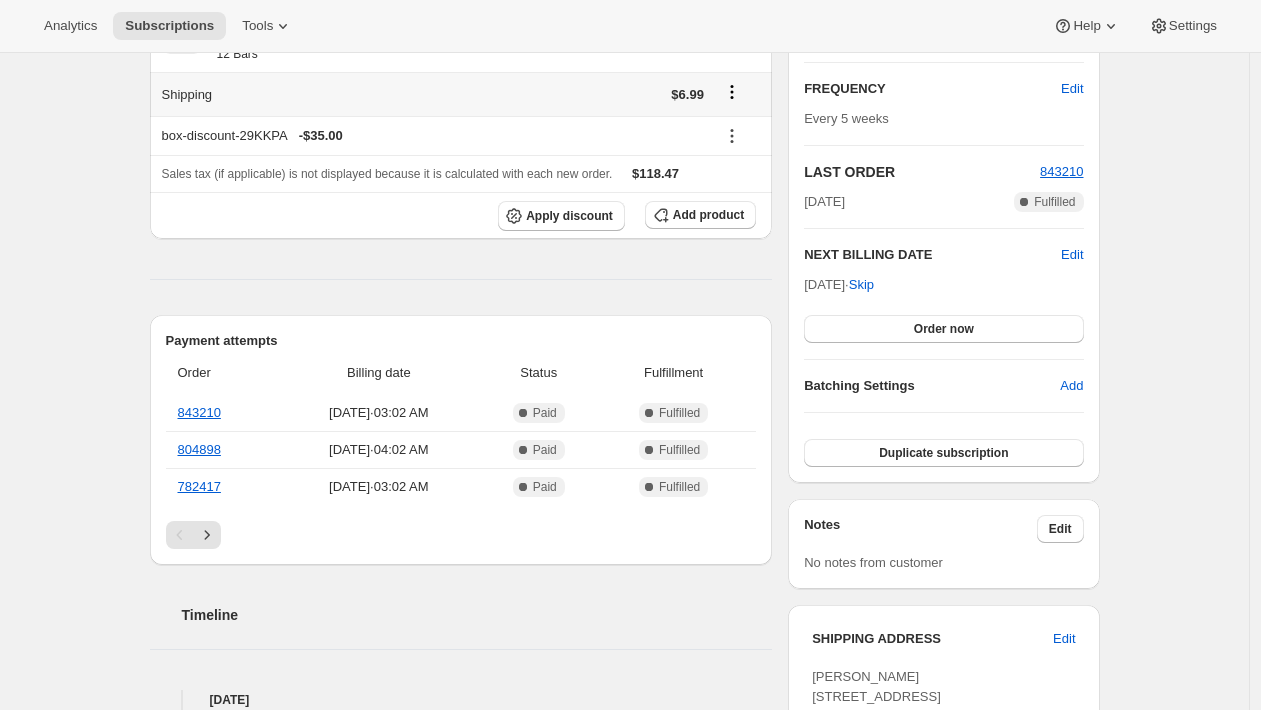 scroll, scrollTop: 222, scrollLeft: 0, axis: vertical 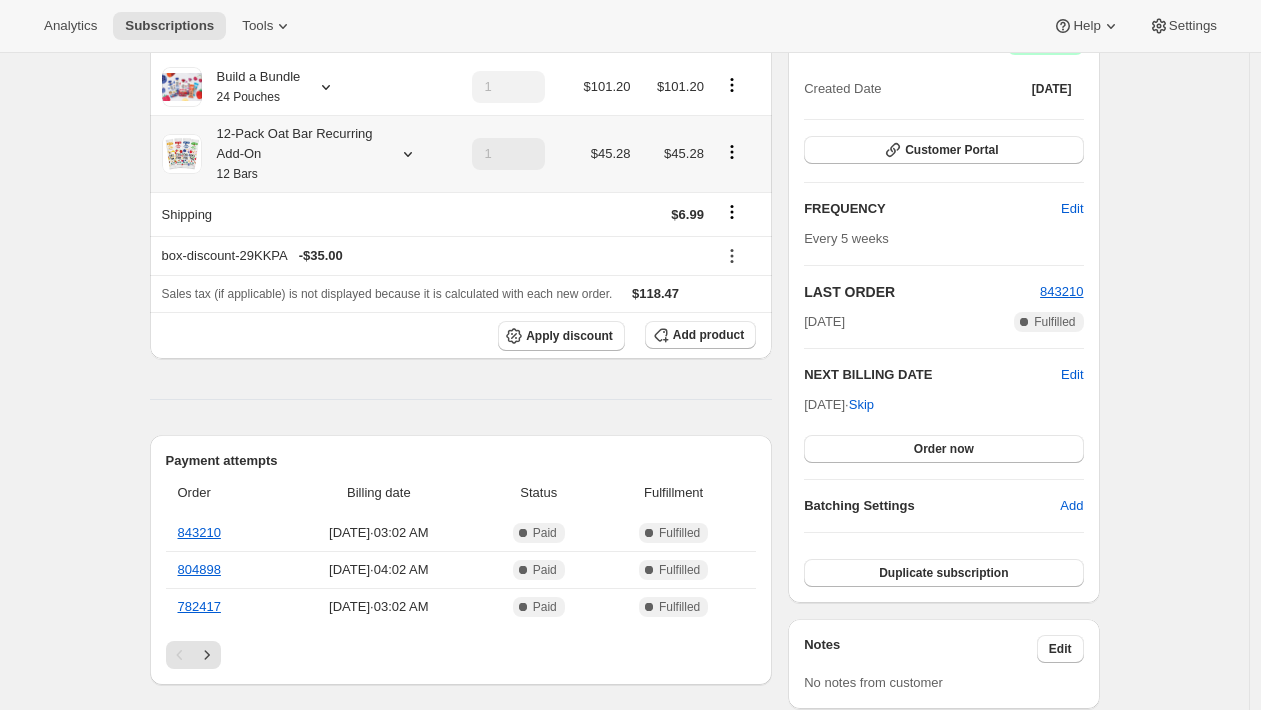 click on "12-Pack Oat Bar Recurring Add-On 12 Bars" at bounding box center (301, 154) 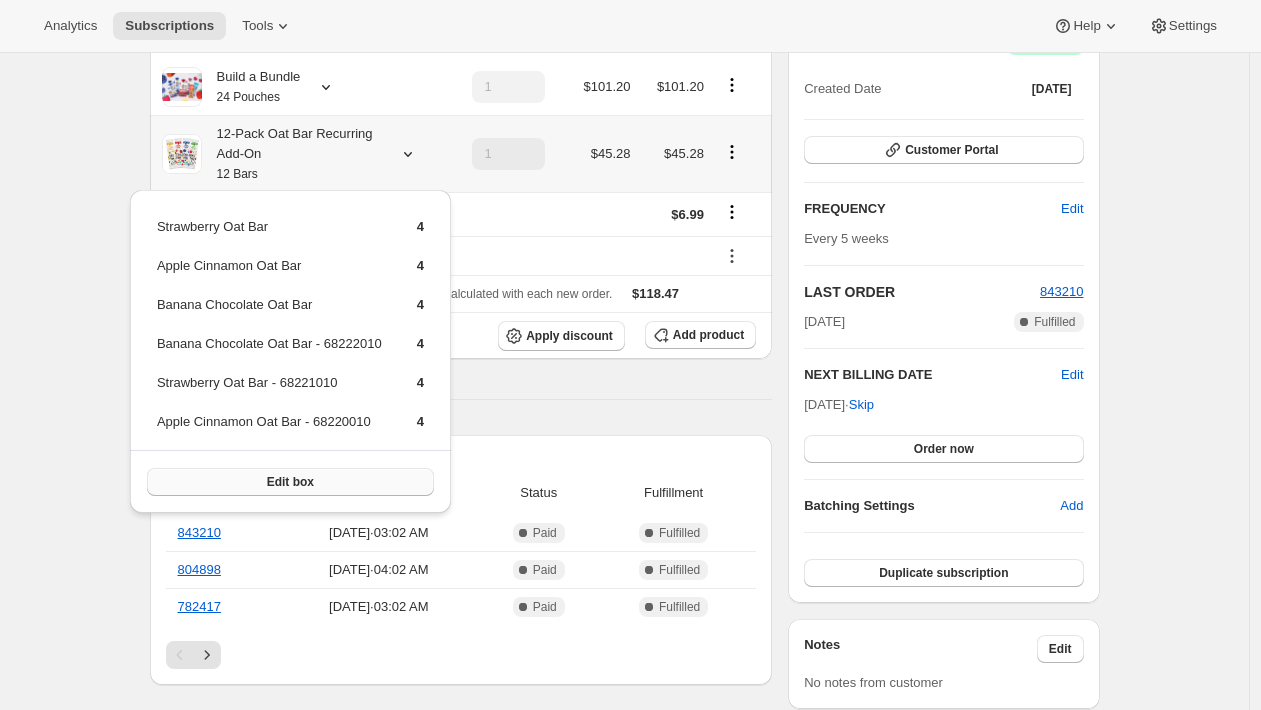 click on "Edit box" at bounding box center [290, 482] 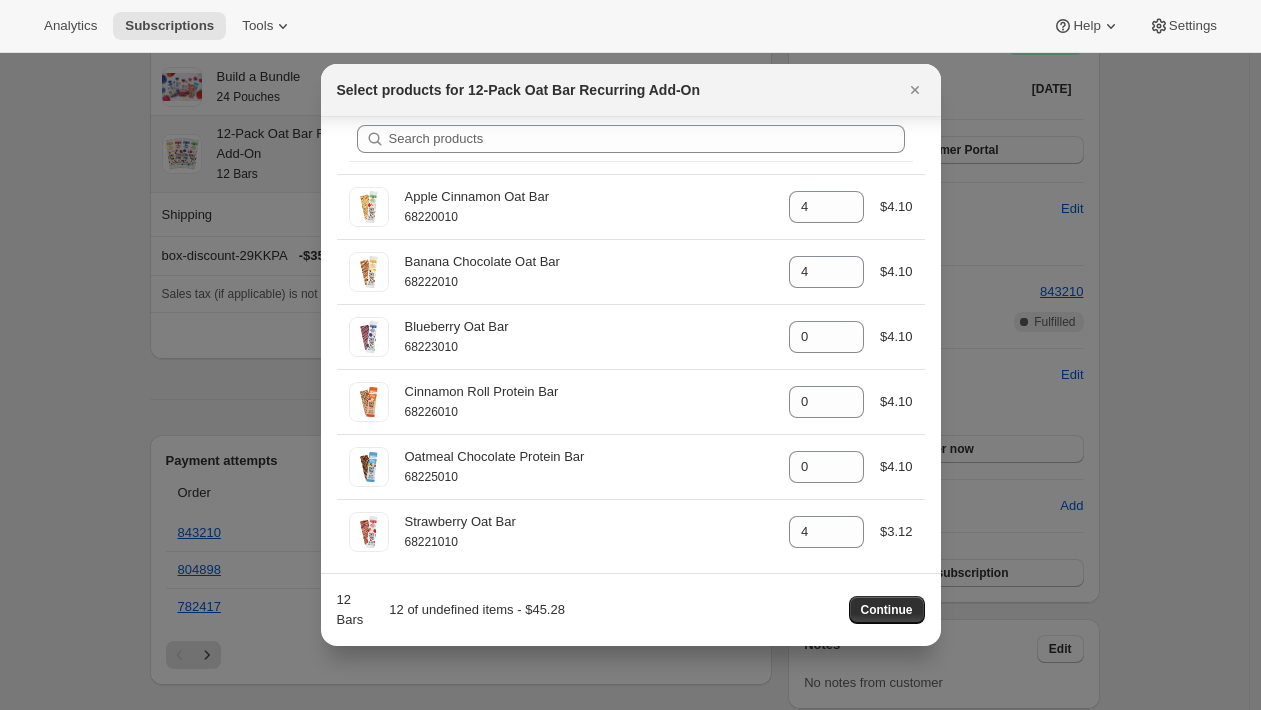 scroll, scrollTop: 38, scrollLeft: 0, axis: vertical 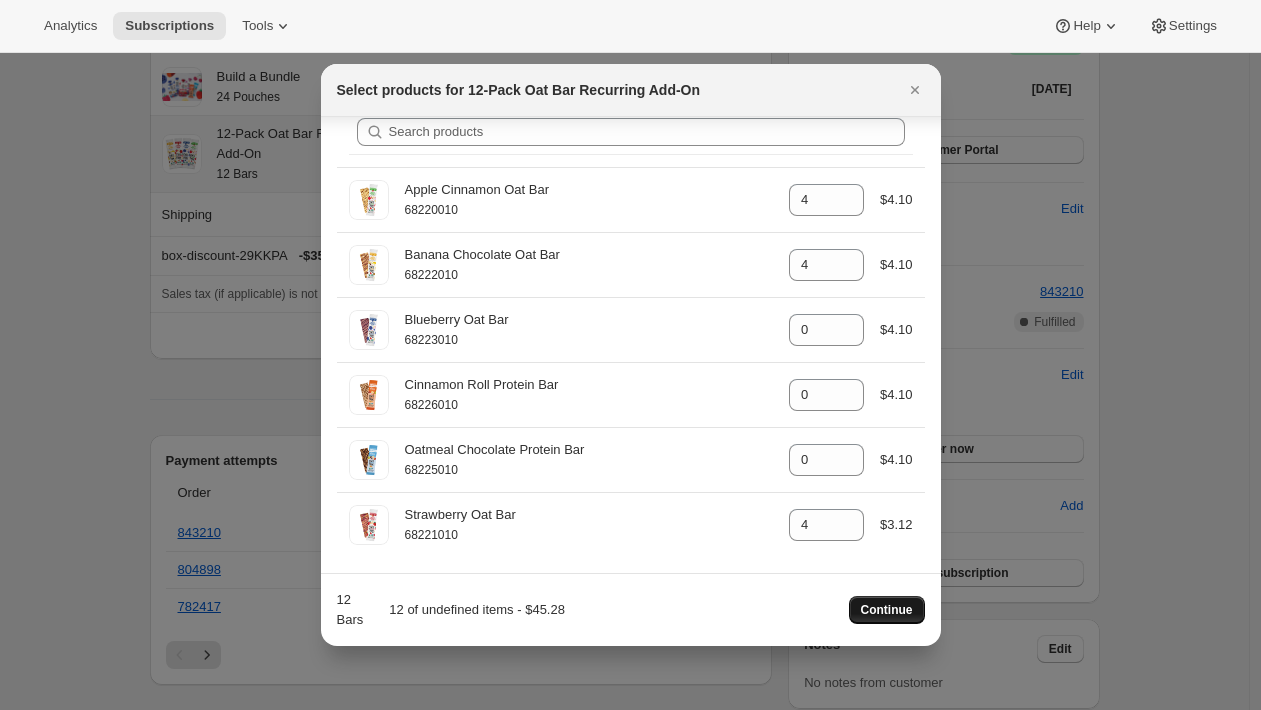 click on "Continue" at bounding box center (887, 610) 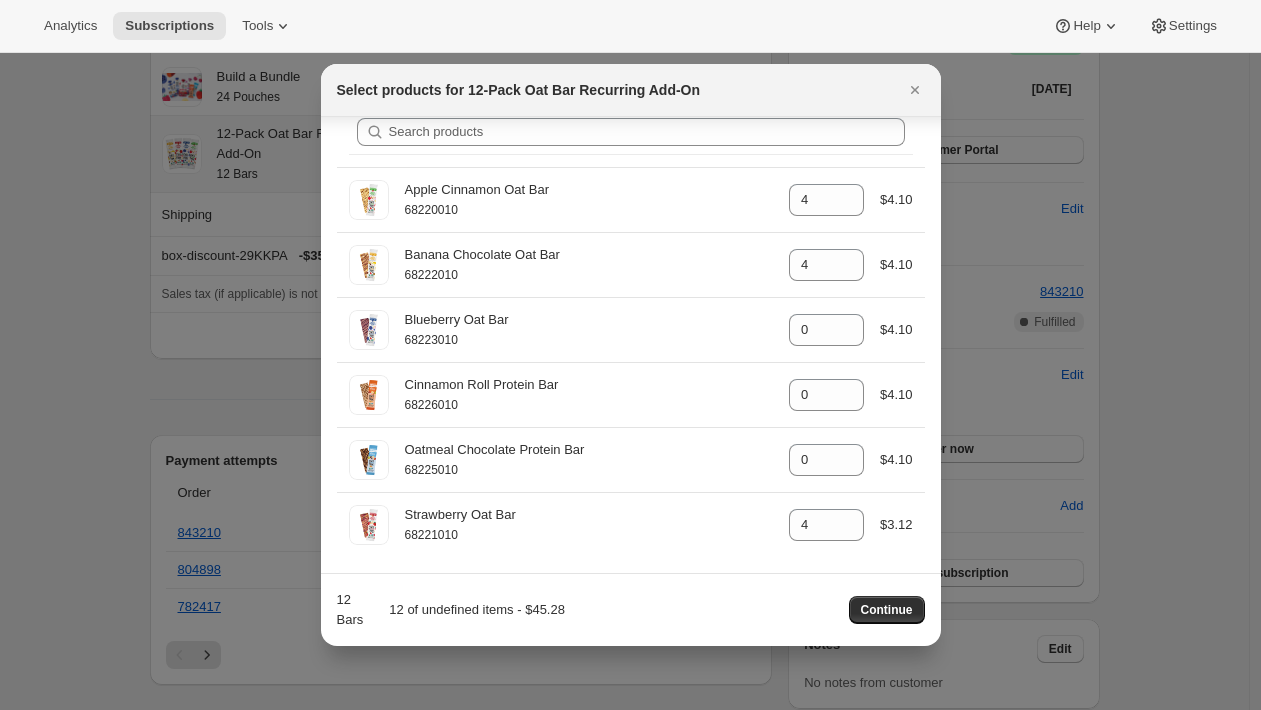 click on "12 Bars 12 of undefined items - $45.28" at bounding box center [451, 610] 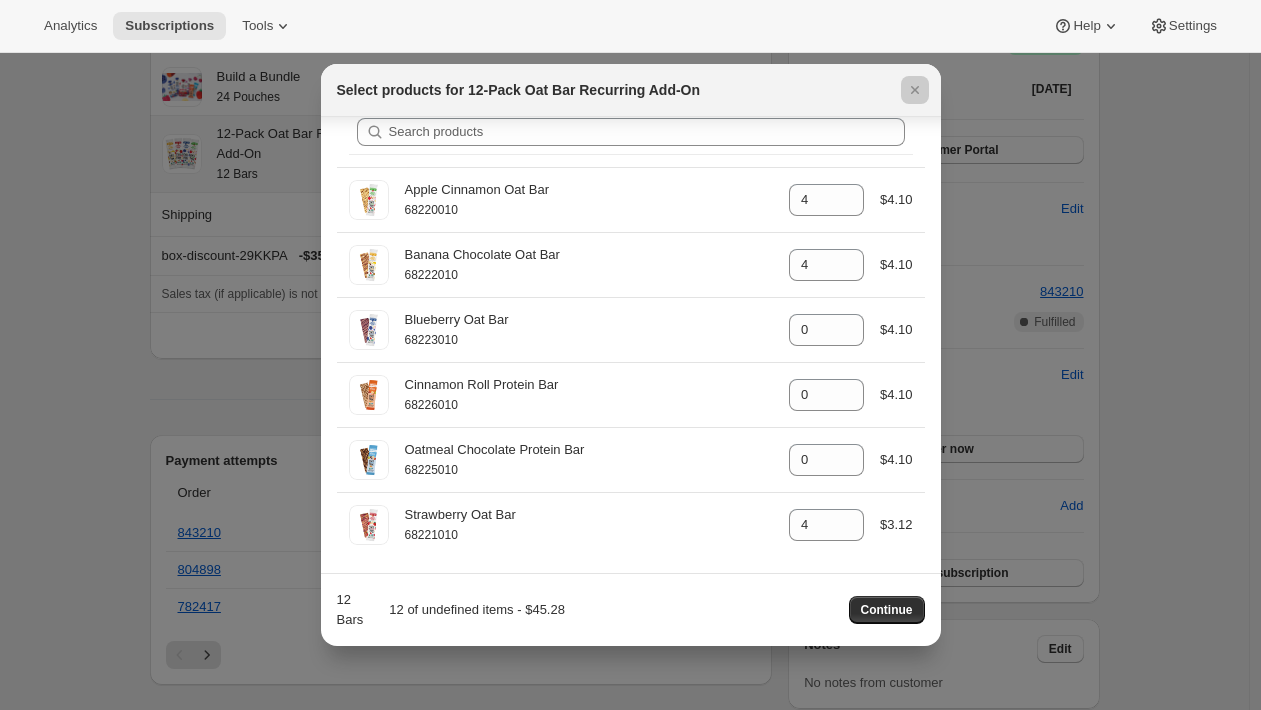 click at bounding box center [630, 355] 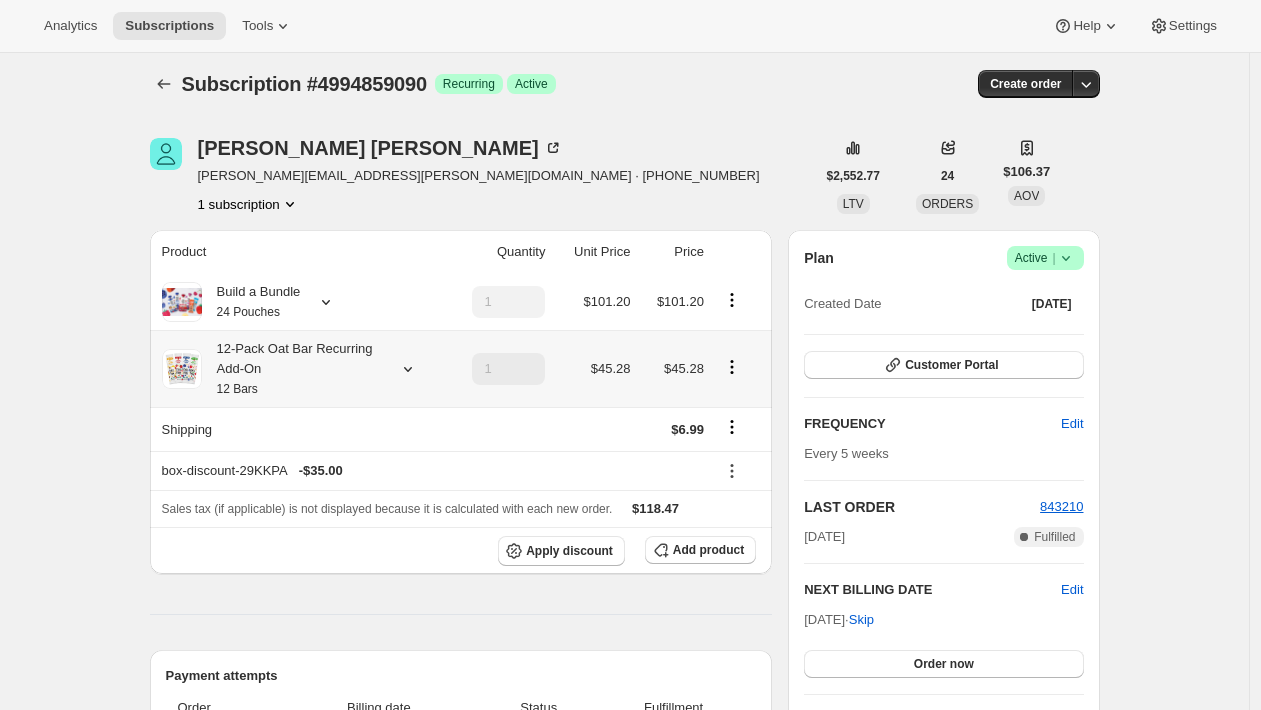 scroll, scrollTop: 0, scrollLeft: 0, axis: both 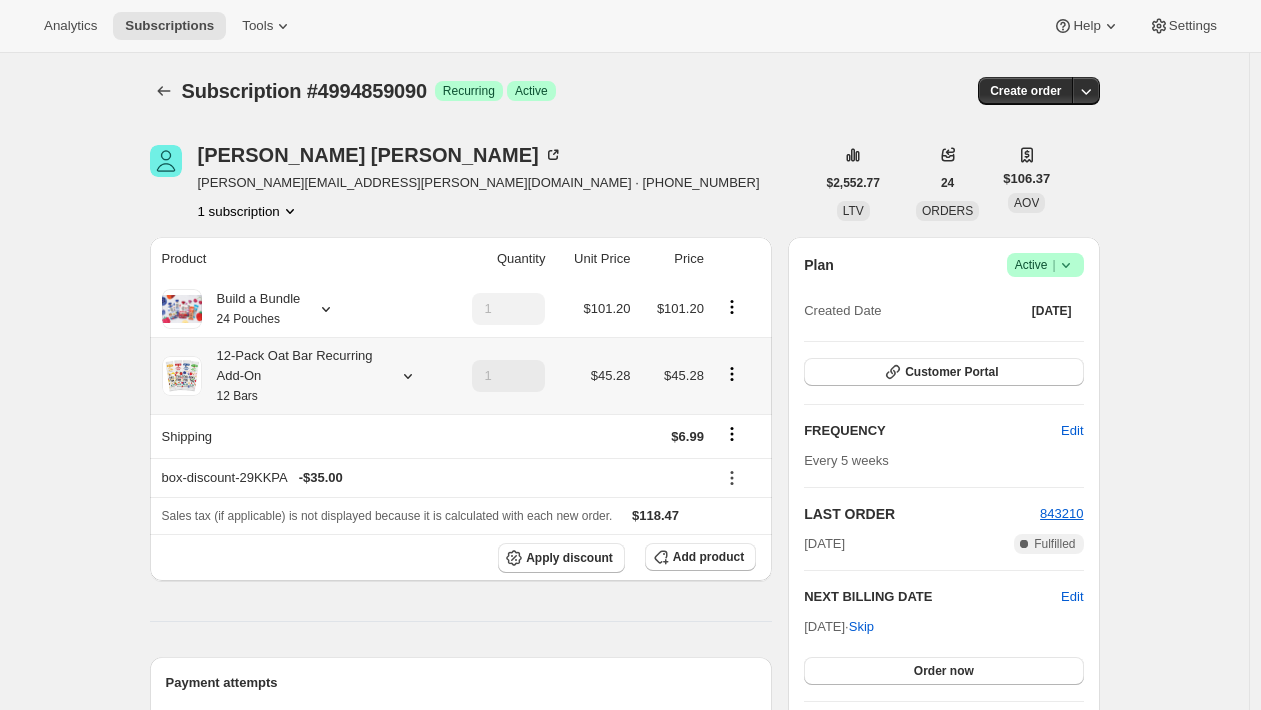 click on "12-Pack Oat Bar Recurring Add-On 12 Bars" at bounding box center [292, 376] 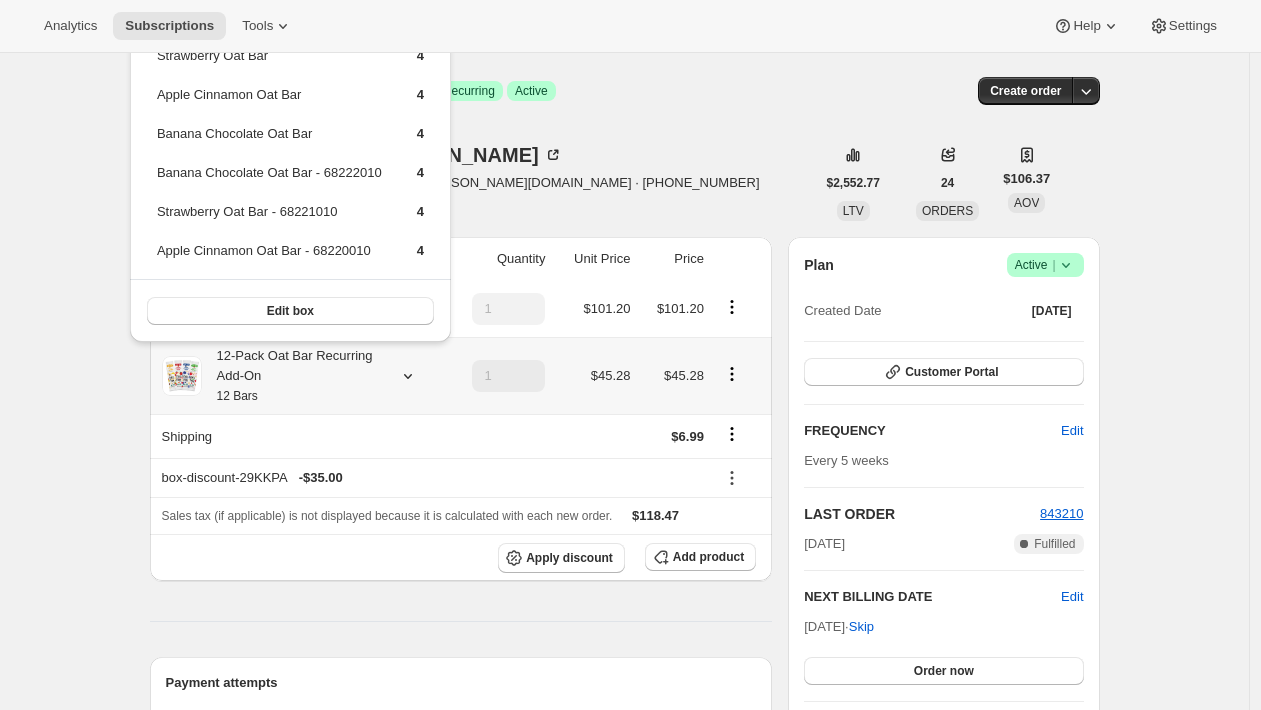 click 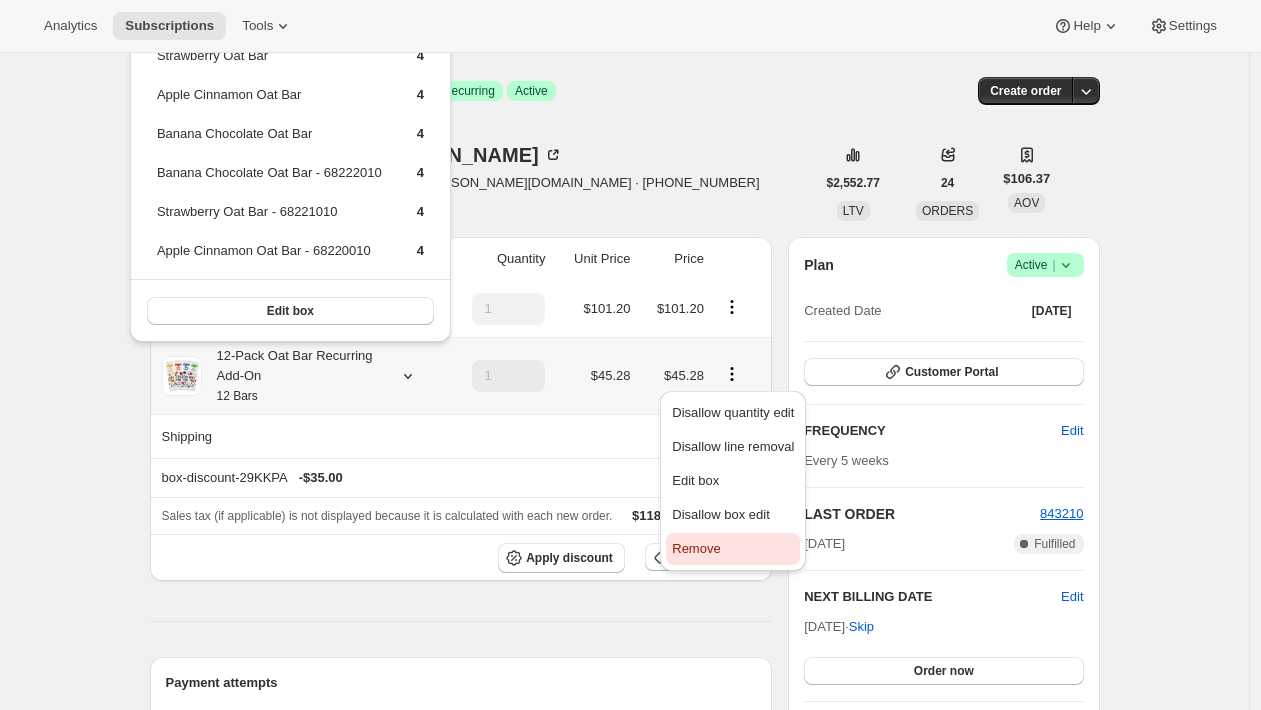 click on "Remove" at bounding box center [696, 548] 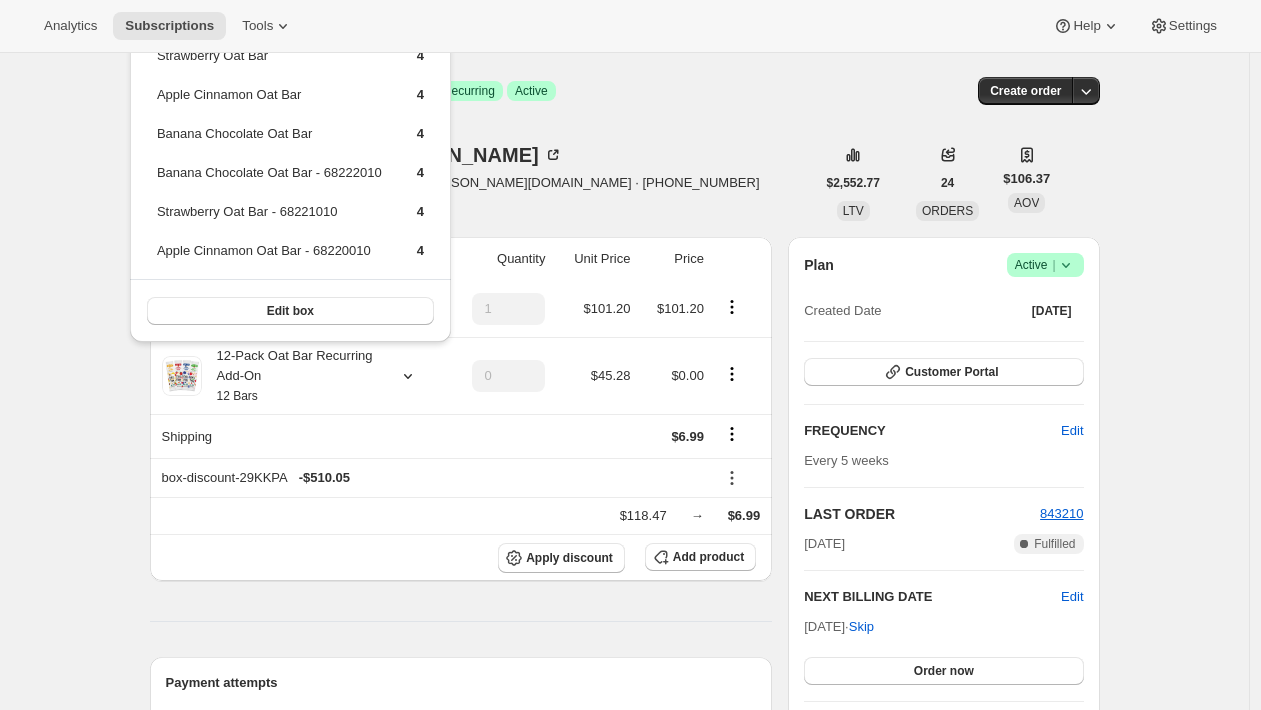 click on "Casey   Killian [EMAIL_ADDRESS][PERSON_NAME][DOMAIN_NAME] · [PHONE_NUMBER] 1 subscription $2,552.77 LTV 24 ORDERS $106.37 AOV Product Quantity Unit Price Price Build a Bundle 24 Pouches 1 $101.20 $101.20 12-Pack Oat Bar Recurring Add-On 12 Bars 0 $45.28 $0.00 Shipping $6.99 box-discount-29KKPA   - $510.05 $118.47  →  $6.99 Apply discount Add product Payment attempts Order Billing date Status Fulfillment 843210 [DATE]  ·  03:02 AM  Complete Paid  Complete Fulfilled 804898 [DATE]  ·  04:02 AM  Complete Paid  Complete Fulfilled 782417 [DATE]  ·  03:02 AM  Complete Paid  Complete Fulfilled Timeline [DATE] Shipping rate updated from  5.99 USD  to  6.99 USD  via  Awtomic application .  View bulk process 06:52 PM [DATE] [PERSON_NAME] set next billing date to [DATE] with "Skip" via Customer Portal. 03:30 PM Subscription reminder email sent via Awtomic email, Klaviyo, Attentive. 03:19 AM [DATE] Order processed successfully.  View order 03:02 AM 03:32 AM [DATE] 03:06 AM ." at bounding box center [617, 963] 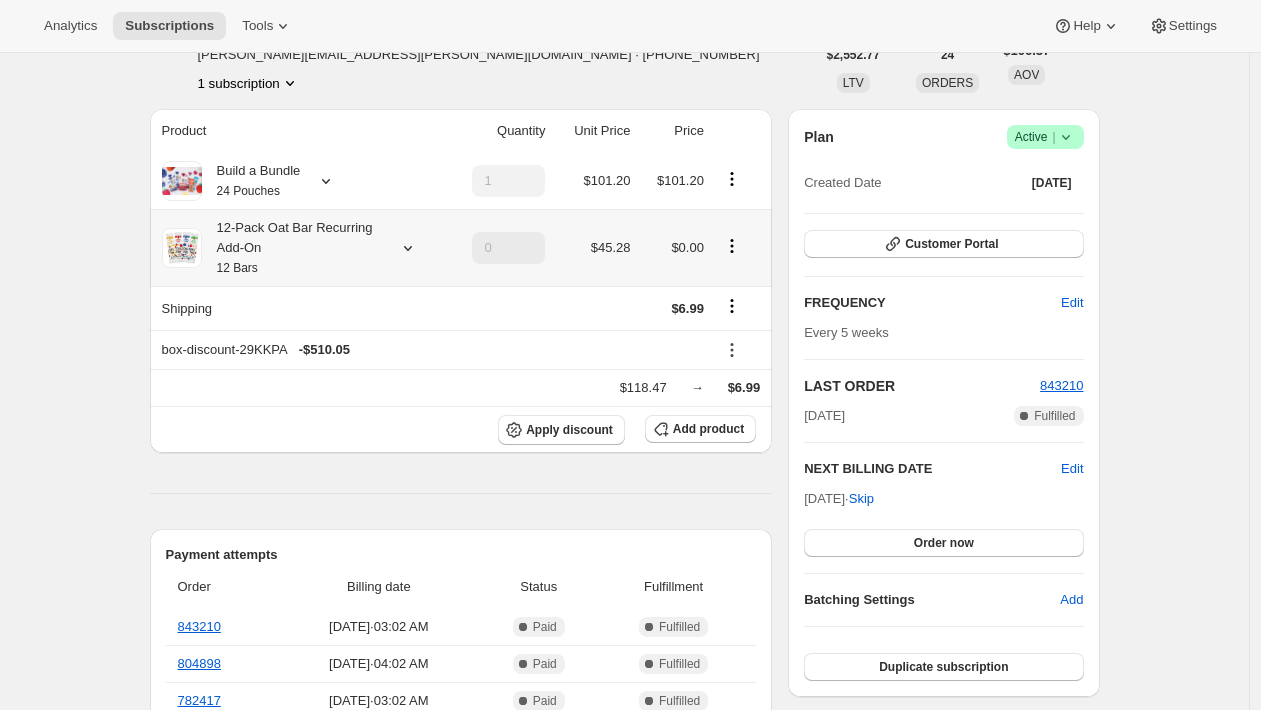scroll, scrollTop: 126, scrollLeft: 0, axis: vertical 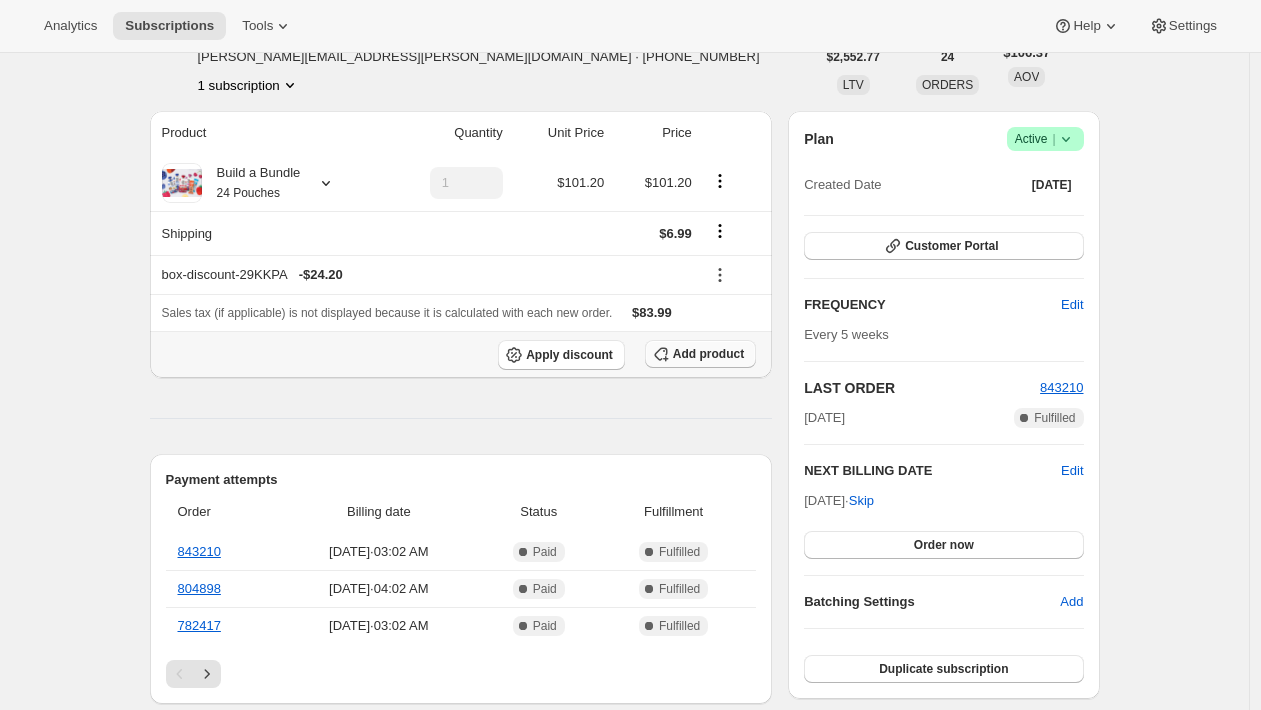 click on "Add product" at bounding box center (708, 354) 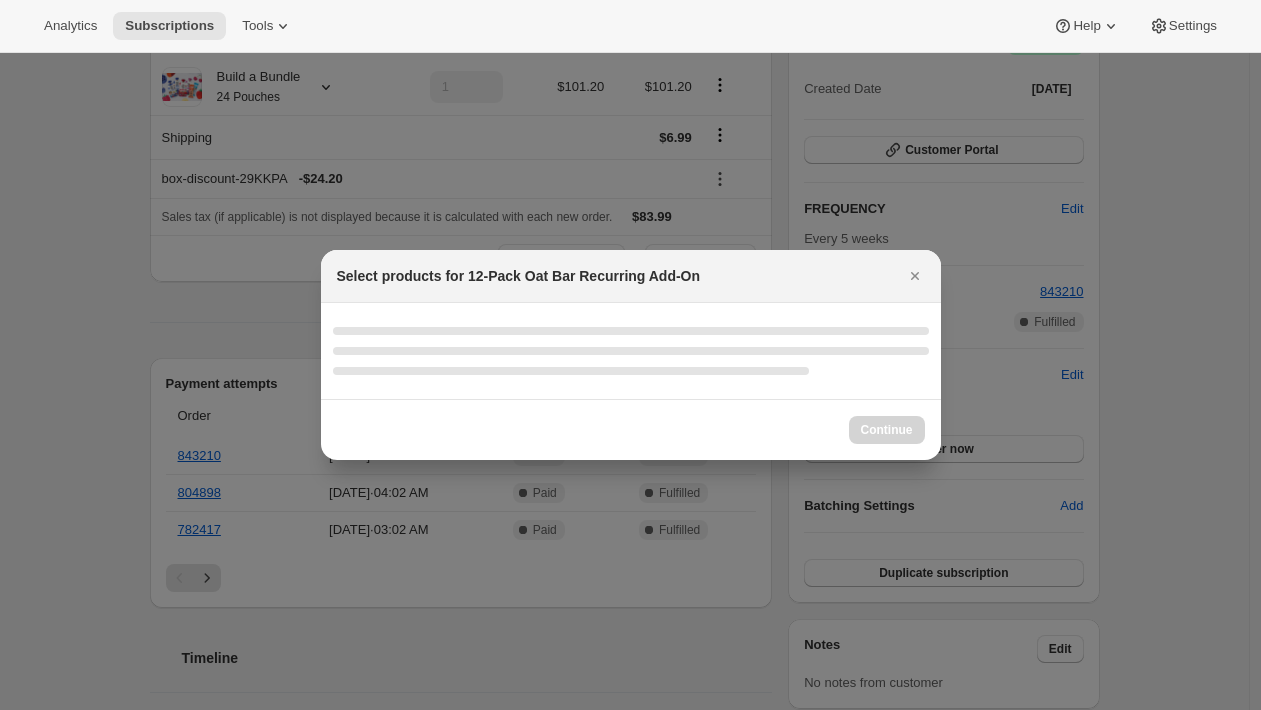 scroll, scrollTop: 126, scrollLeft: 0, axis: vertical 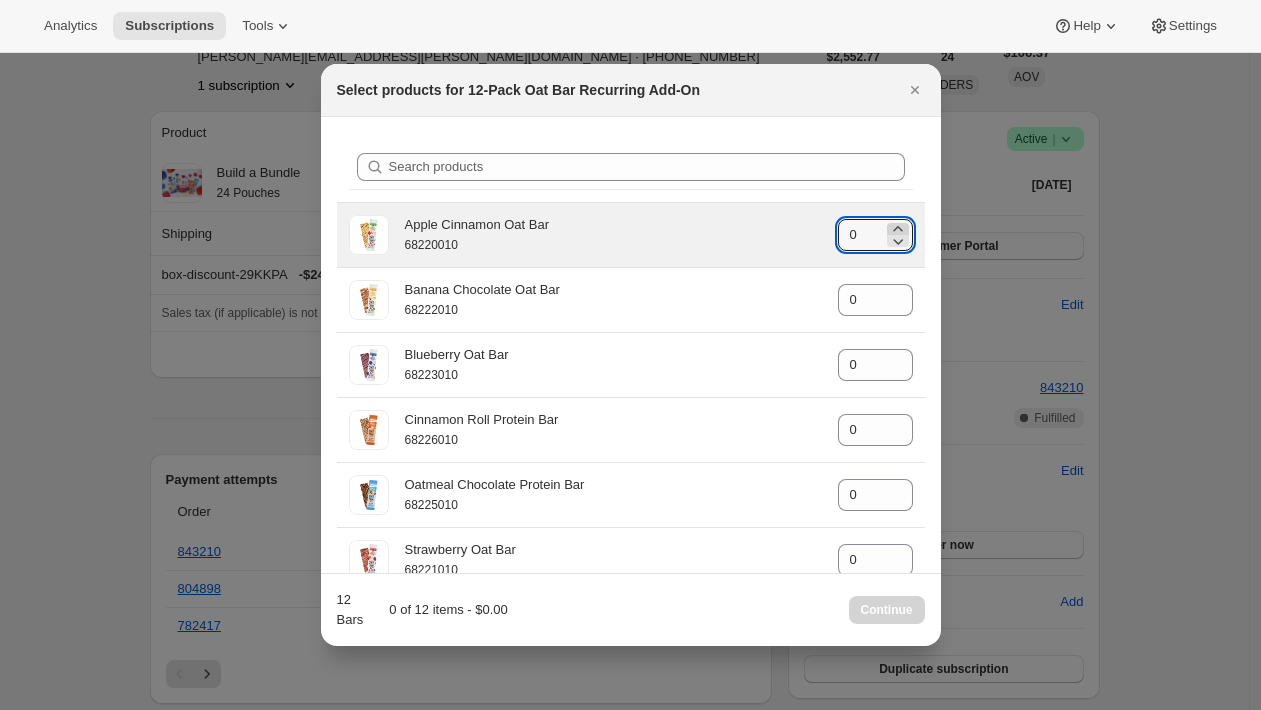 click 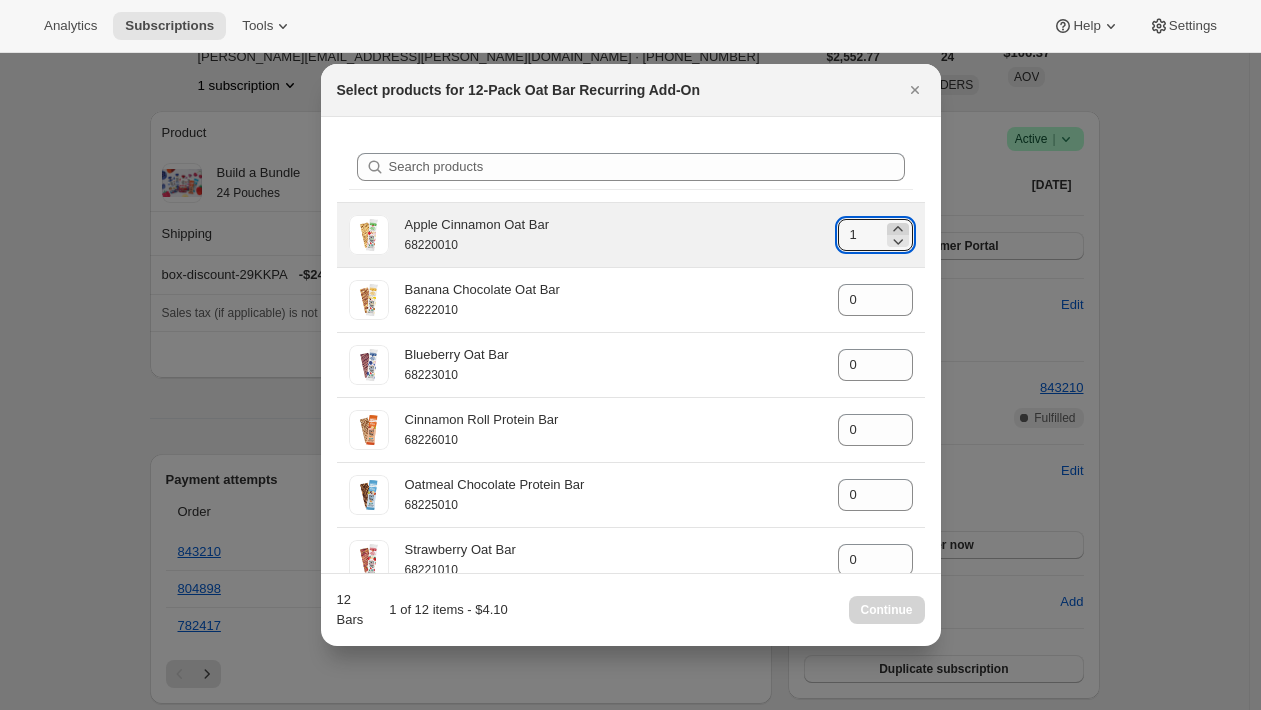 click 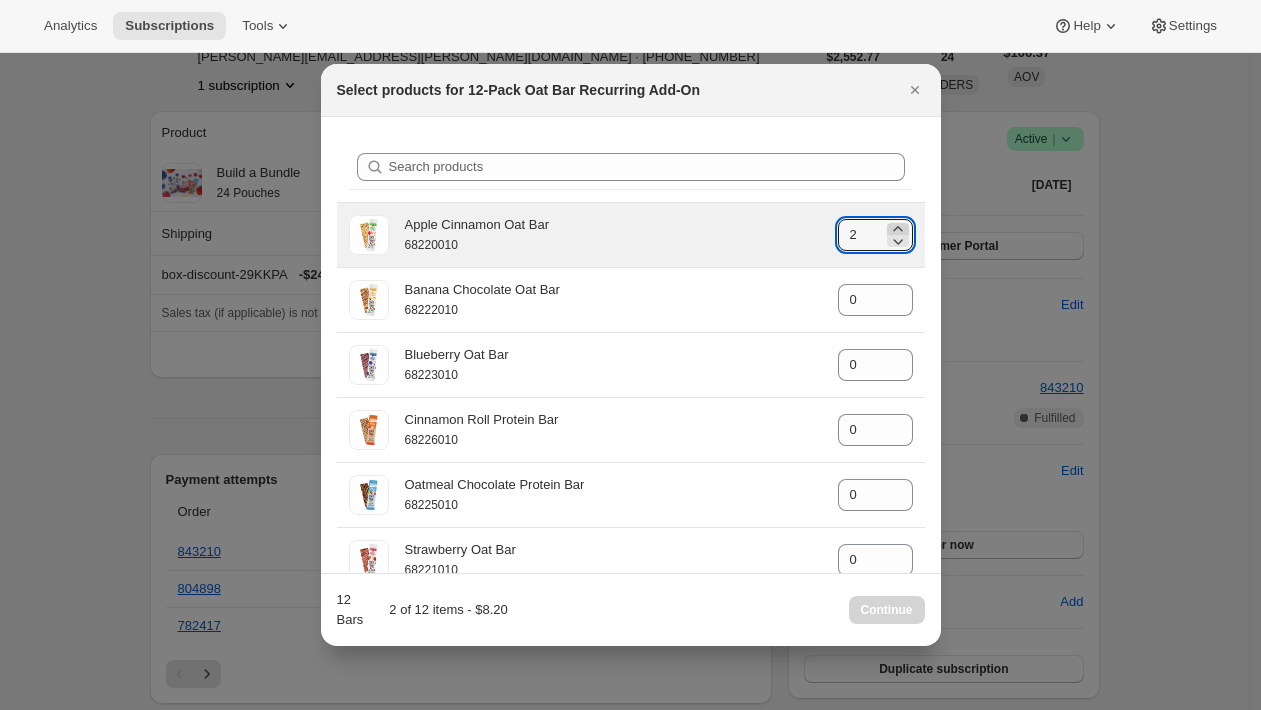 click 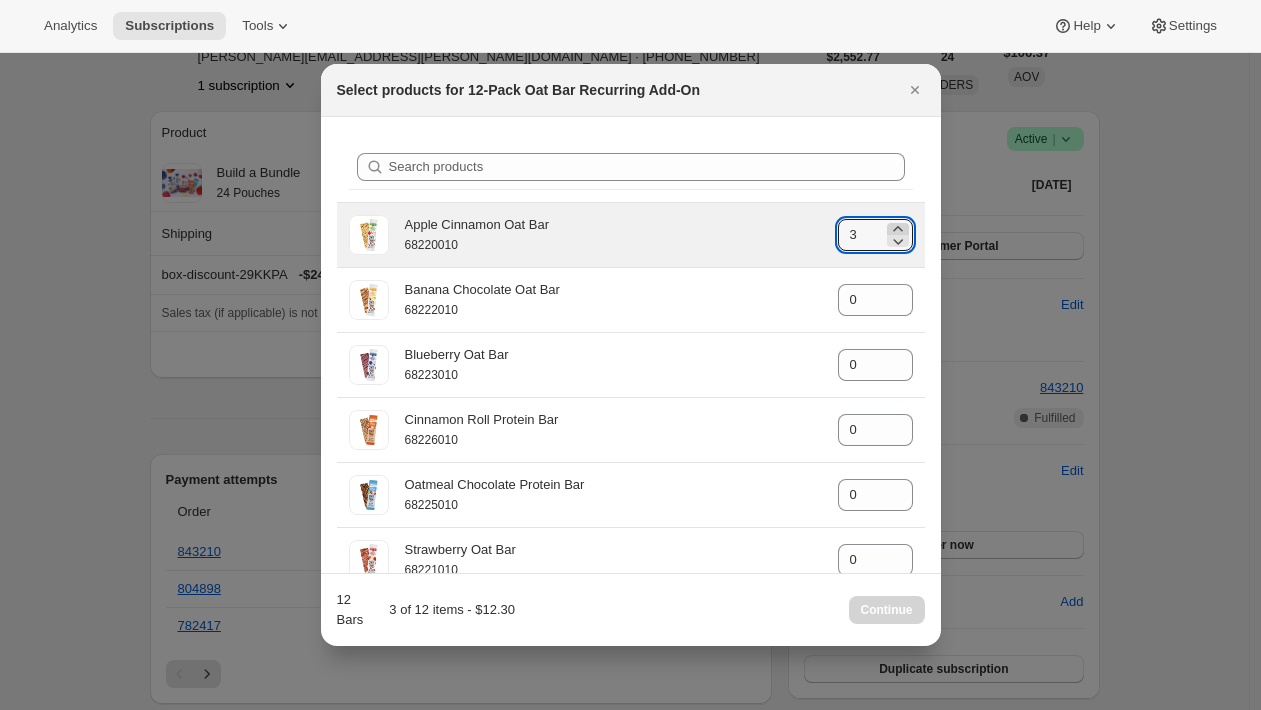 click 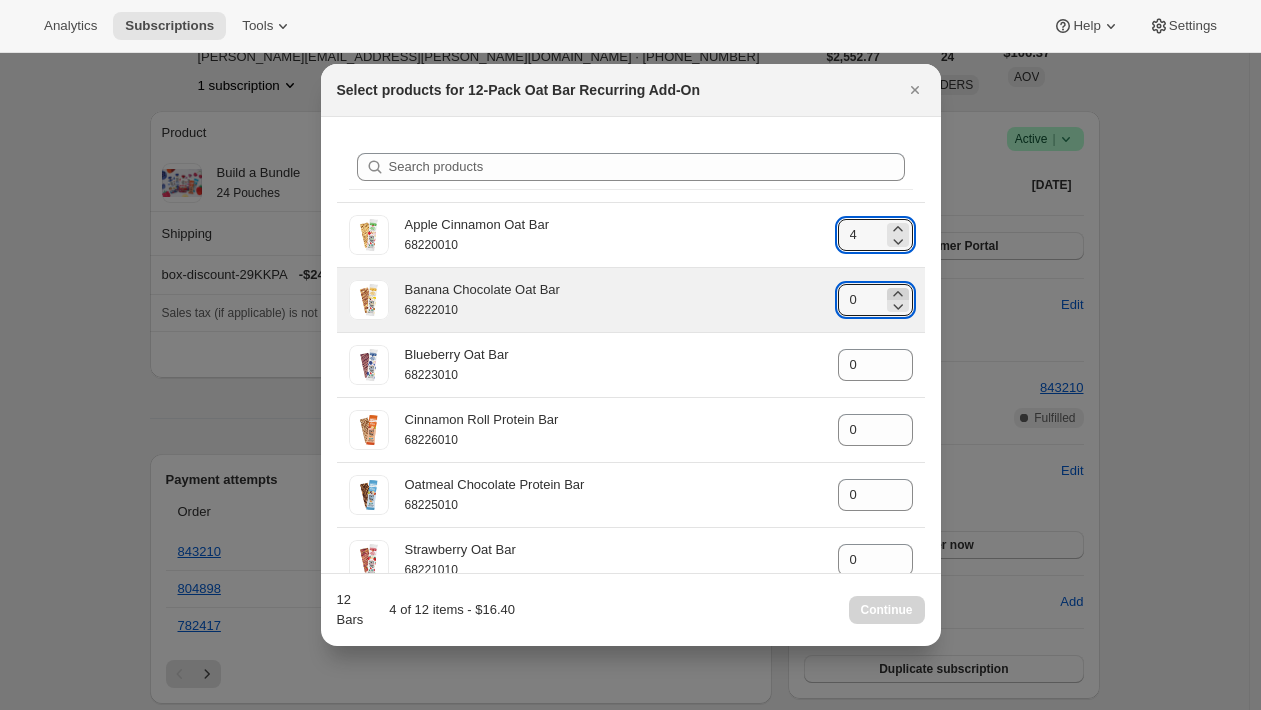 click 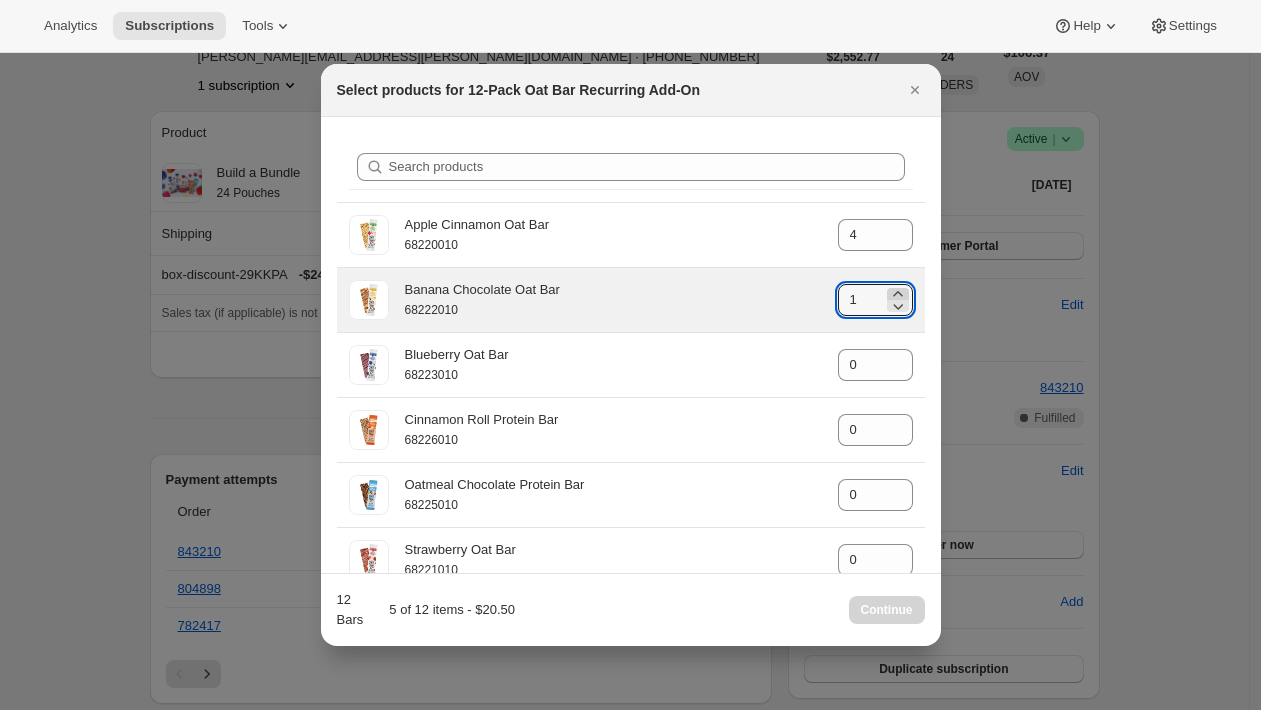 click 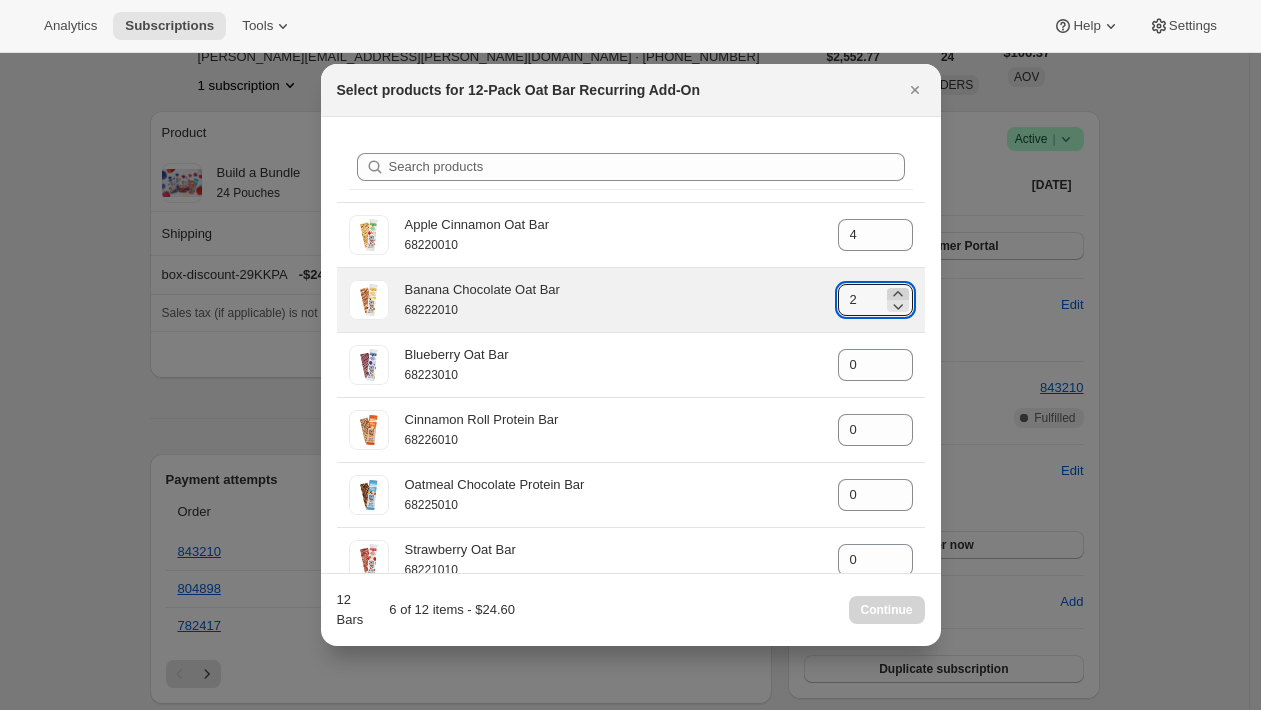 click 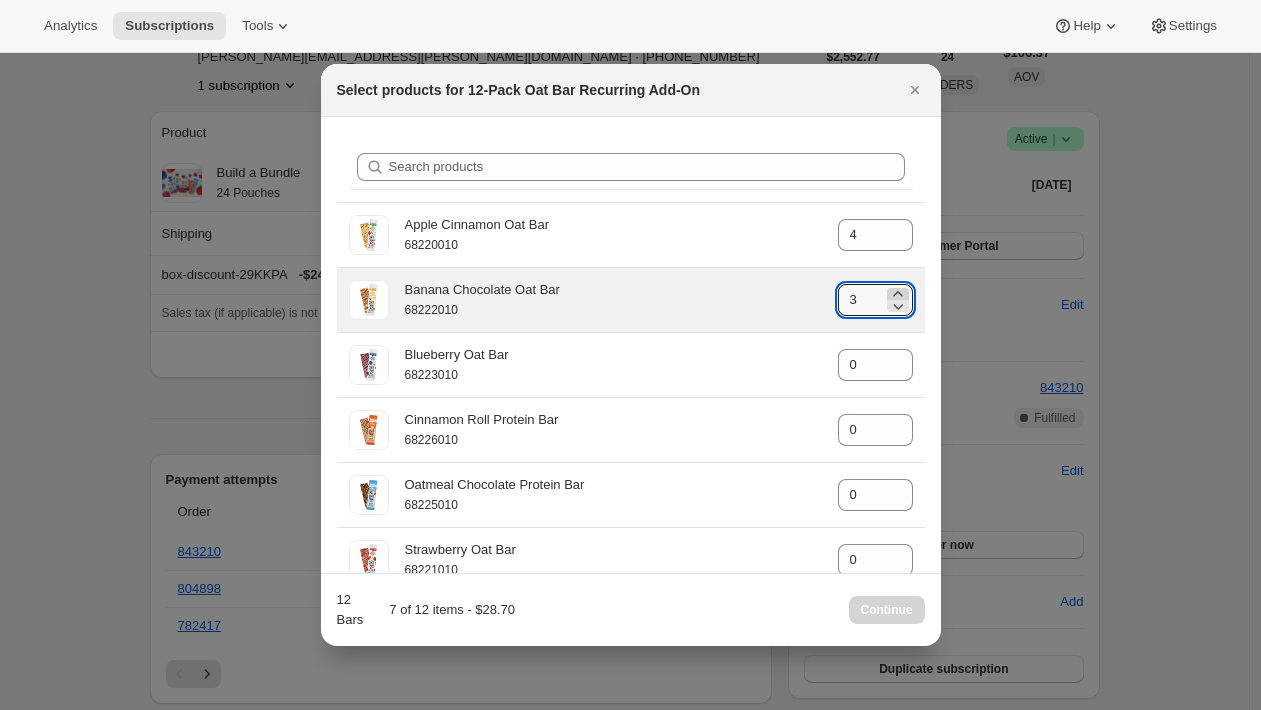 click 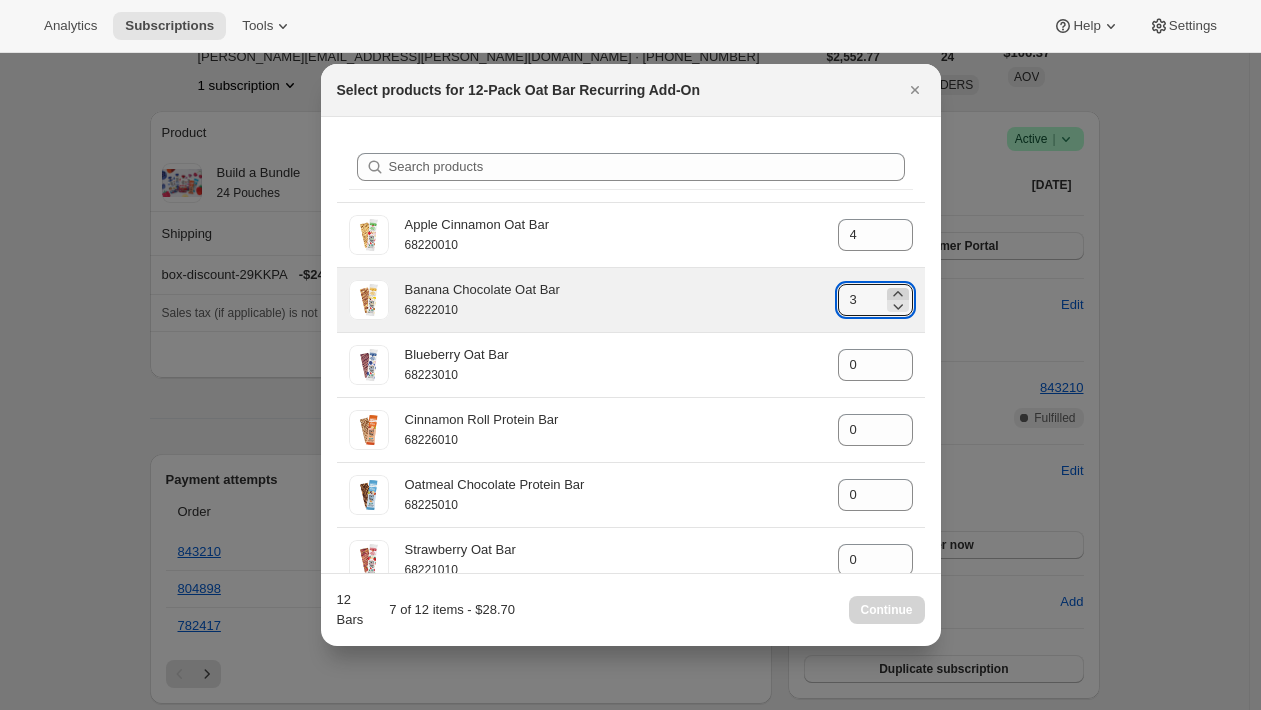 type on "4" 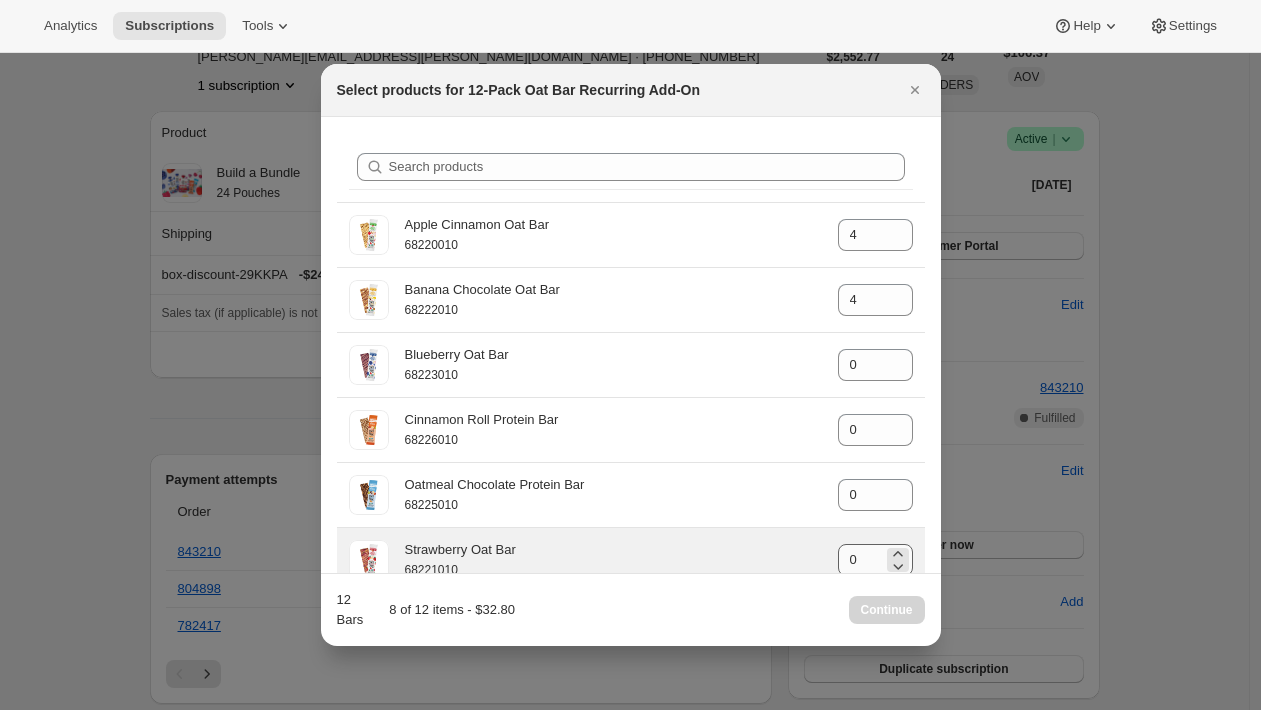 scroll, scrollTop: 38, scrollLeft: 0, axis: vertical 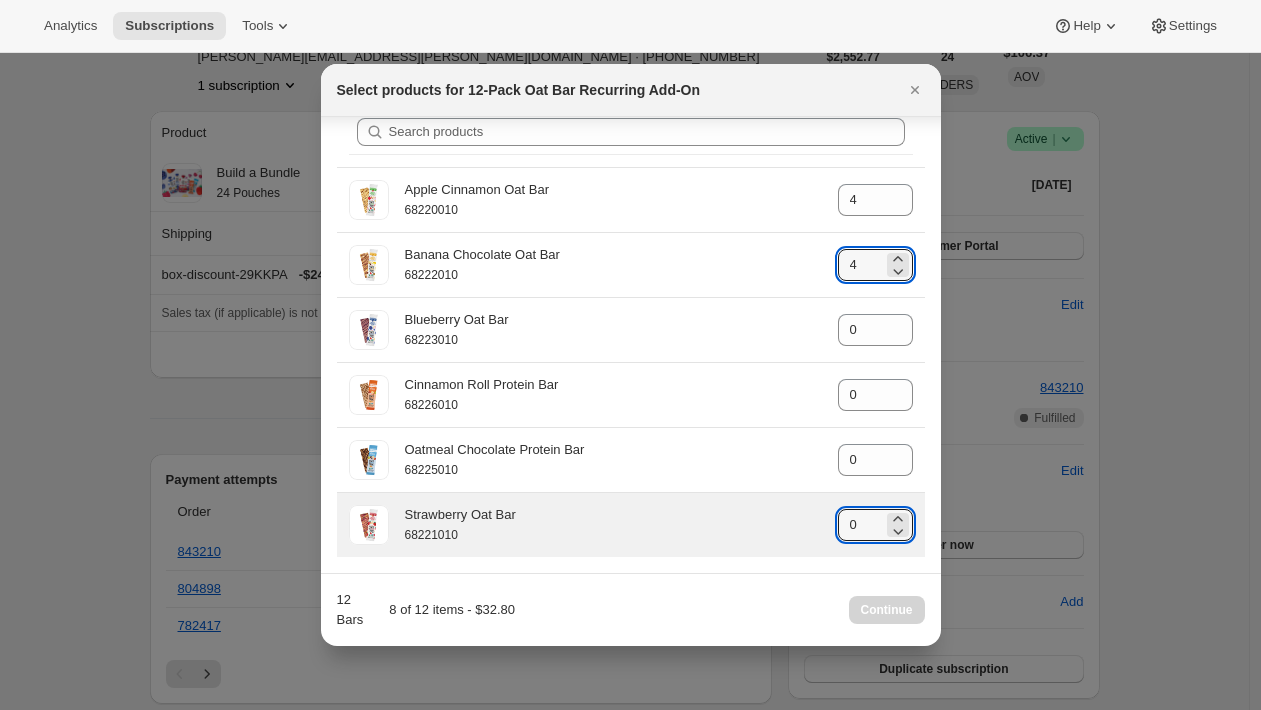 click 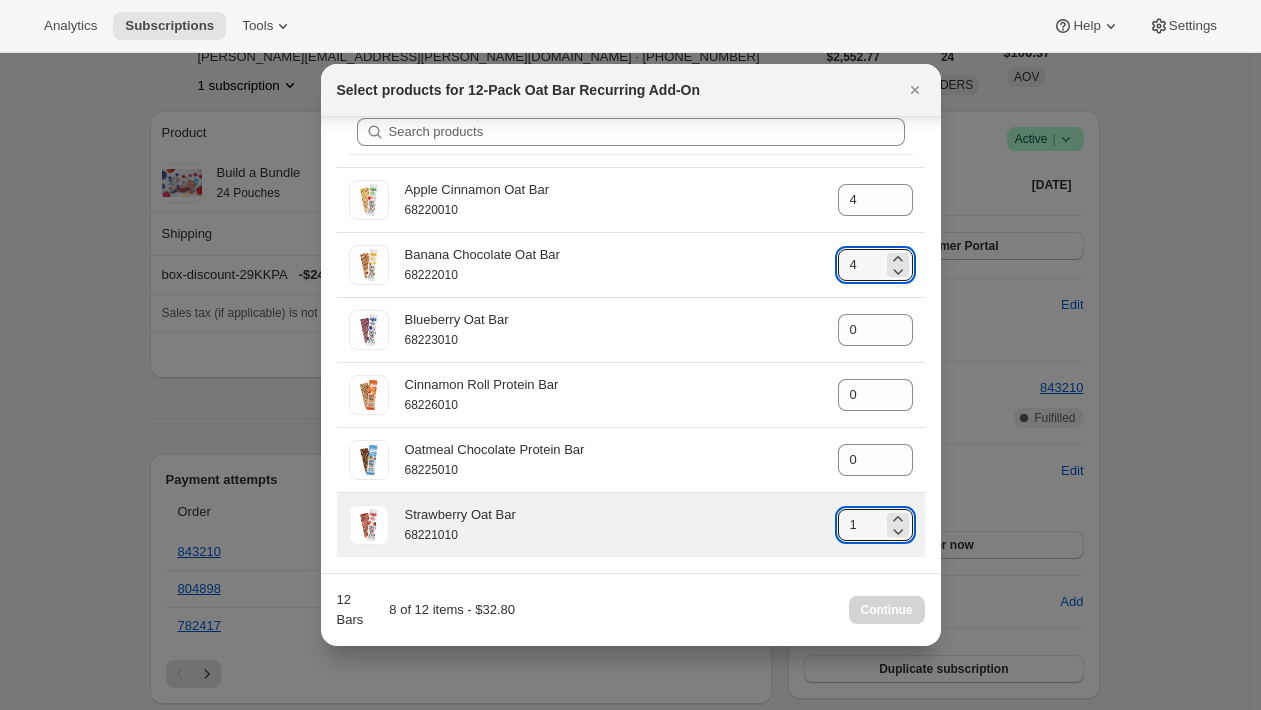 click 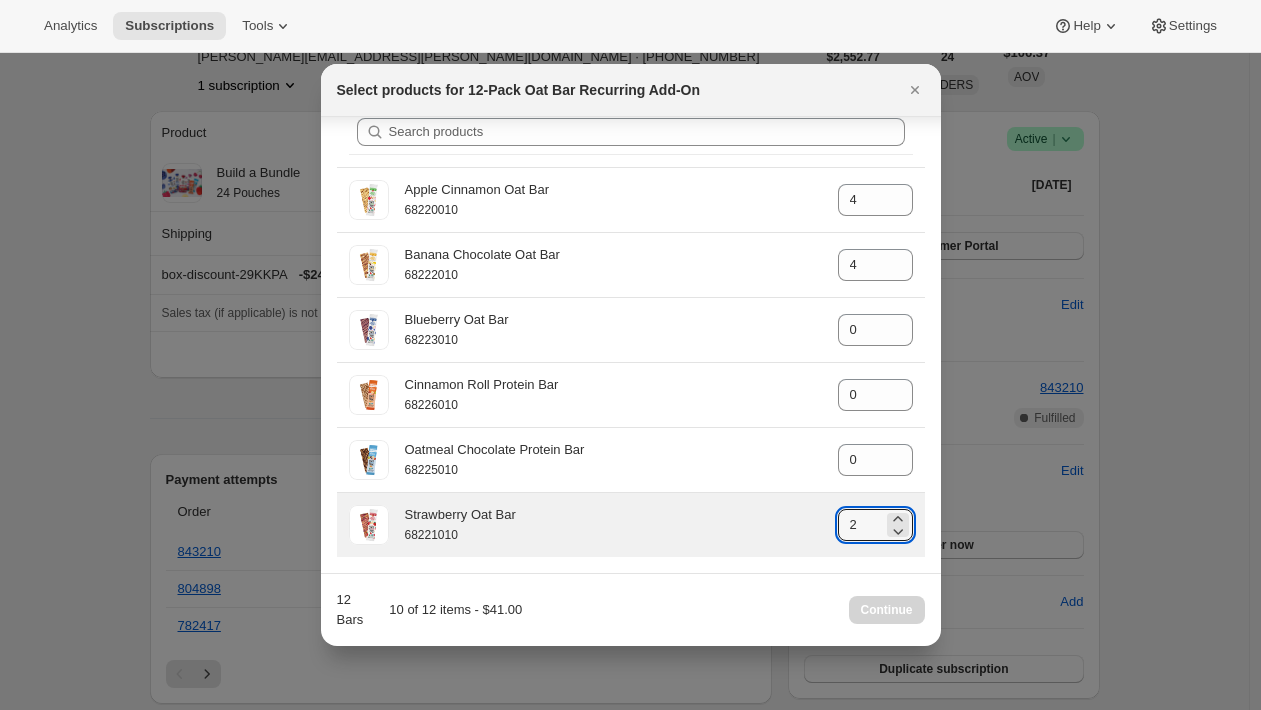 click 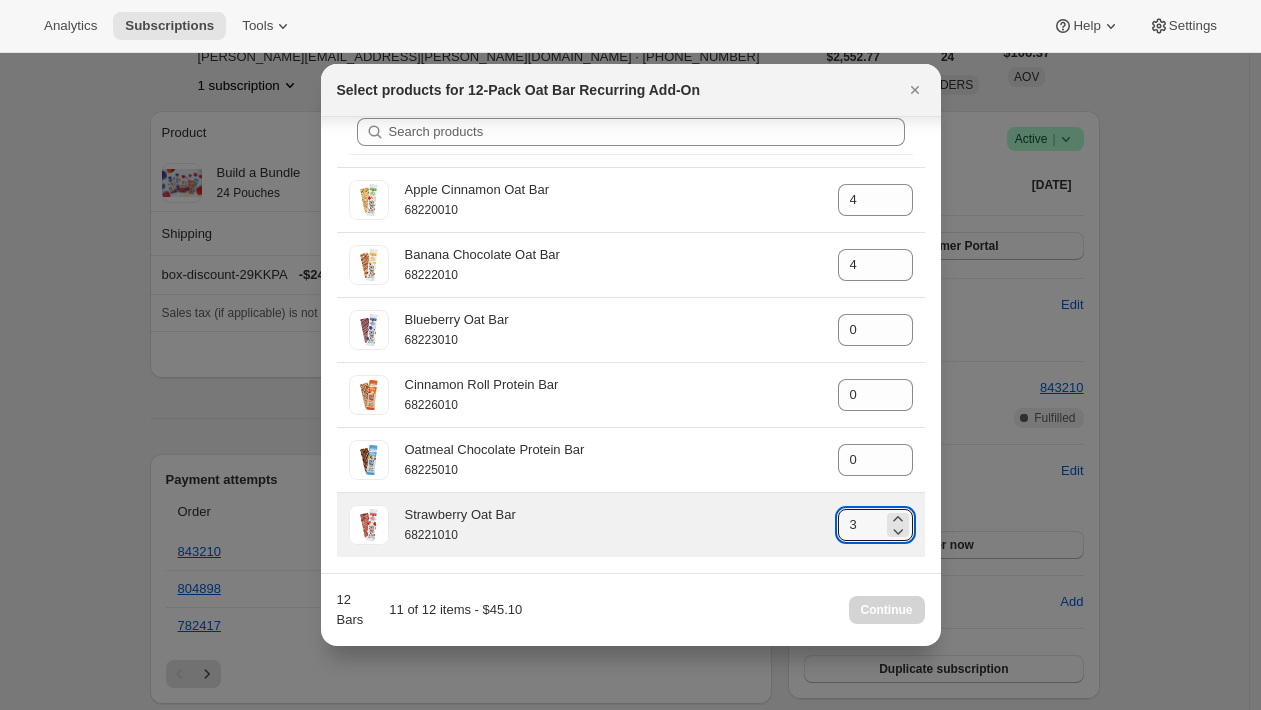 click 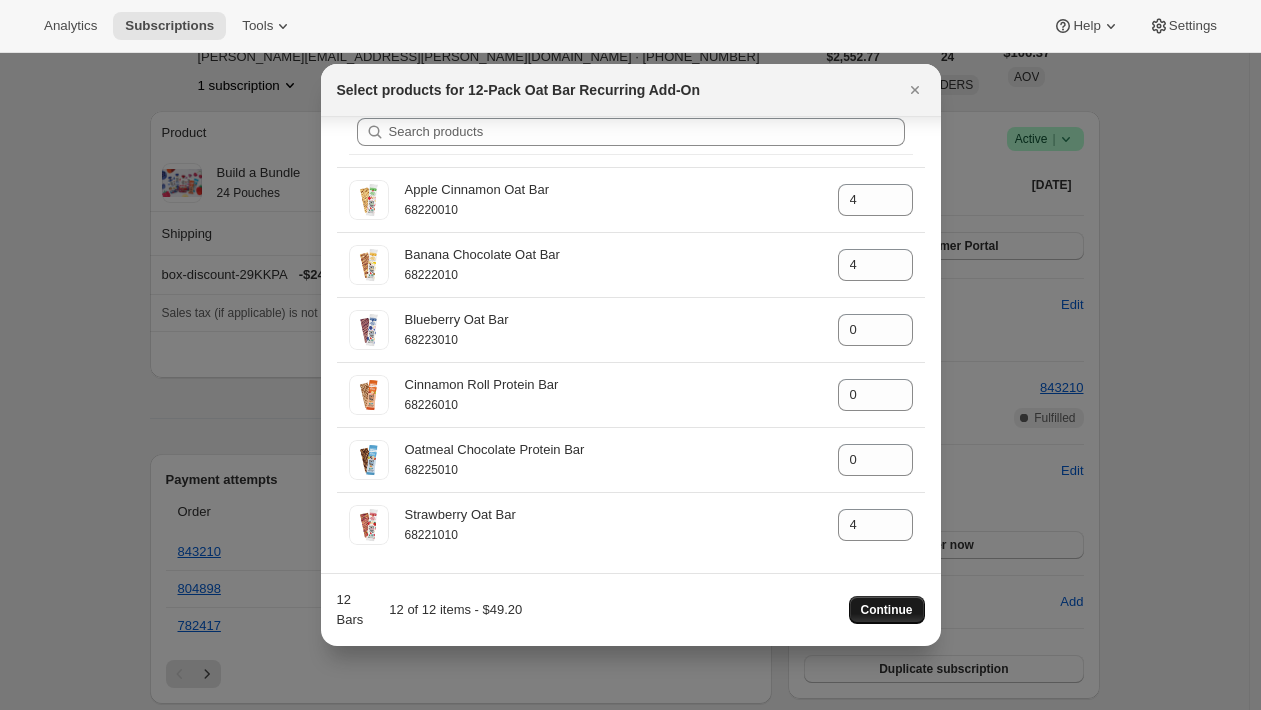 click on "Continue" at bounding box center (887, 610) 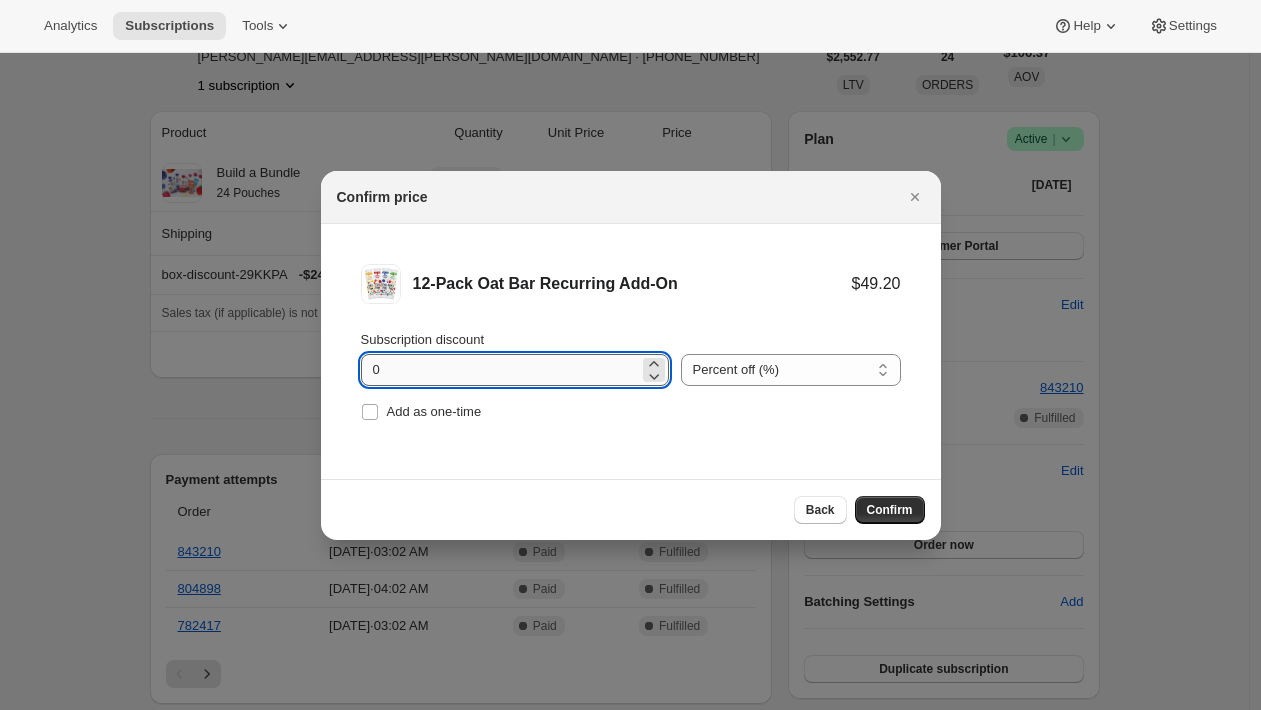 click on "0" at bounding box center (500, 370) 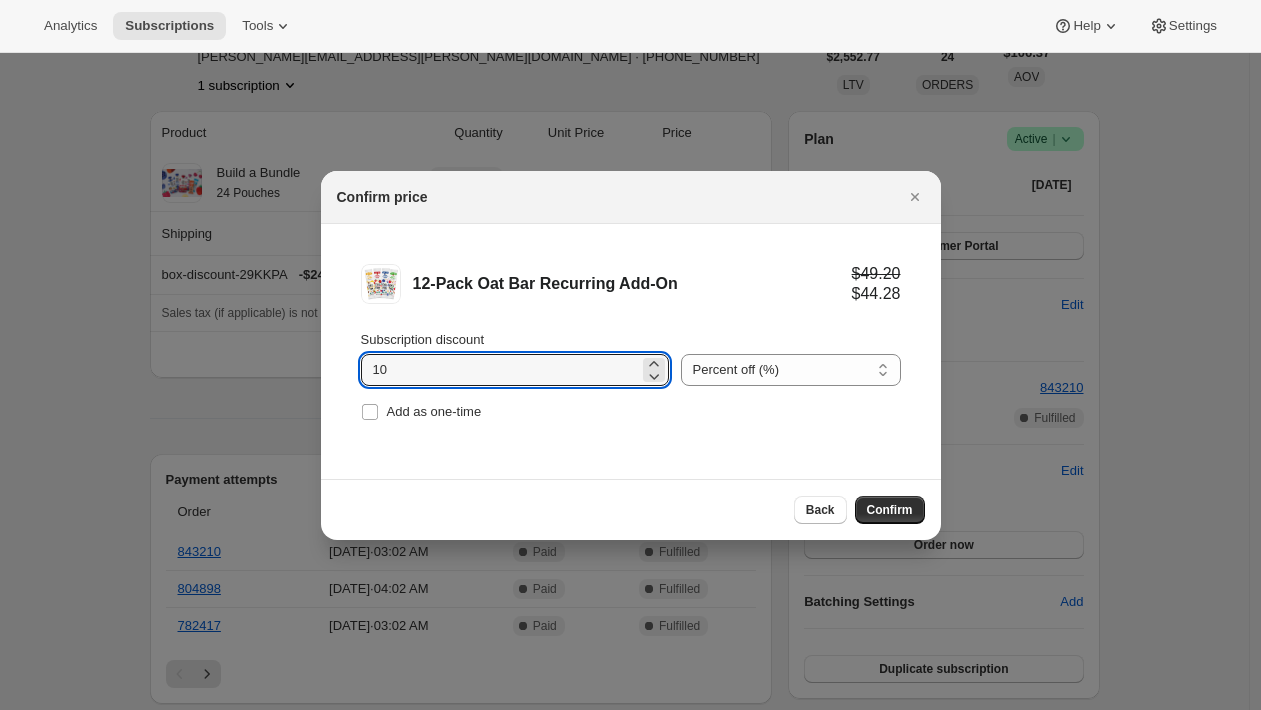 type on "10" 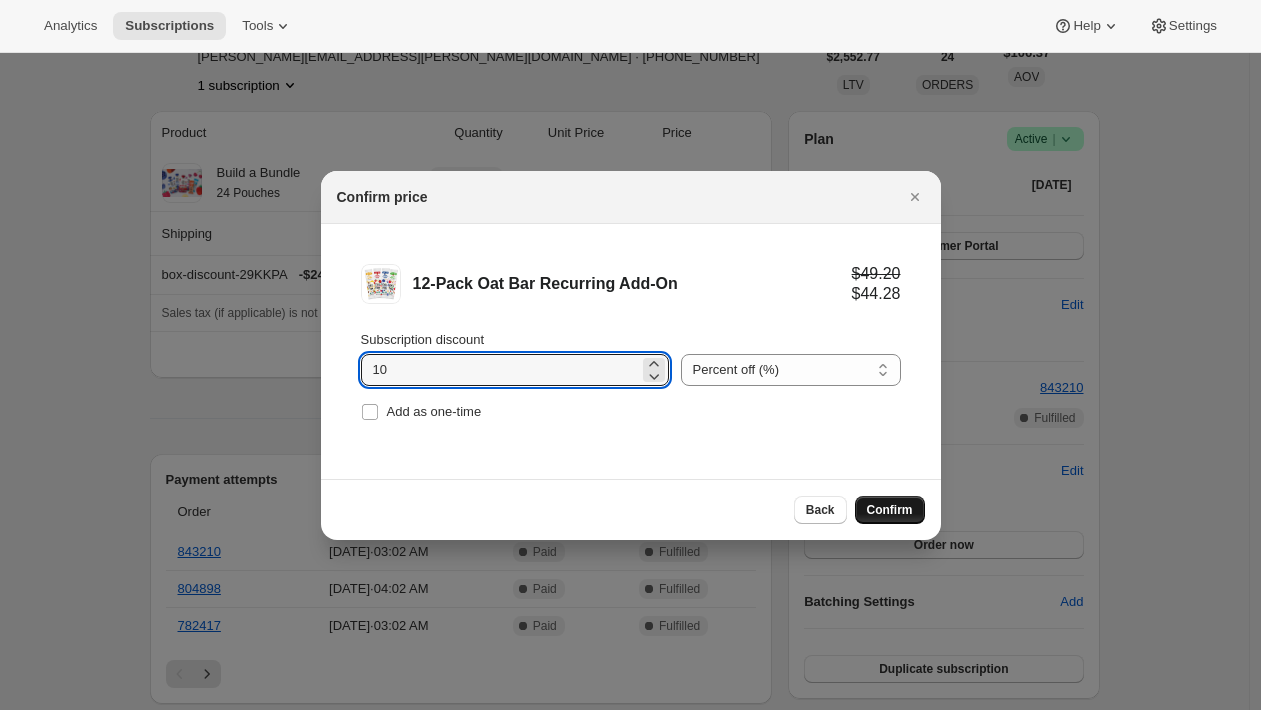 click on "Confirm" at bounding box center [890, 510] 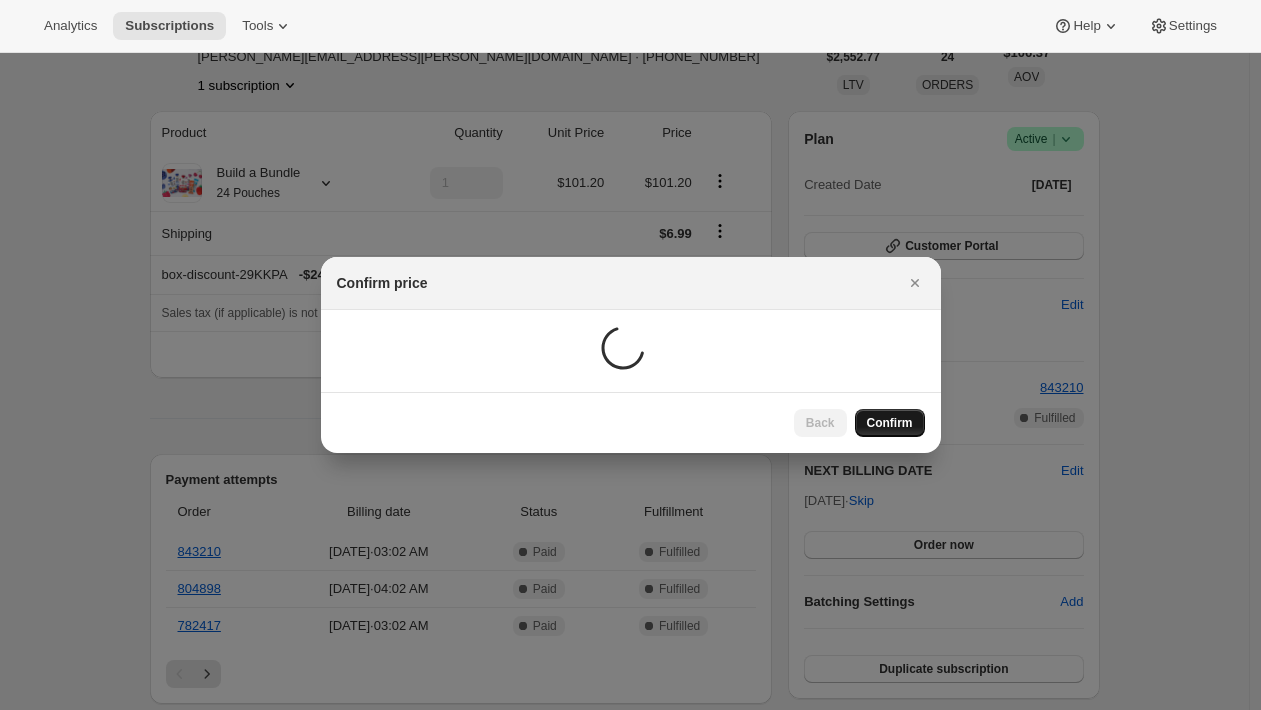 scroll, scrollTop: 126, scrollLeft: 0, axis: vertical 